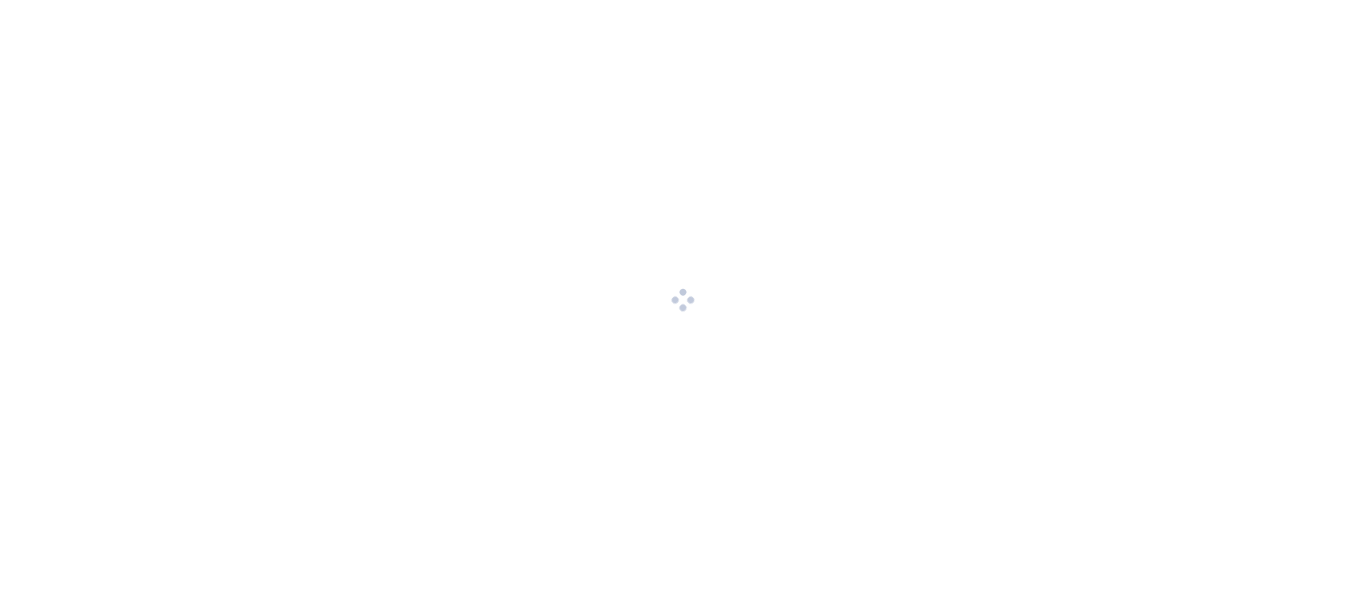 scroll, scrollTop: 0, scrollLeft: 0, axis: both 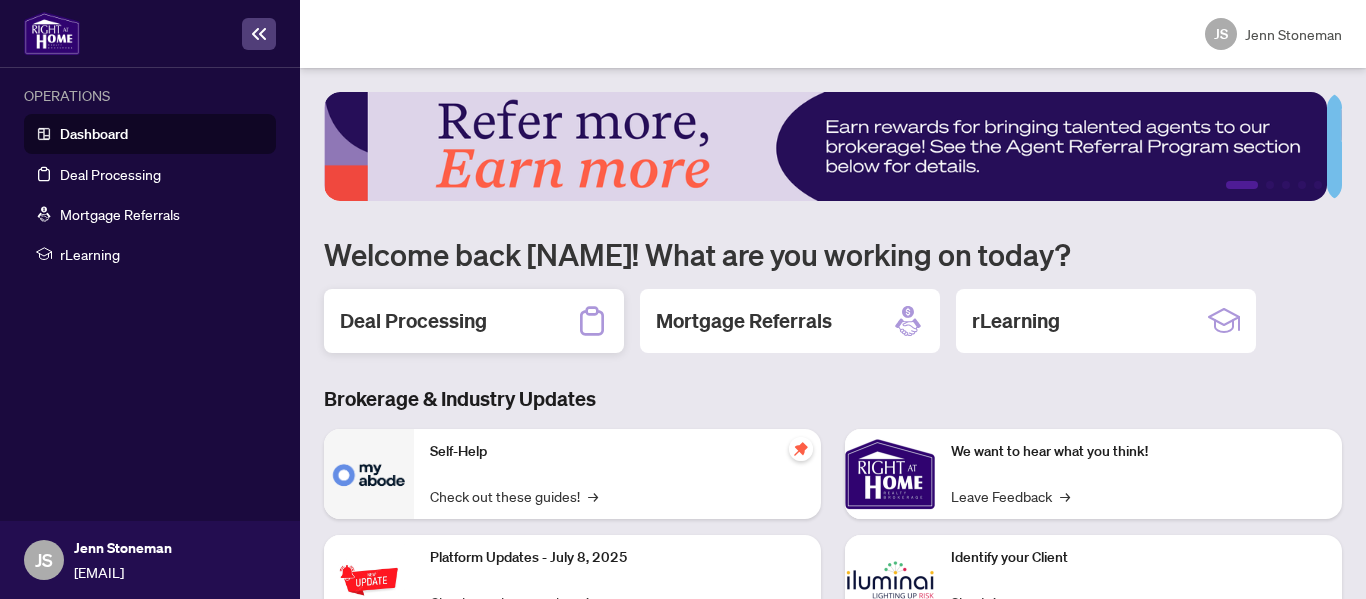click on "Deal Processing" at bounding box center (413, 321) 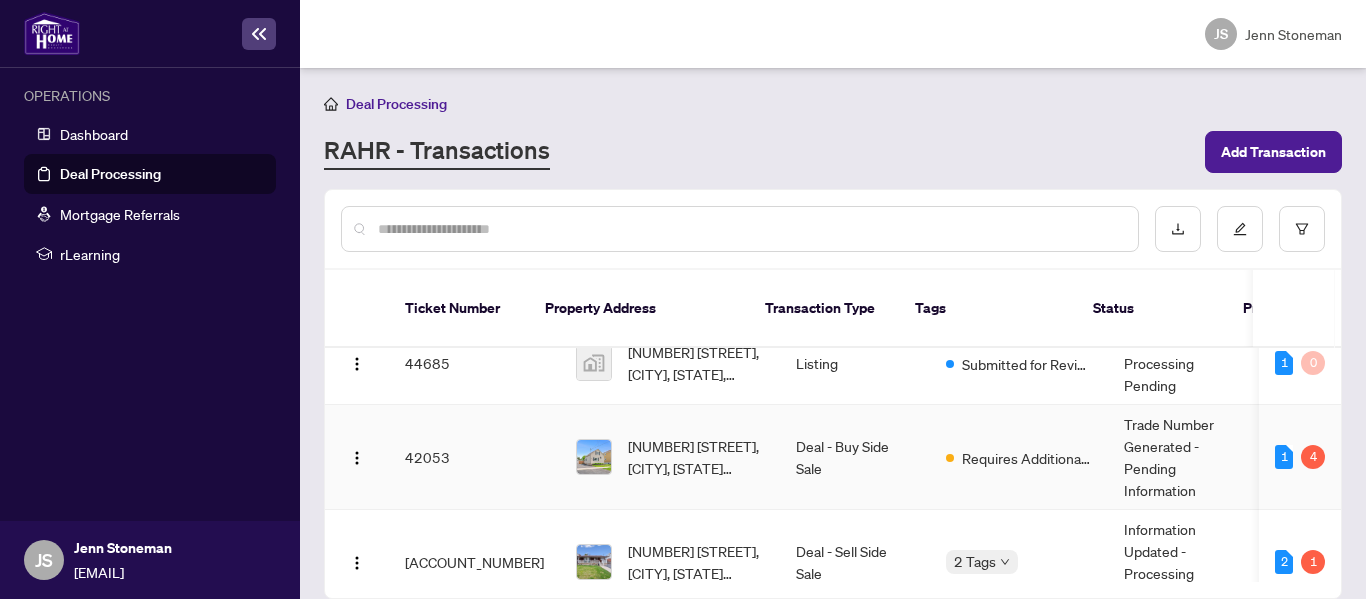 scroll, scrollTop: 100, scrollLeft: 0, axis: vertical 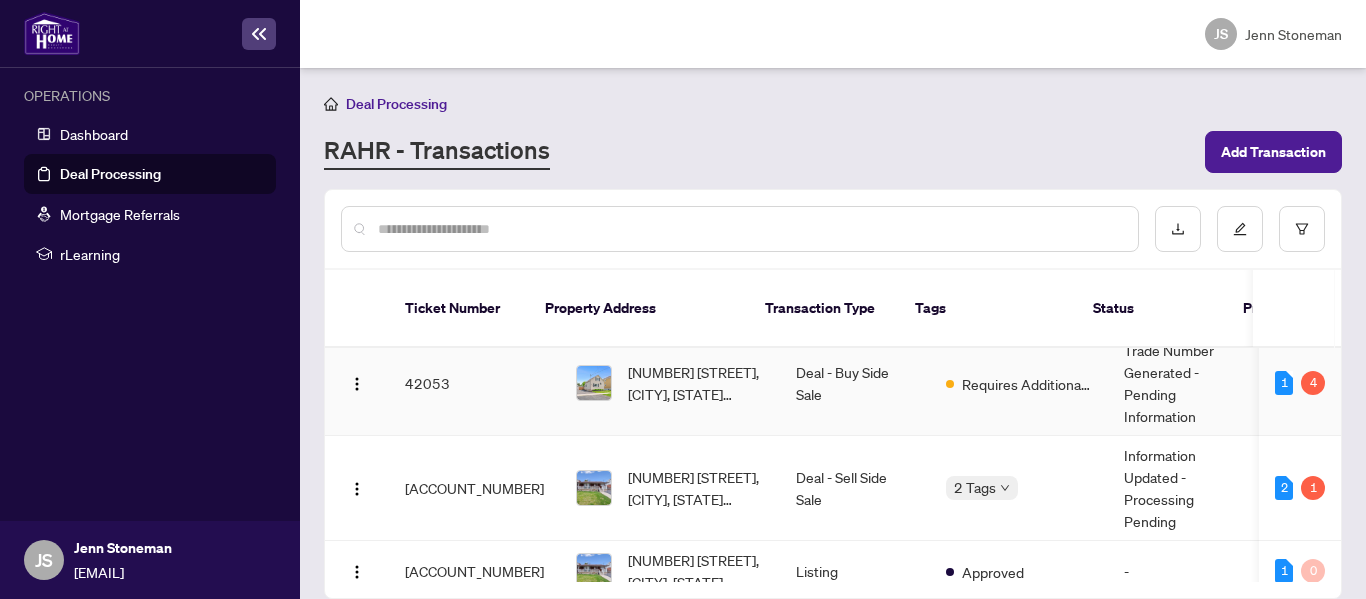 click on "4" at bounding box center [1313, 383] 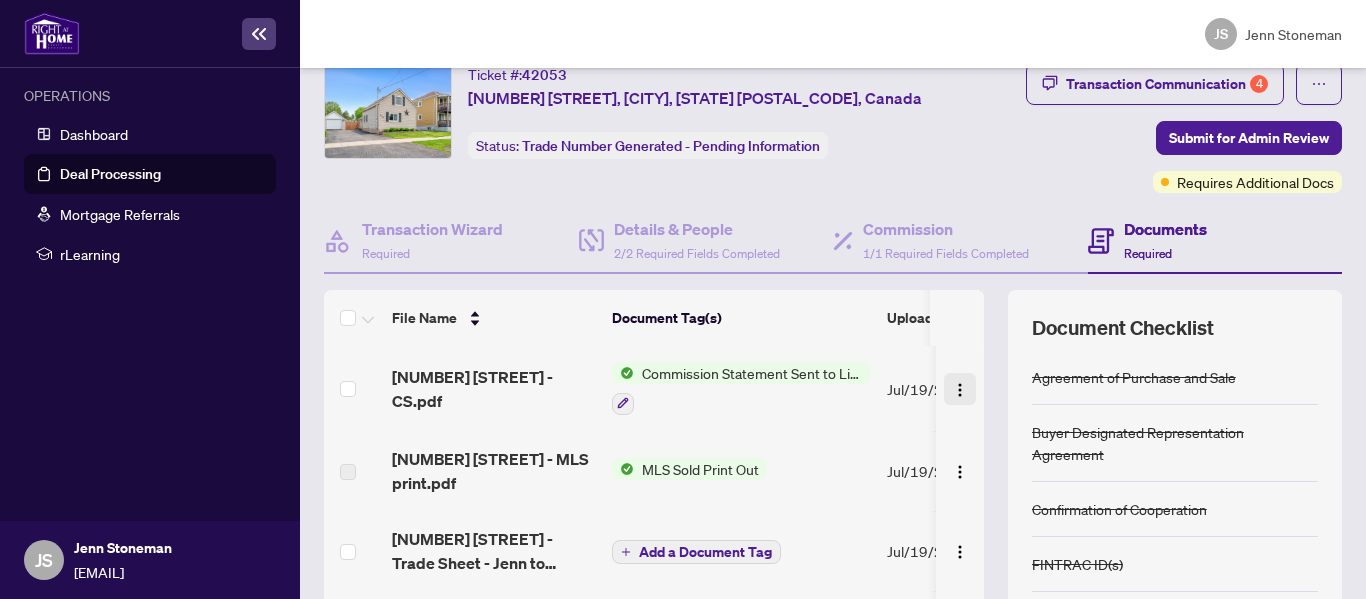 scroll, scrollTop: 100, scrollLeft: 0, axis: vertical 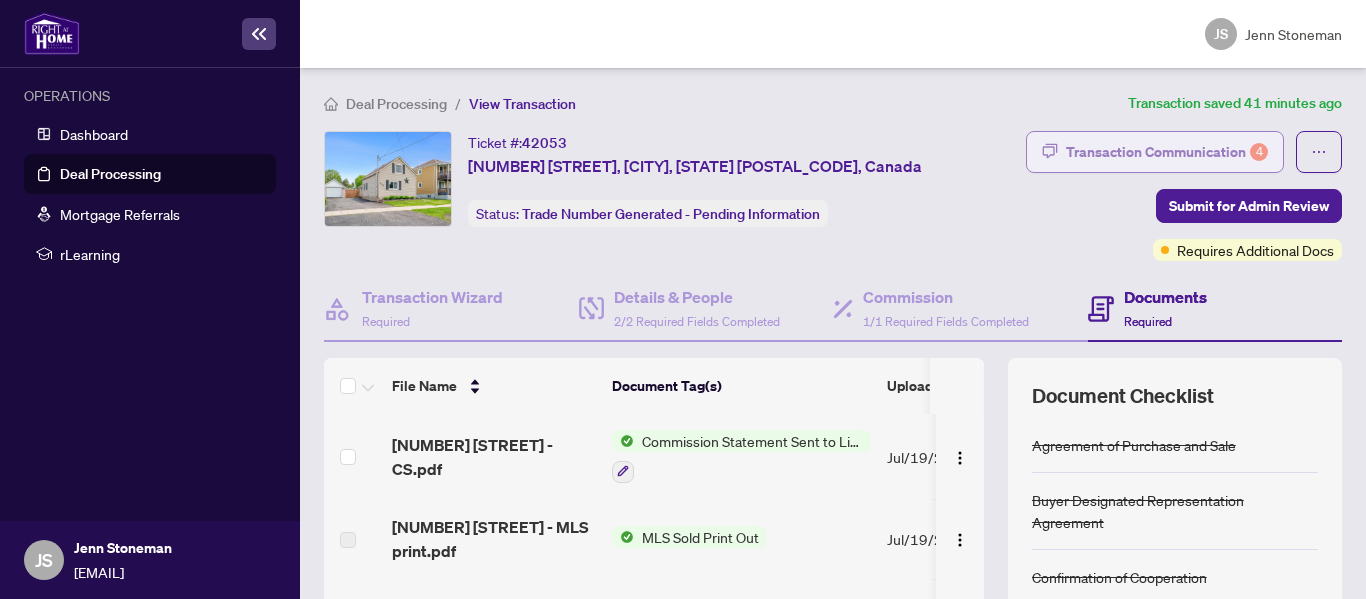 click on "Transaction Communication 4" at bounding box center (1167, 152) 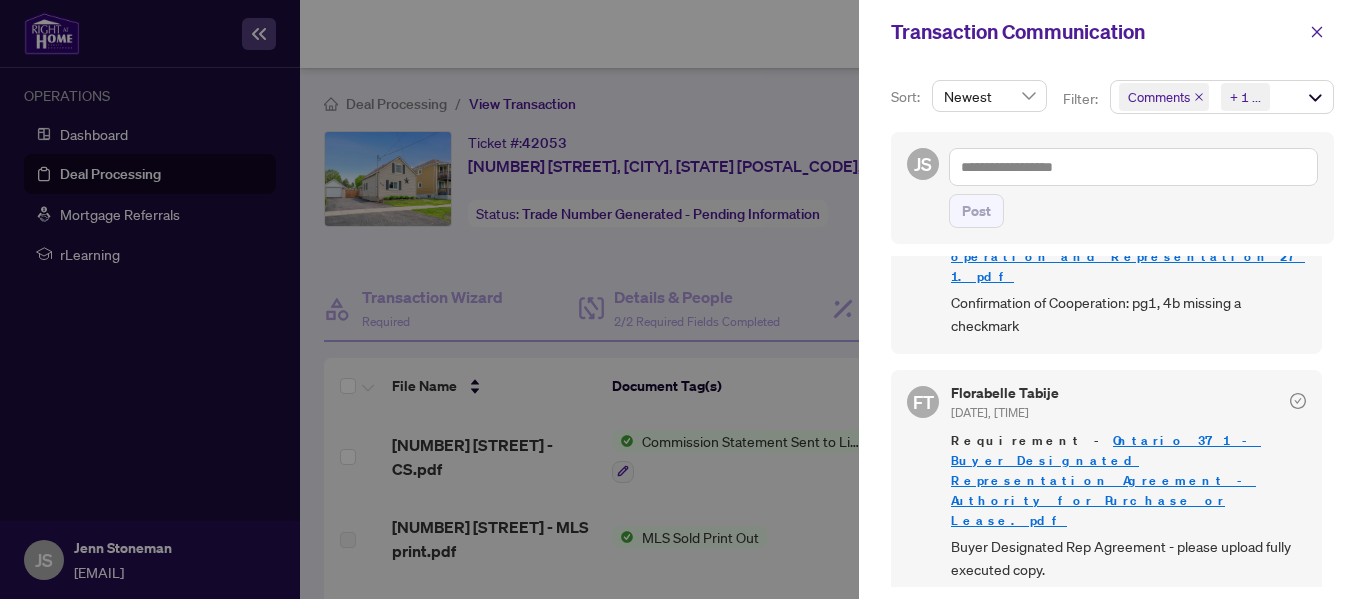 scroll, scrollTop: 1107, scrollLeft: 0, axis: vertical 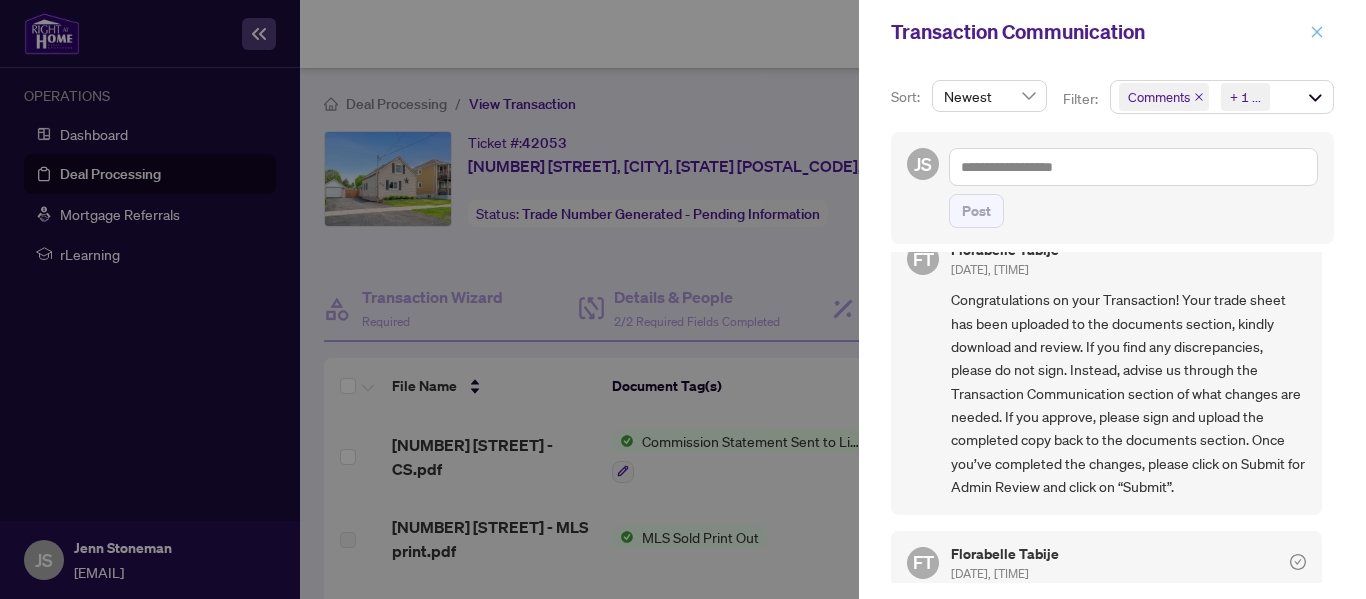 click 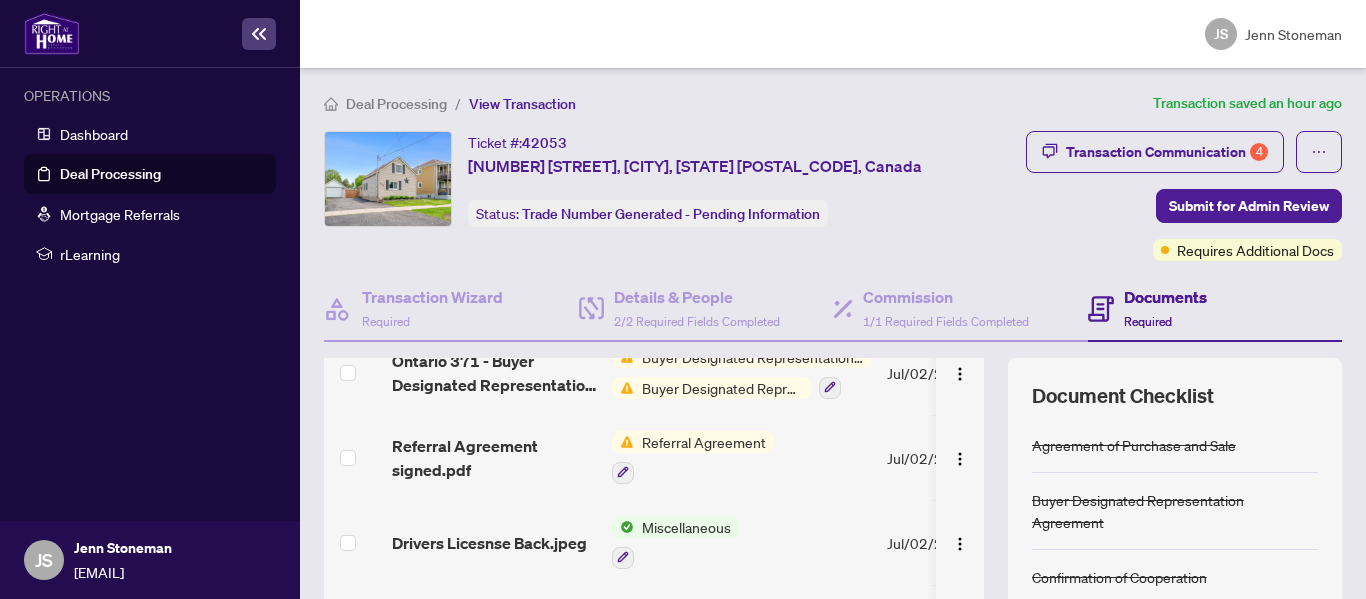 scroll, scrollTop: 900, scrollLeft: 0, axis: vertical 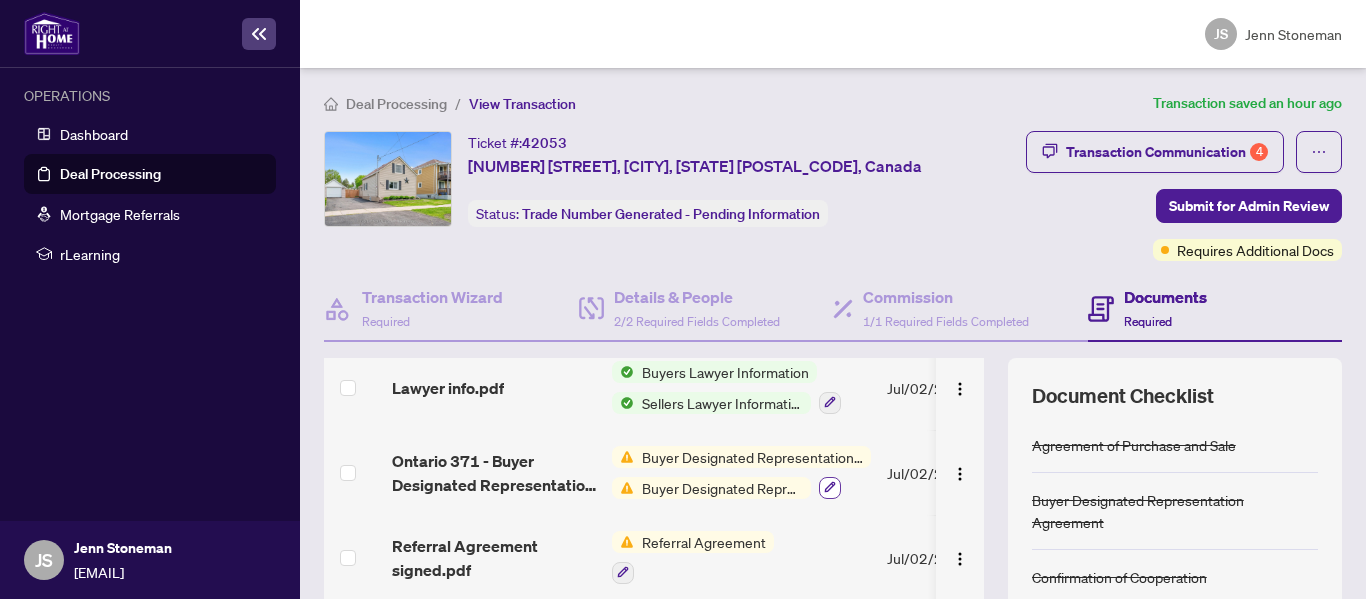 click 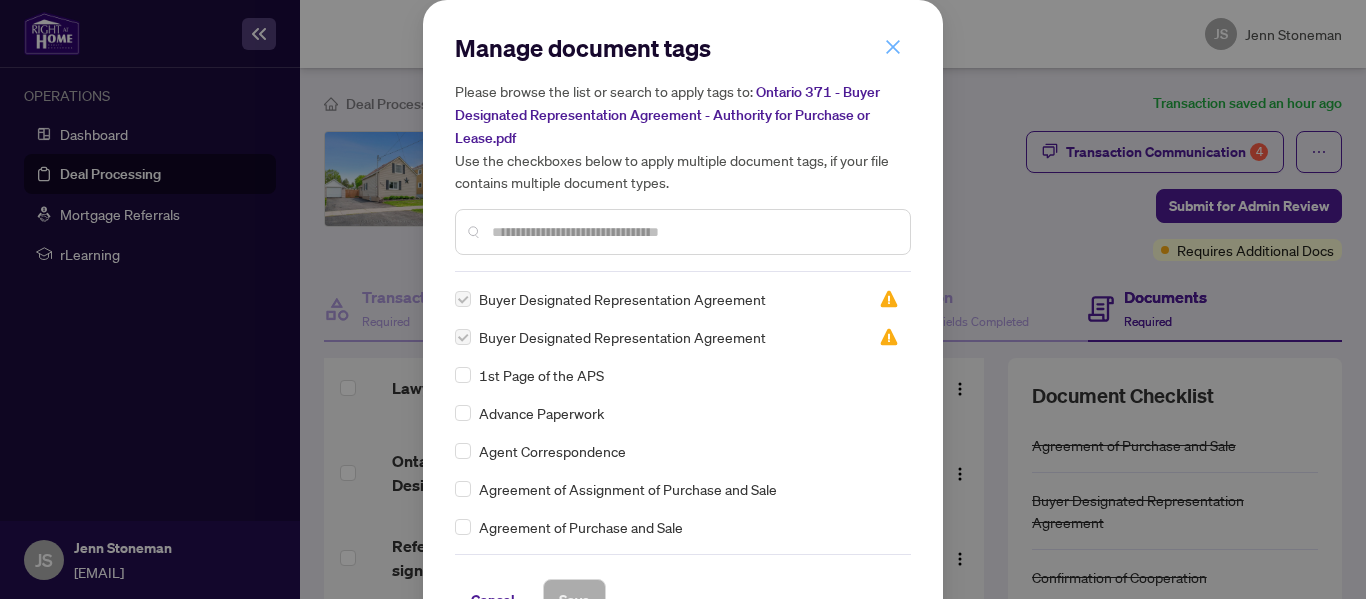 click 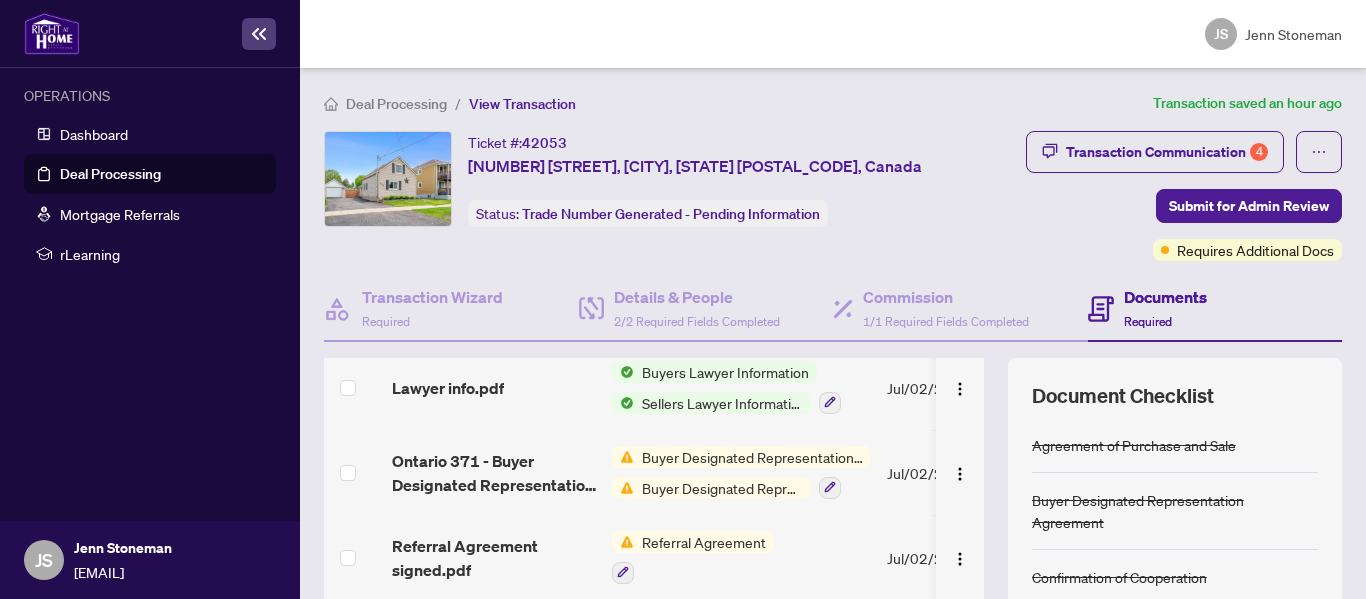 click on "Buyer Designated Representation Agreement" at bounding box center (722, 488) 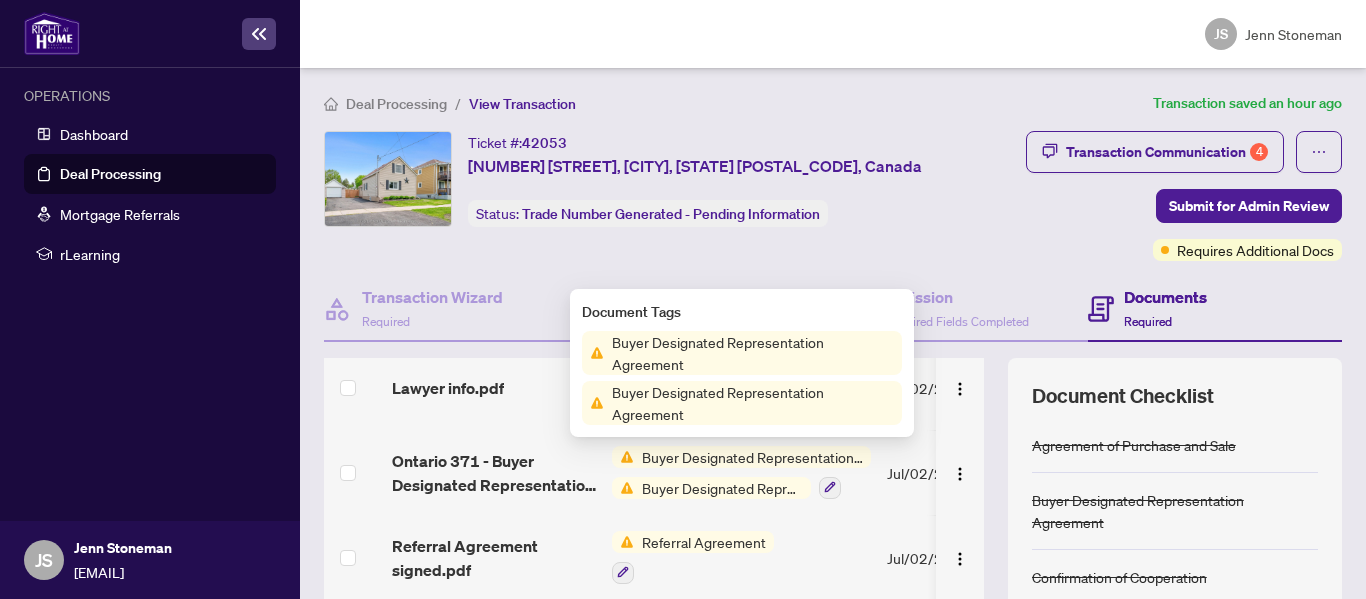 click on "Buyer Designated Representation Agreement" at bounding box center (753, 353) 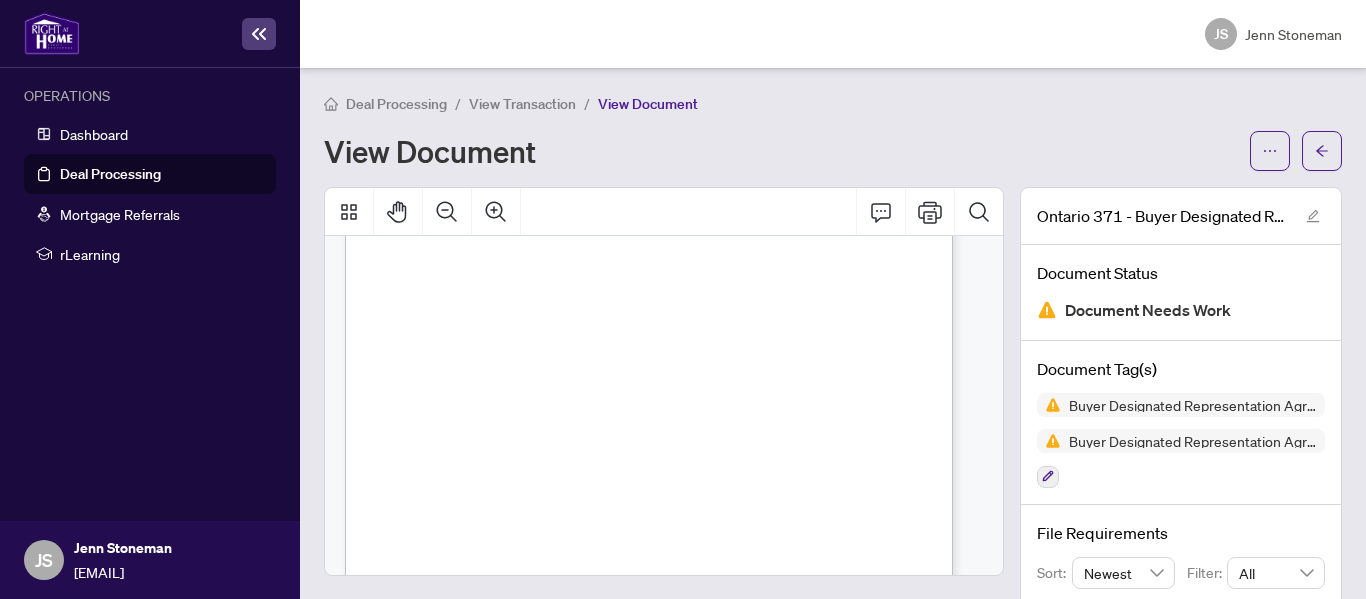 scroll, scrollTop: 0, scrollLeft: 0, axis: both 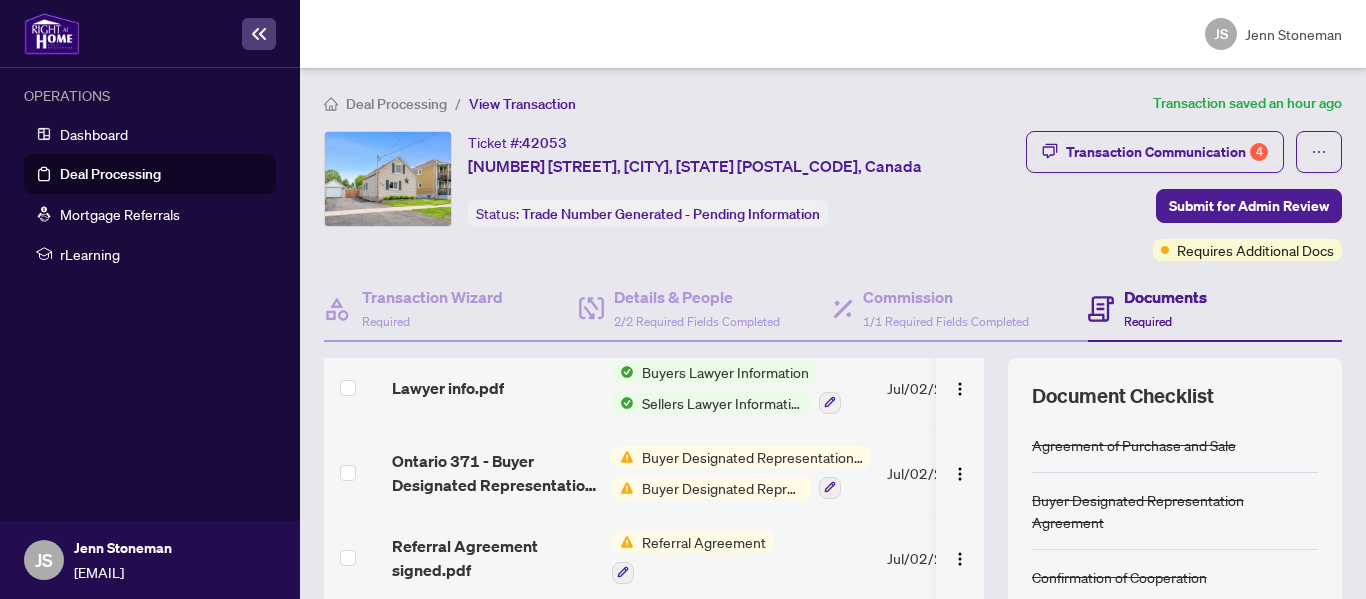 click on "Buyer Designated Representation Agreement" at bounding box center [722, 488] 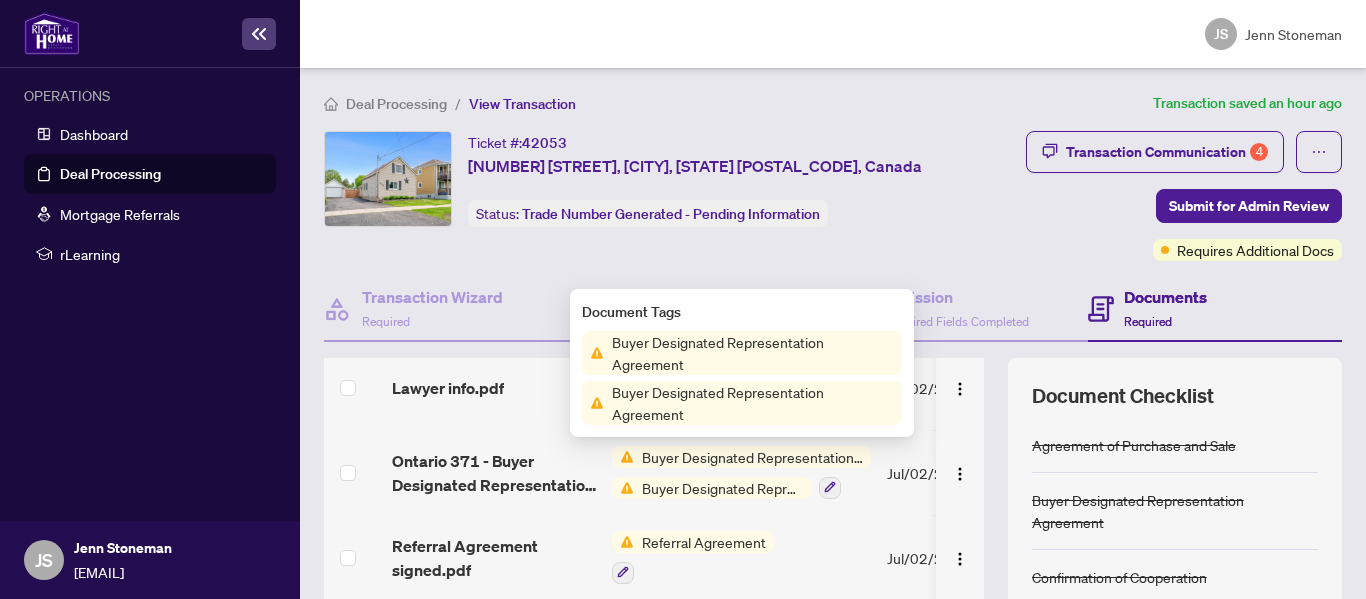 click on "Buyer Designated Representation Agreement" at bounding box center (753, 403) 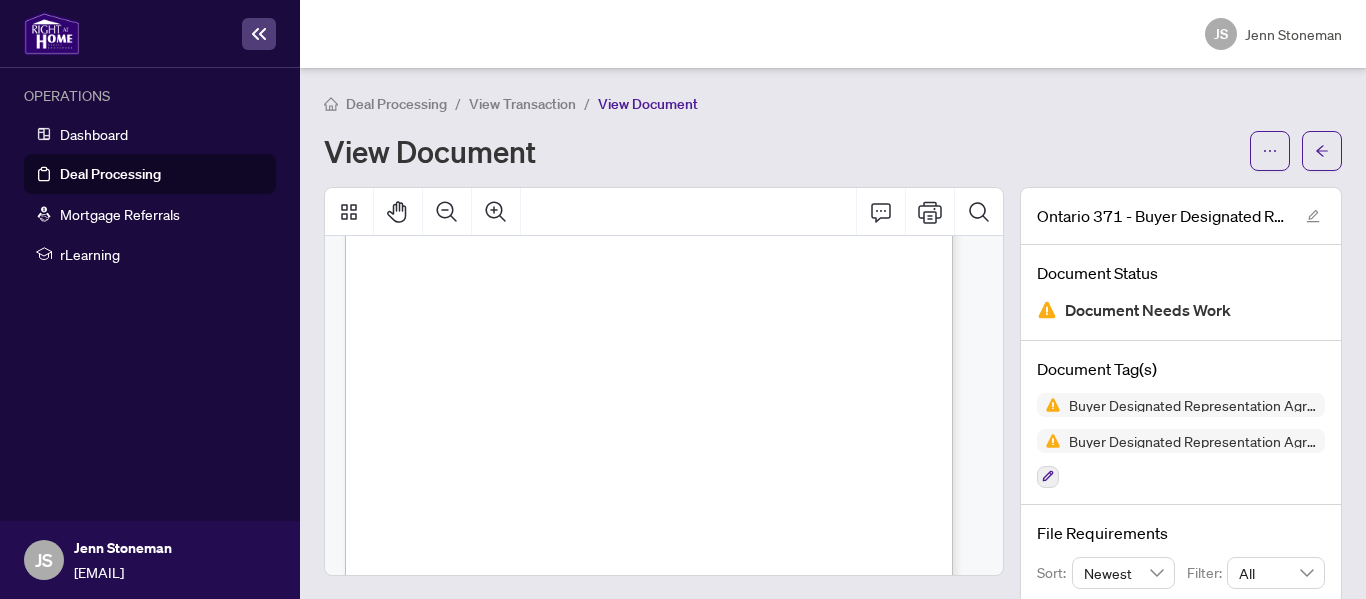 scroll, scrollTop: 0, scrollLeft: 0, axis: both 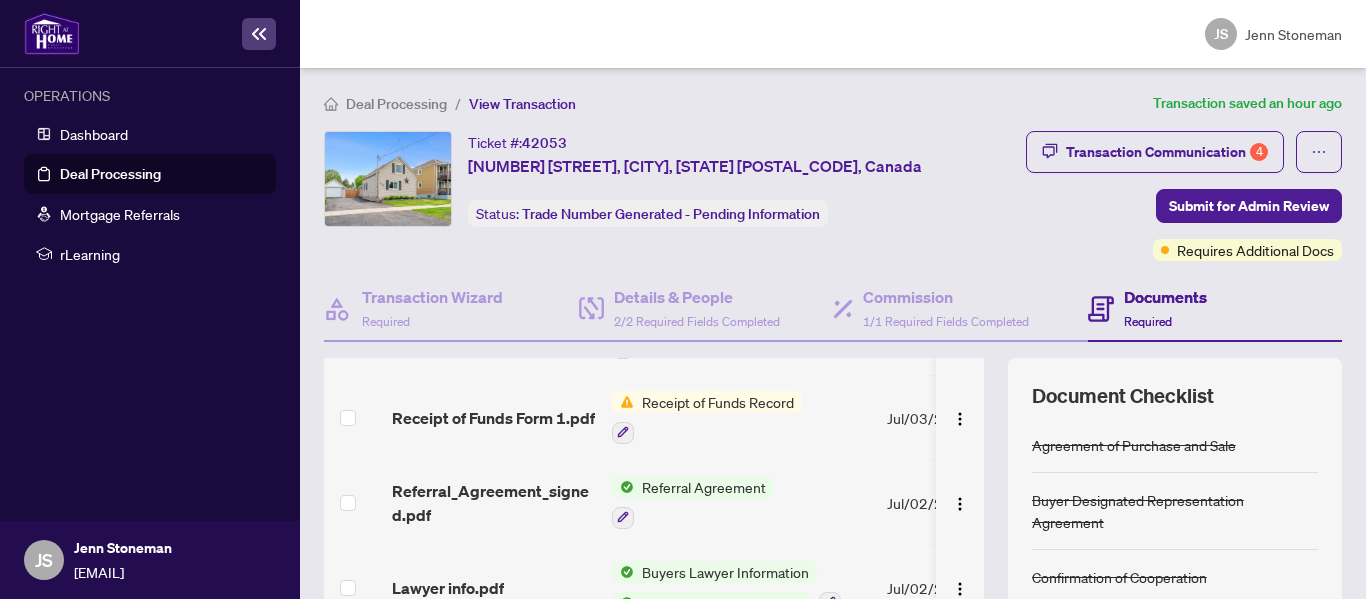 click on "Receipt of Funds Record" at bounding box center [718, 402] 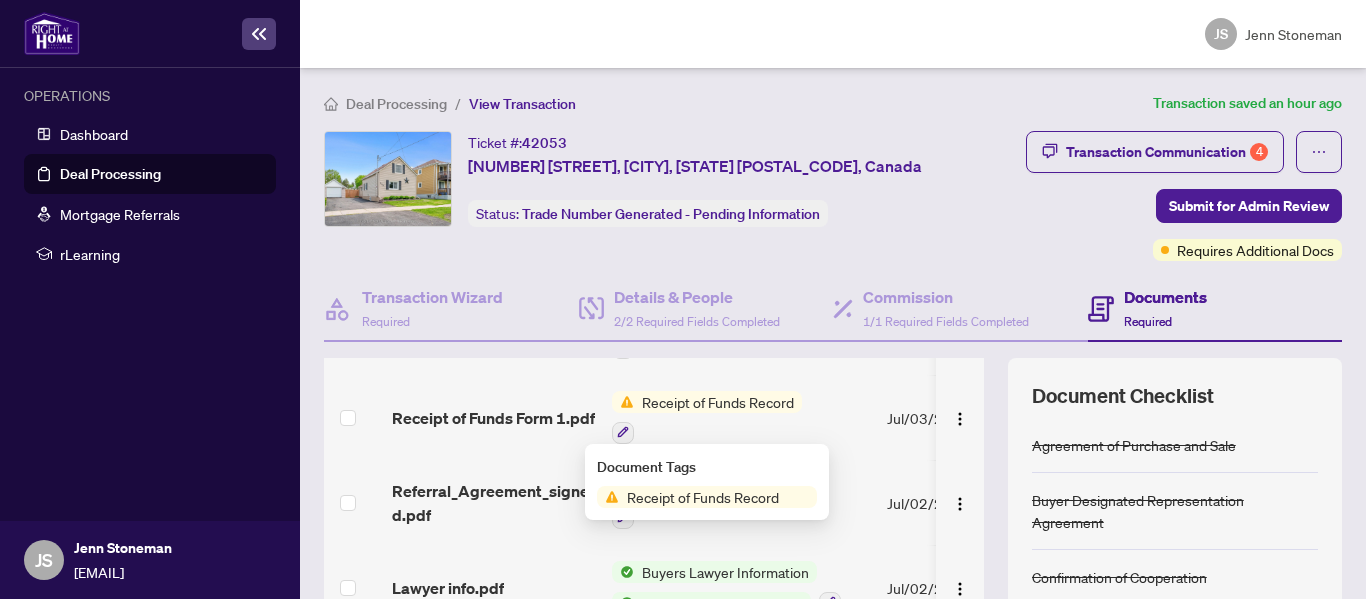 click on "Receipt of Funds Record" at bounding box center [703, 497] 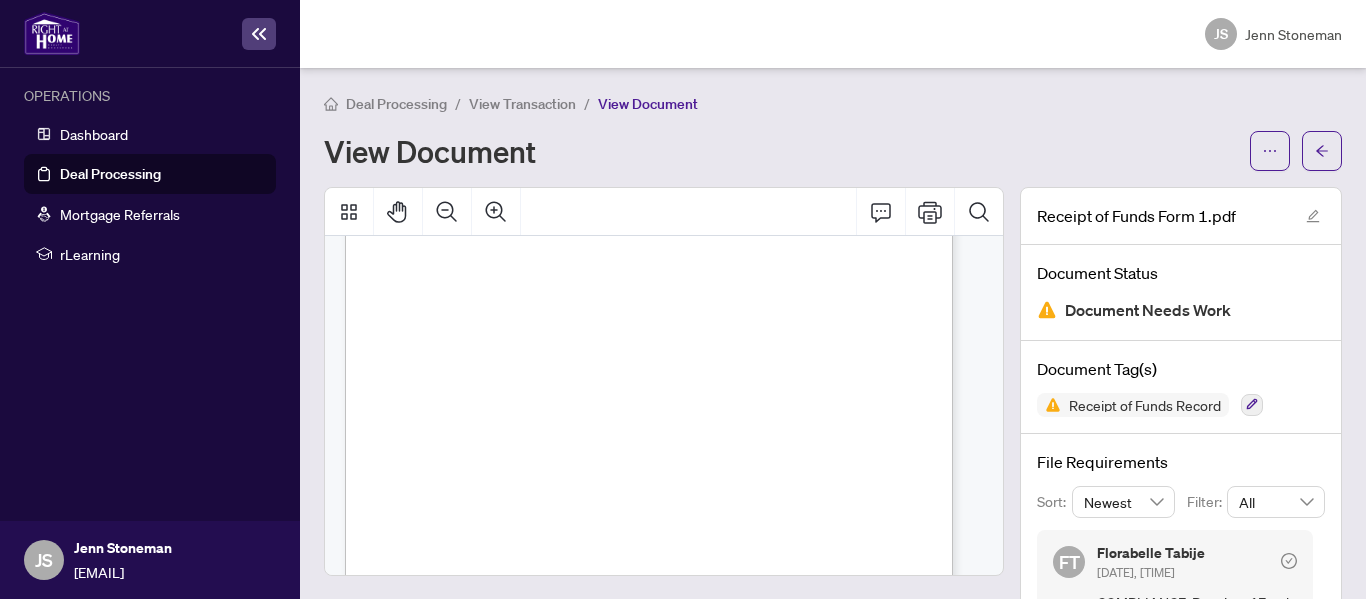 scroll, scrollTop: 0, scrollLeft: 0, axis: both 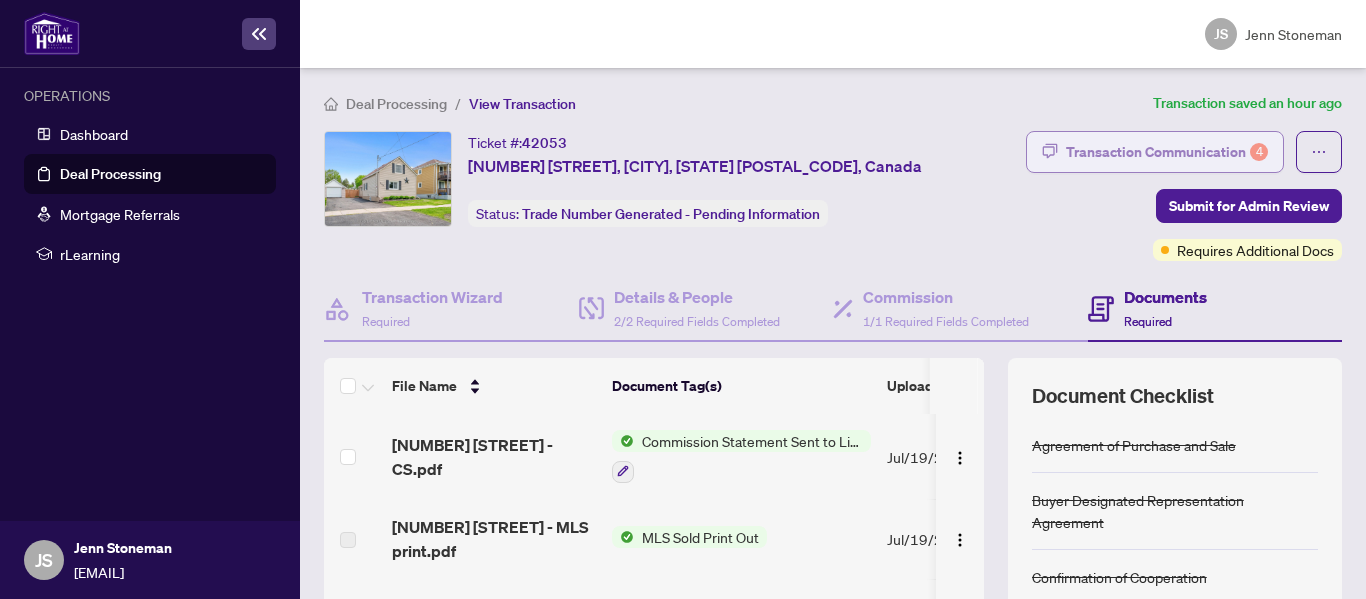 click on "Transaction Communication 4" at bounding box center (1167, 152) 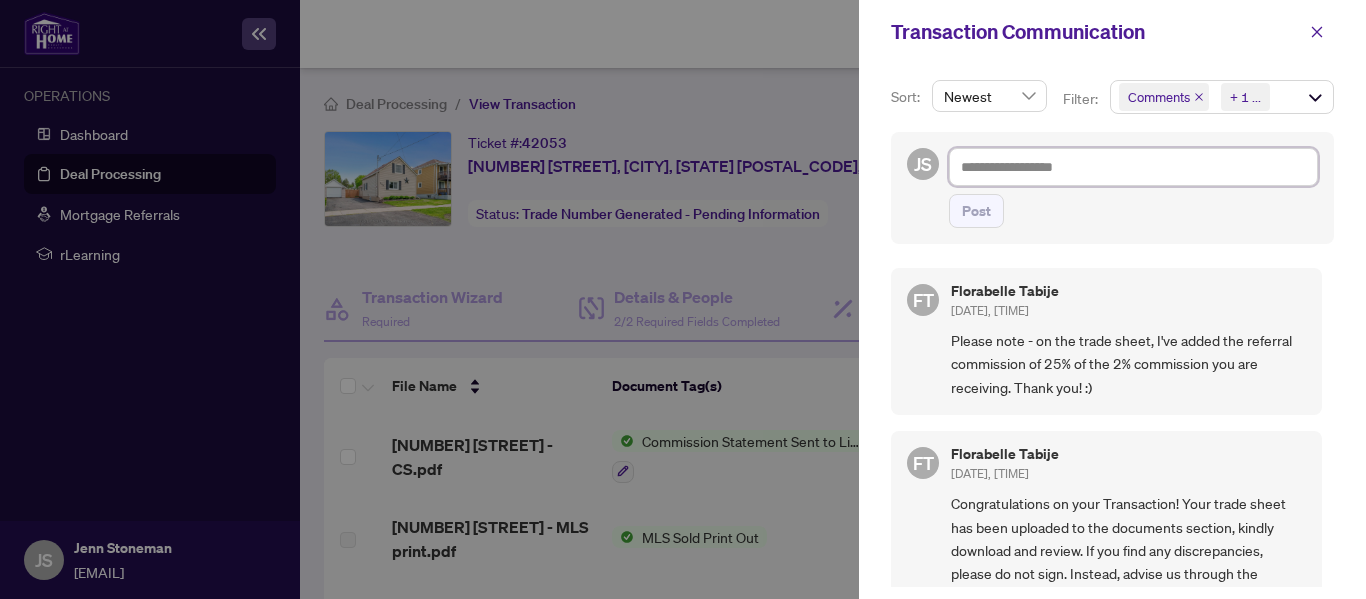 click at bounding box center (1133, 167) 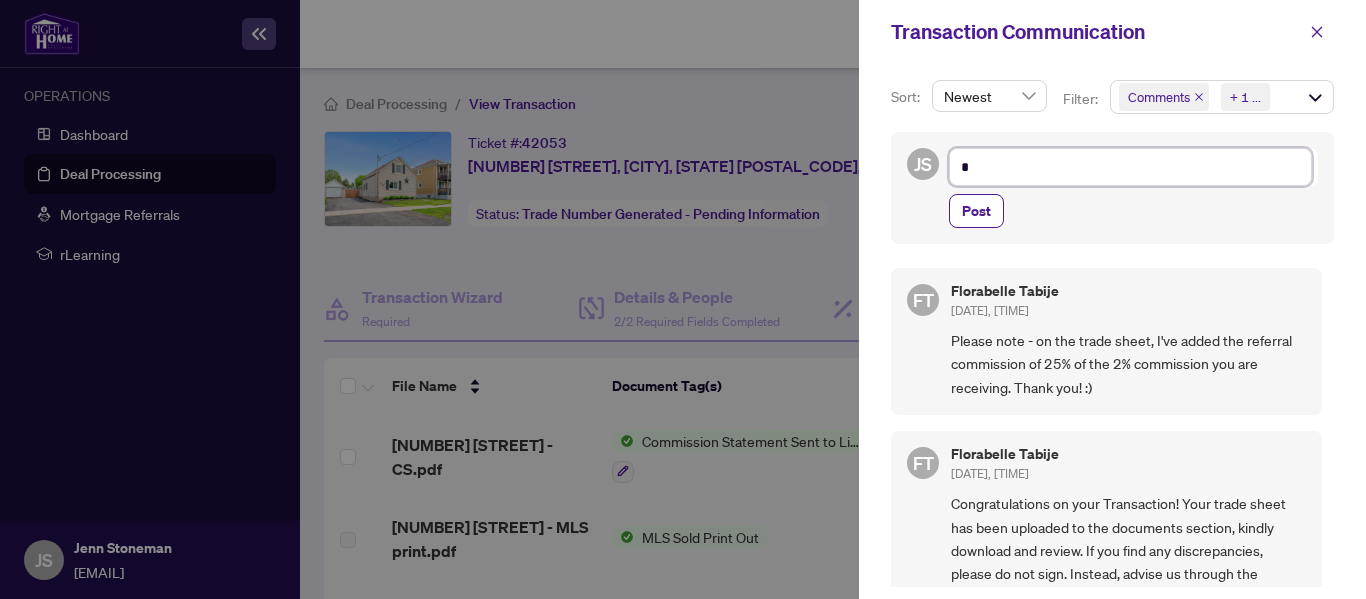 type on "*" 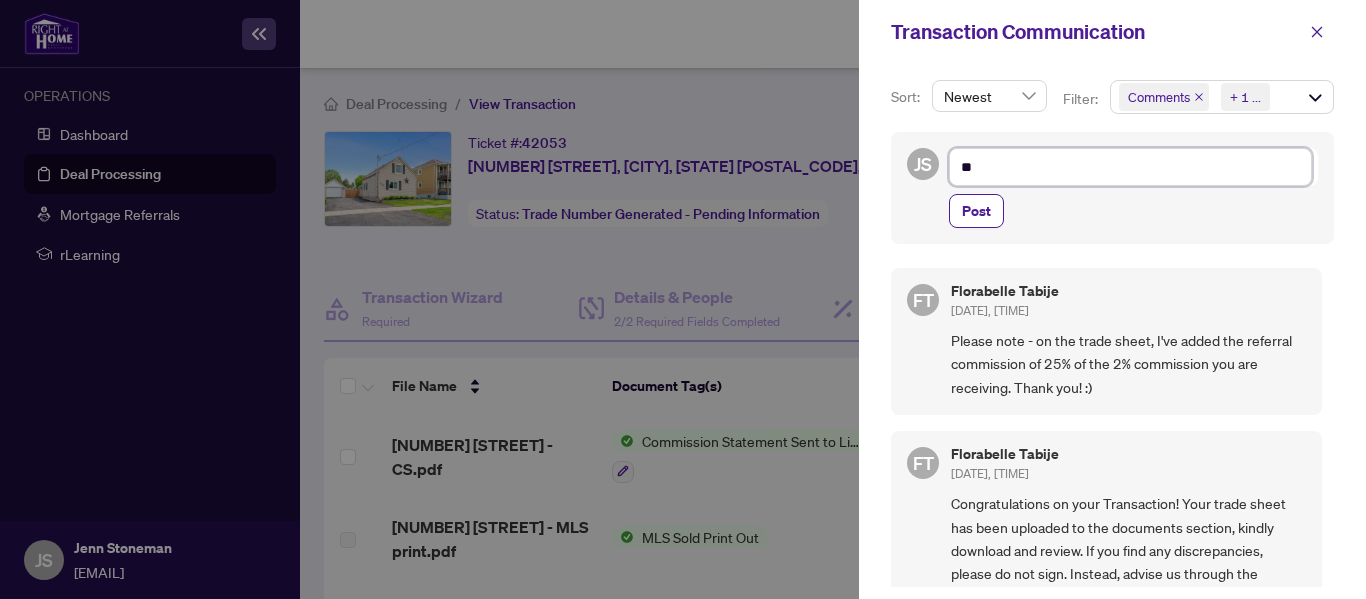 type on "***" 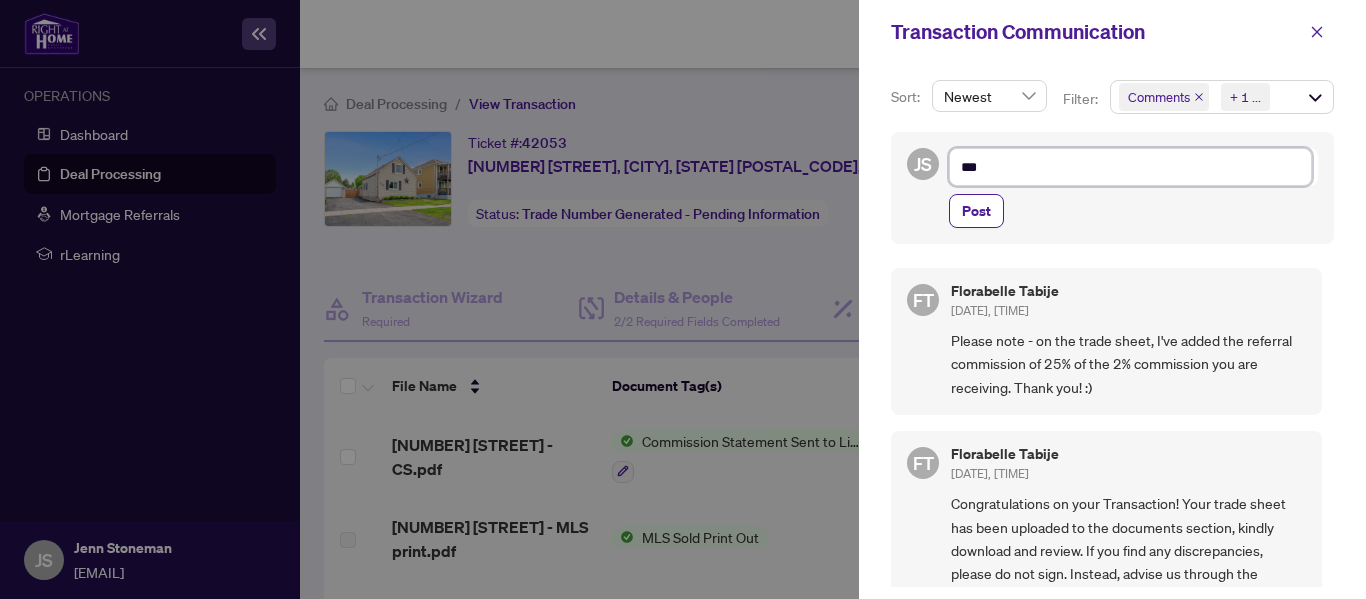 type on "****" 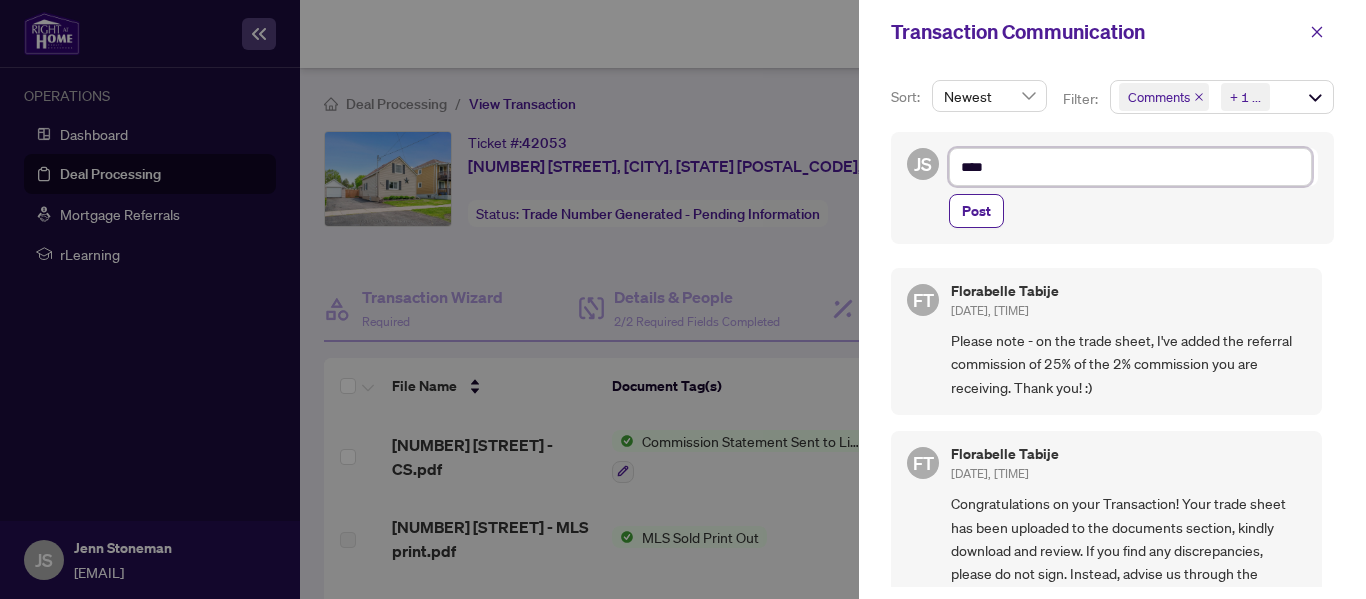 type on "*****" 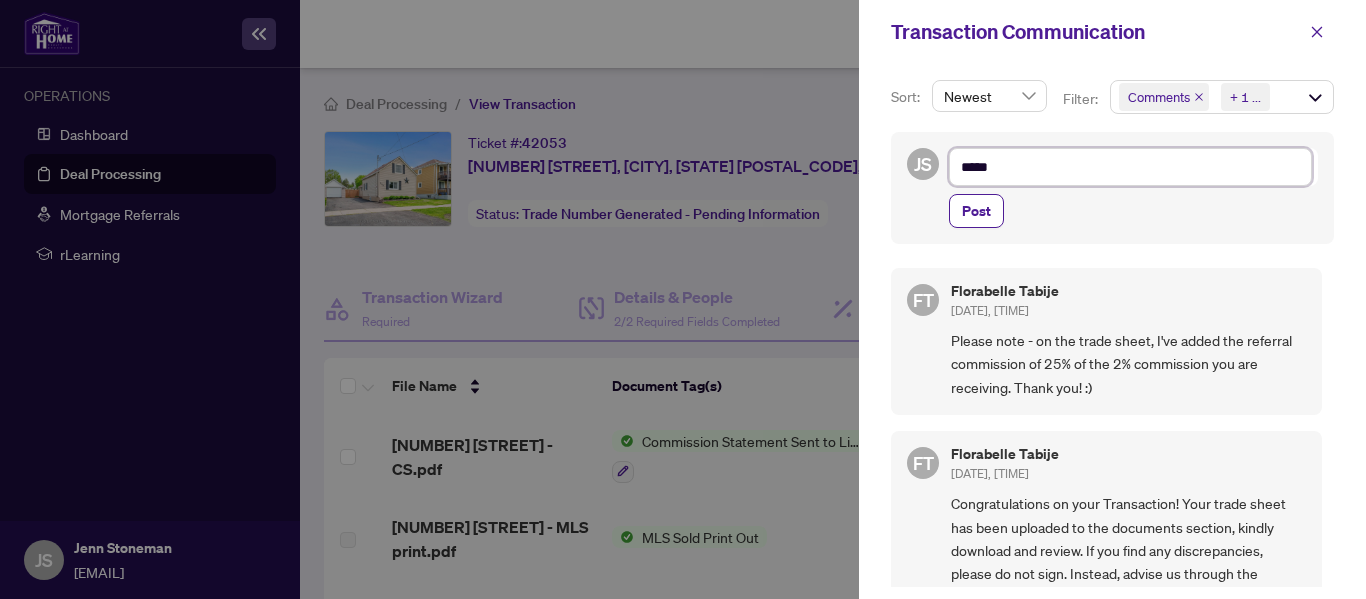 type on "******" 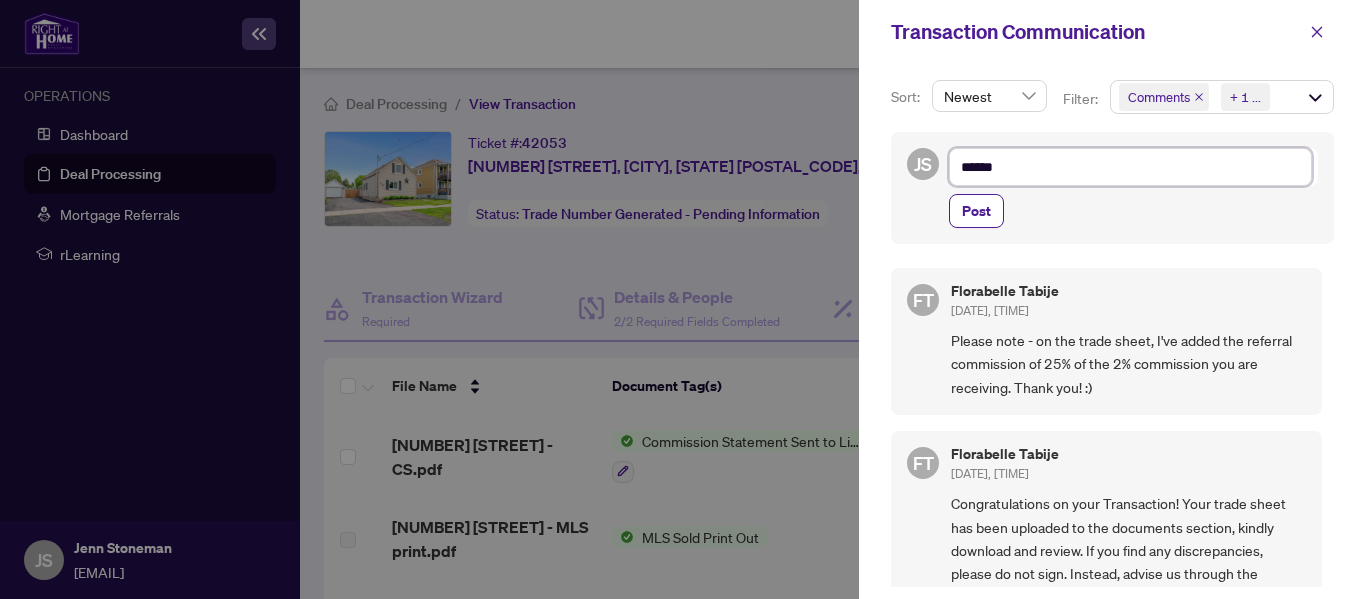 type on "******" 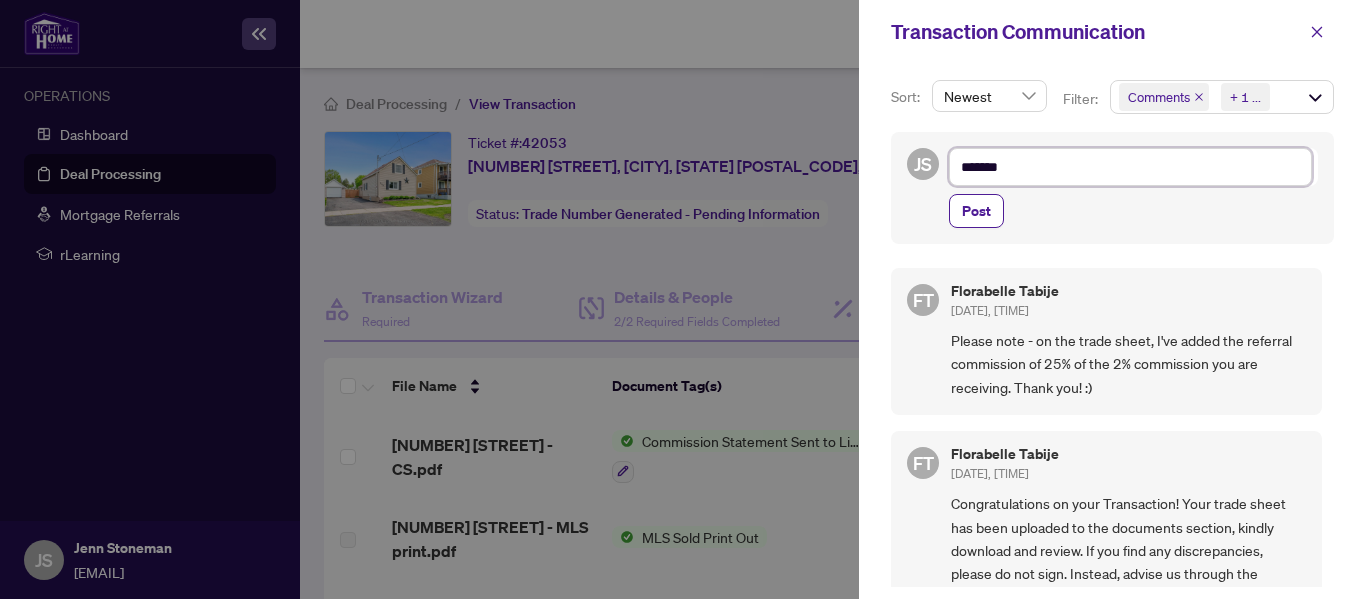 type on "********" 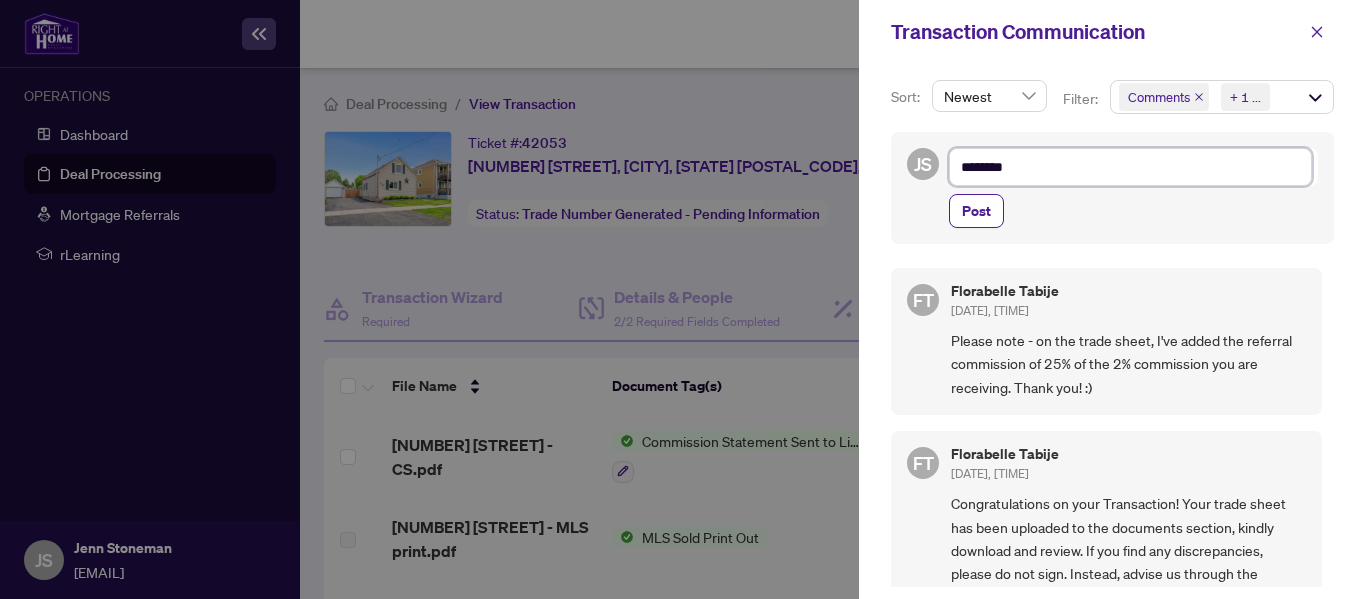 type on "*********" 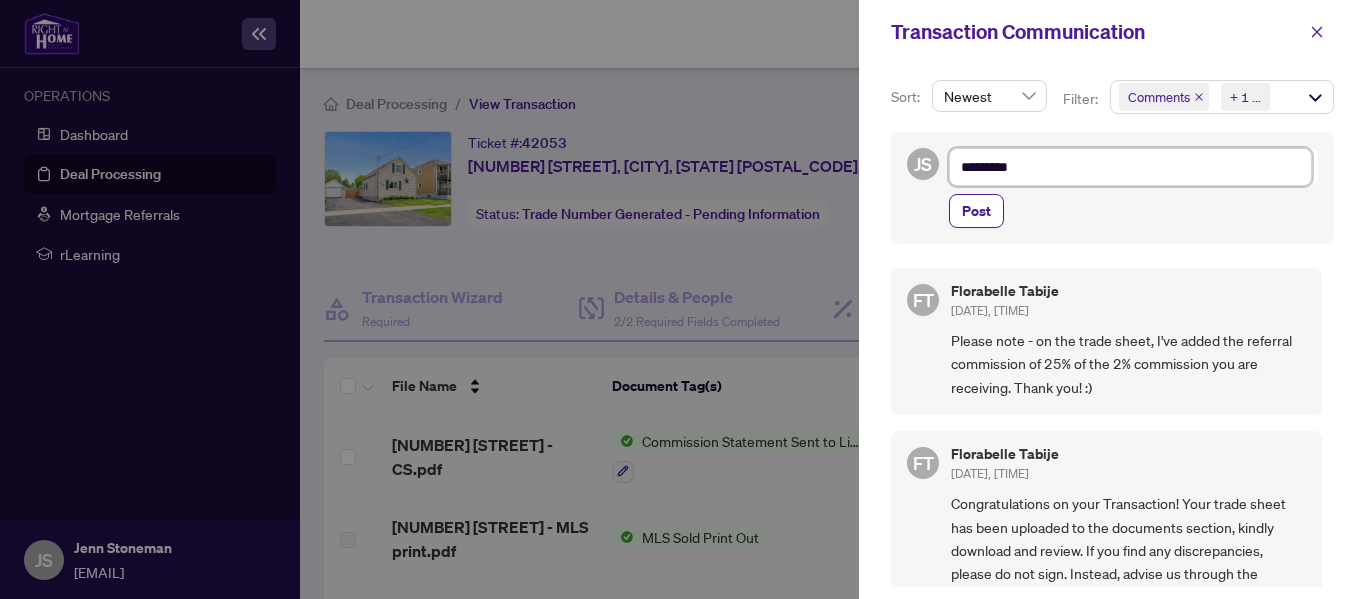 type on "**********" 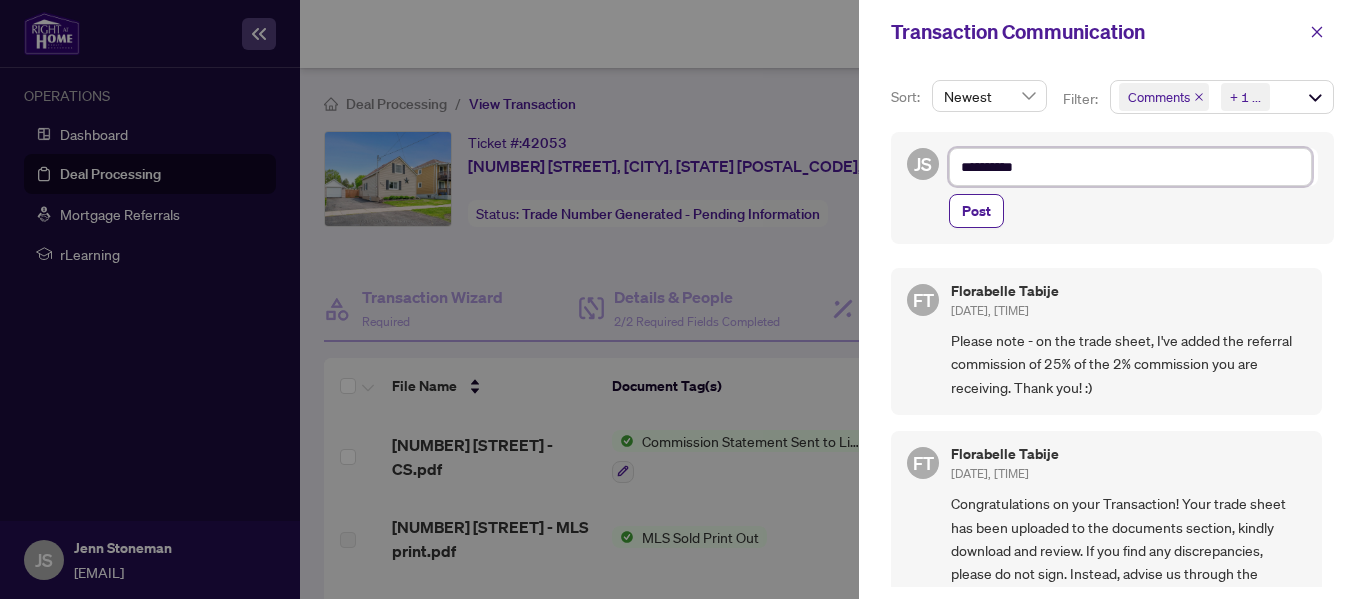 type on "**********" 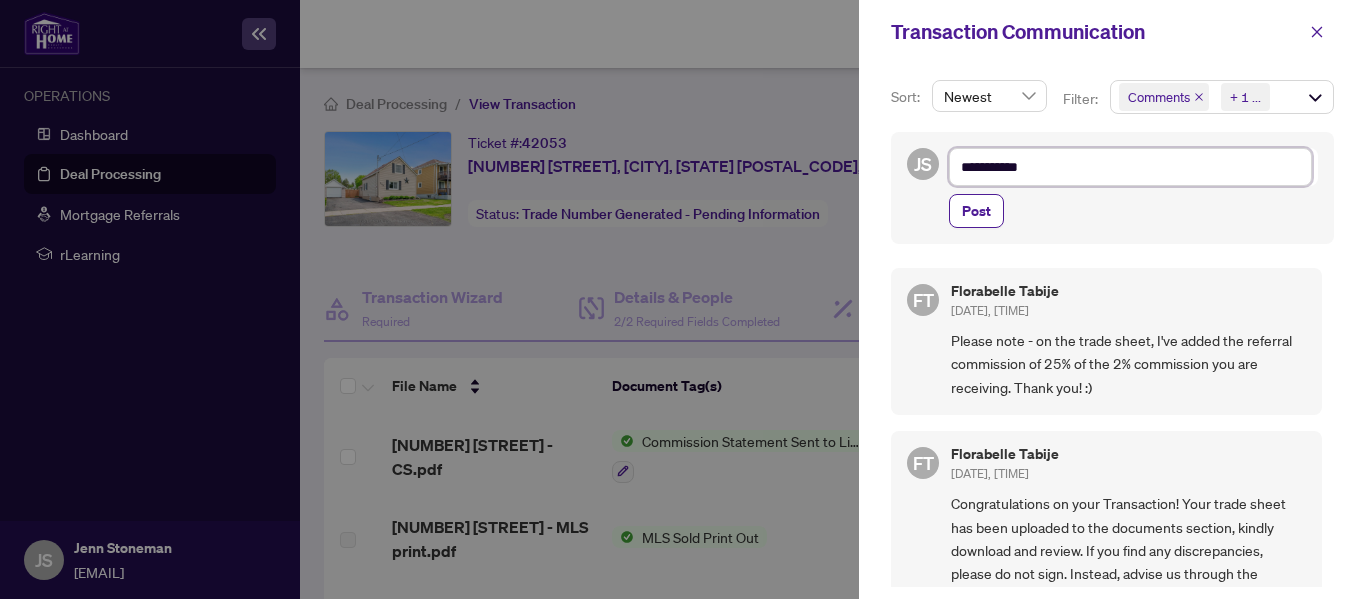 type on "**********" 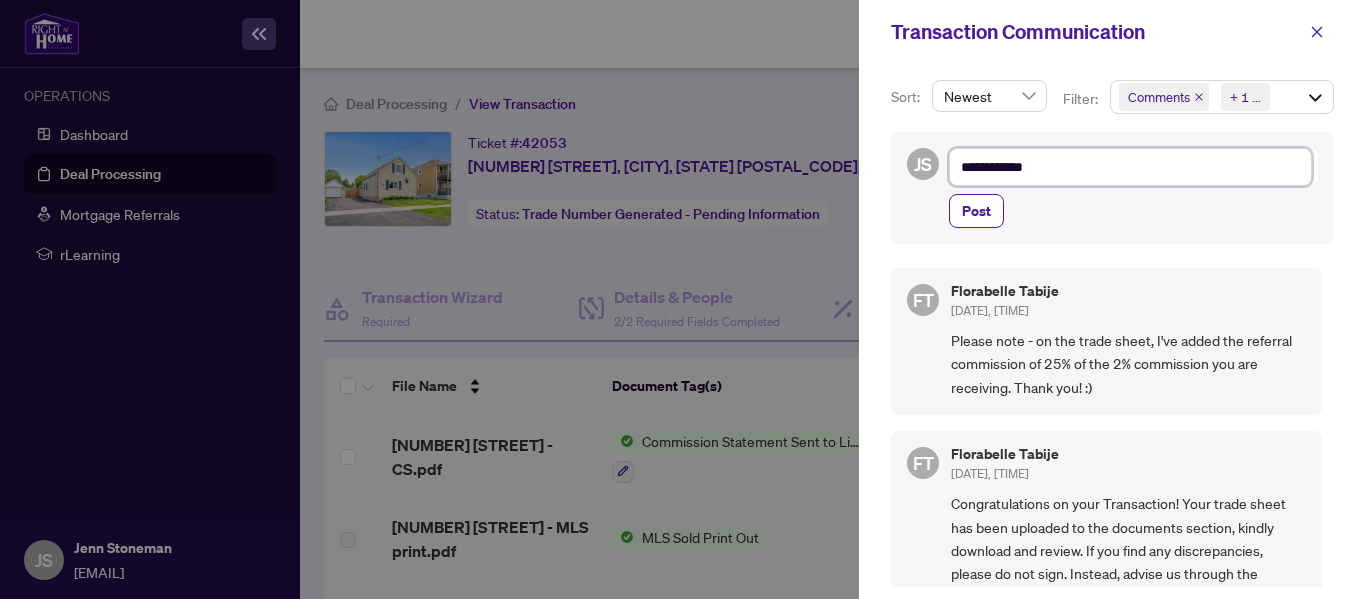 type on "**********" 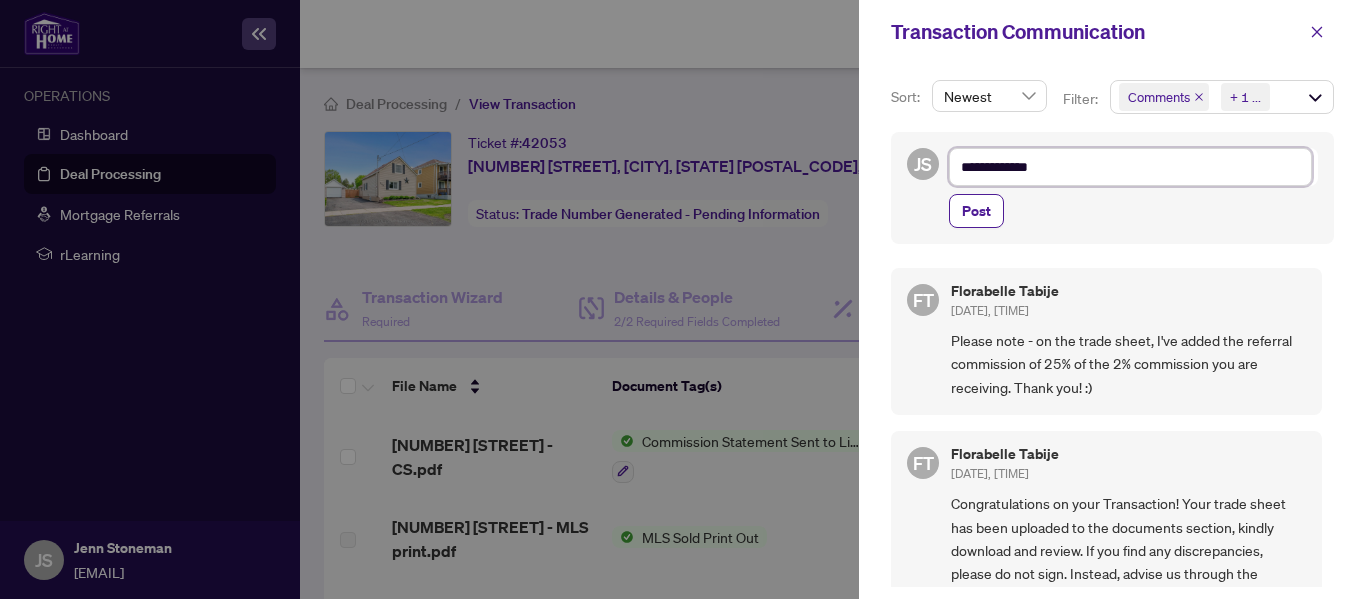 type on "**********" 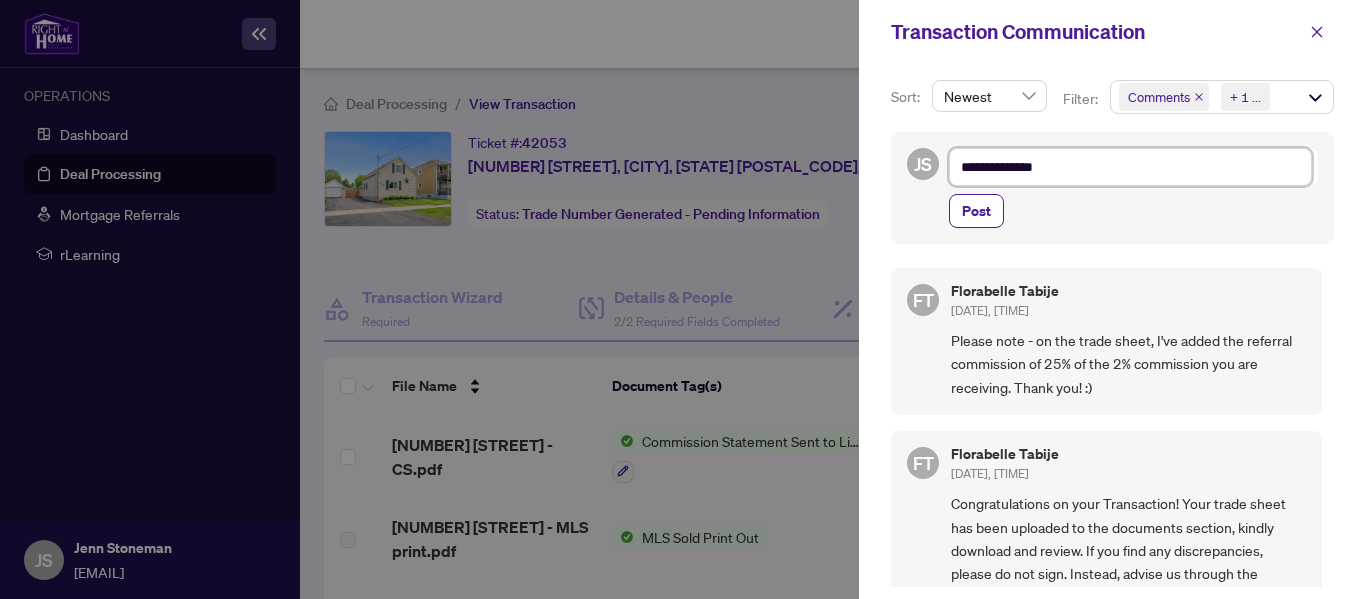 type on "**********" 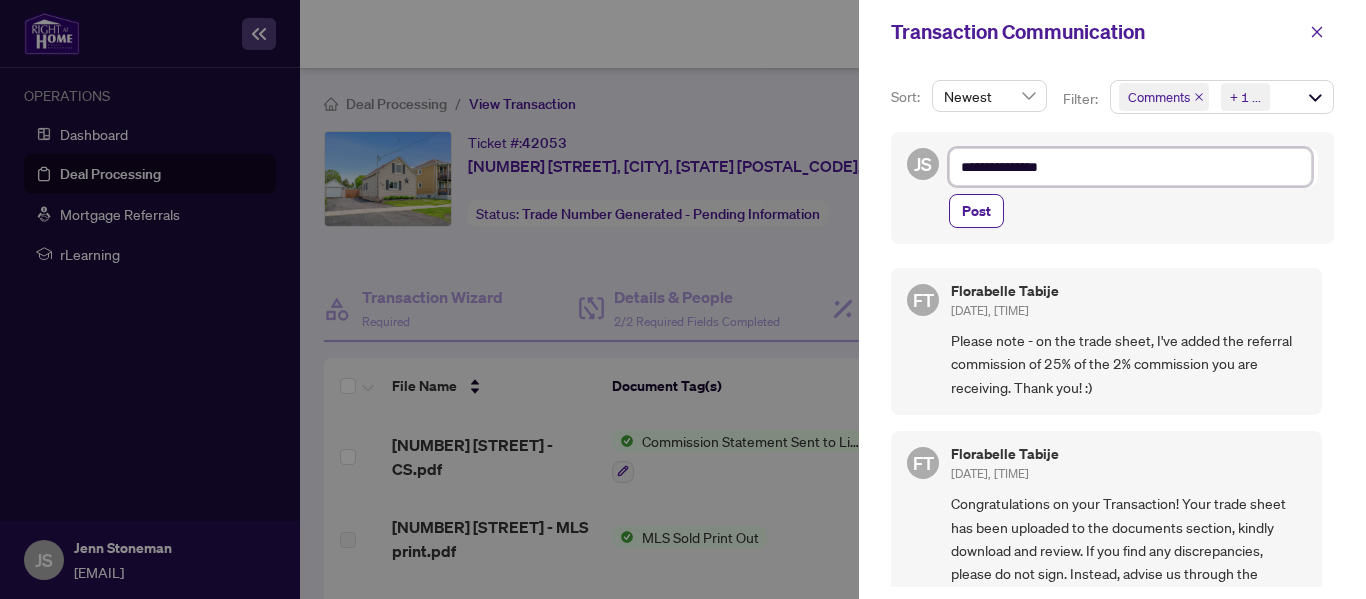 type on "**********" 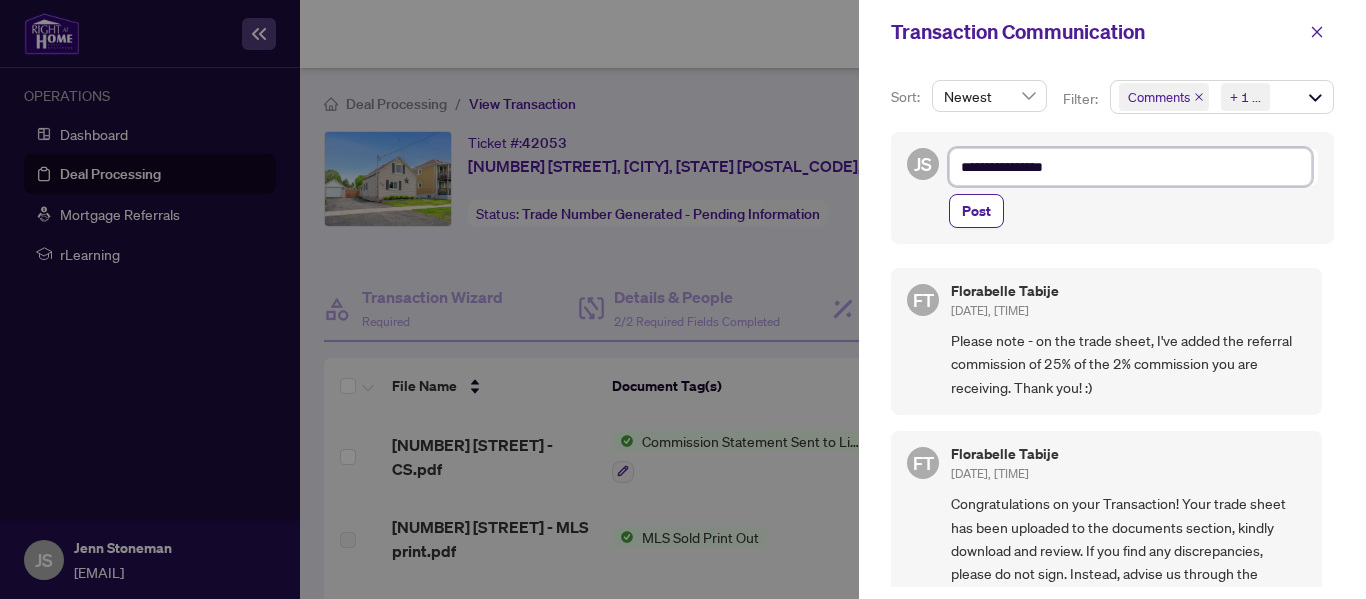 type on "**********" 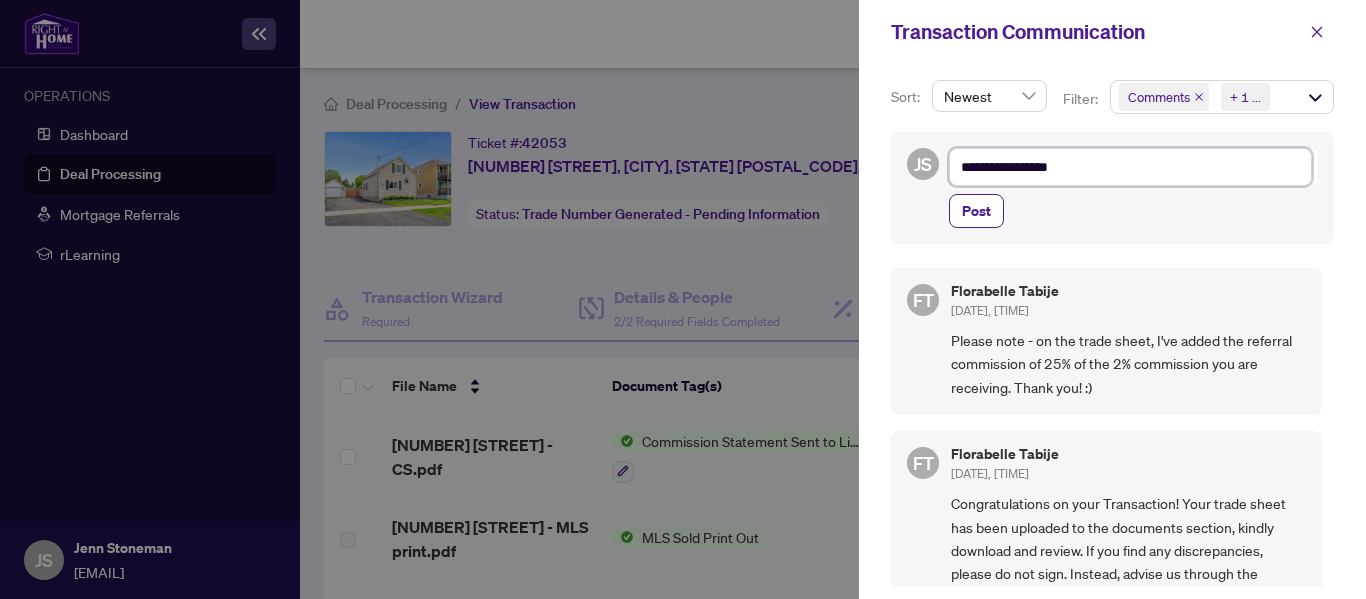 type on "**********" 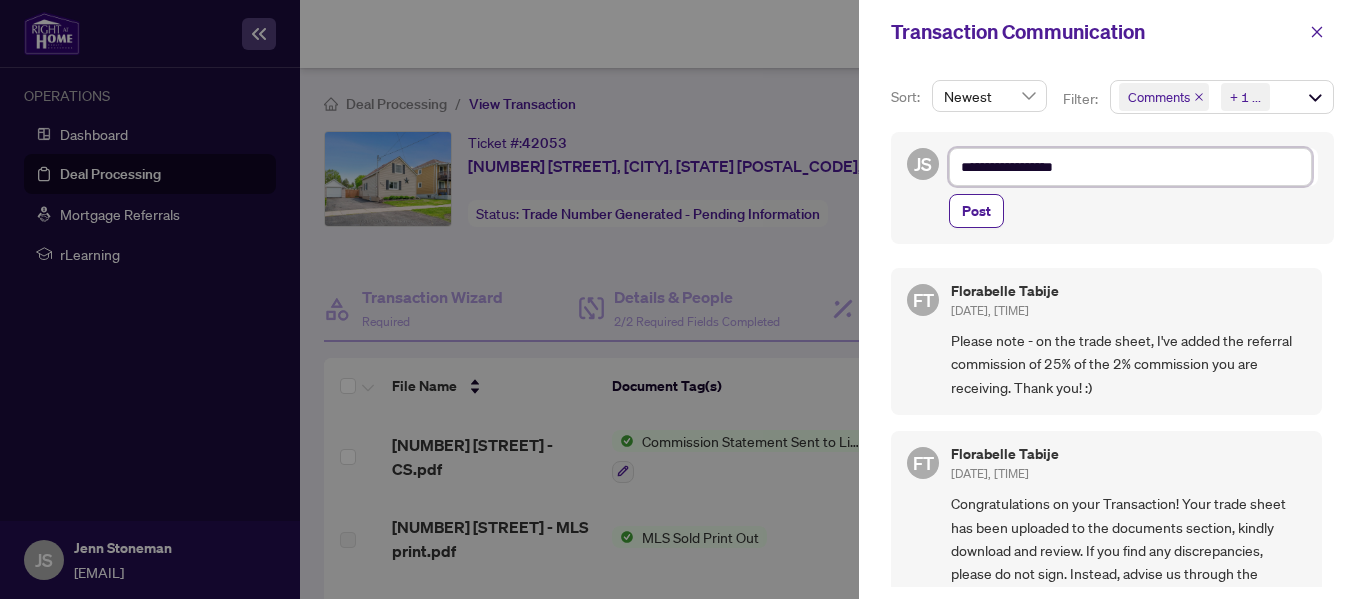 type on "**********" 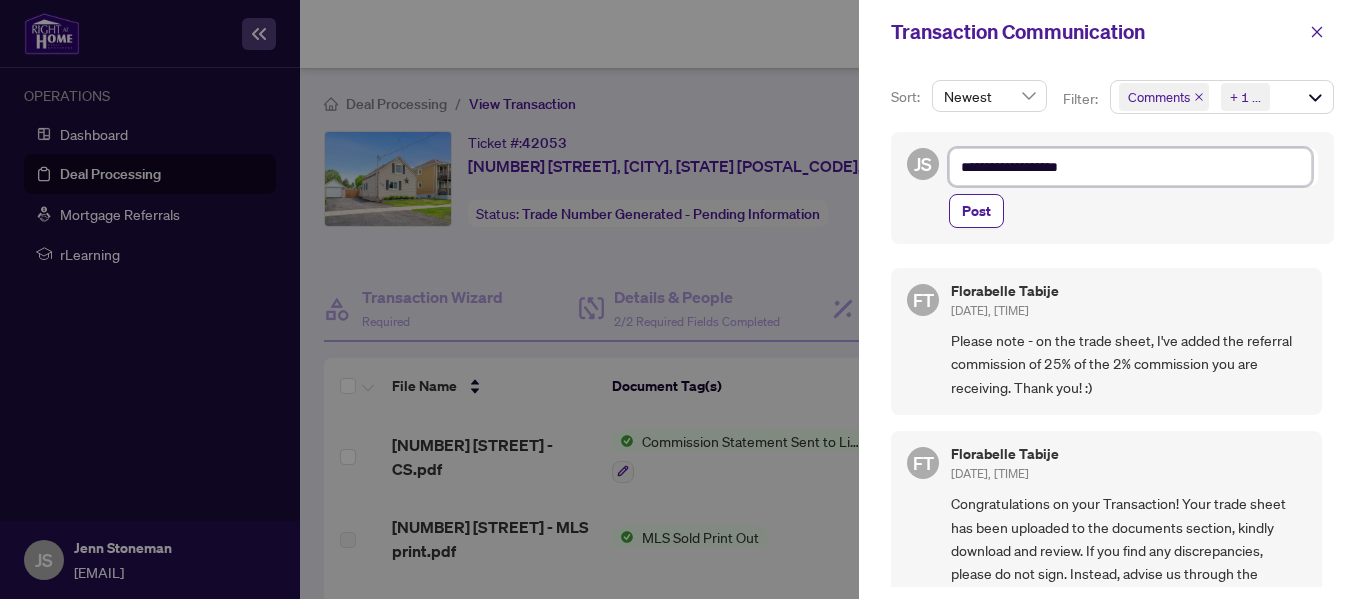 type on "**********" 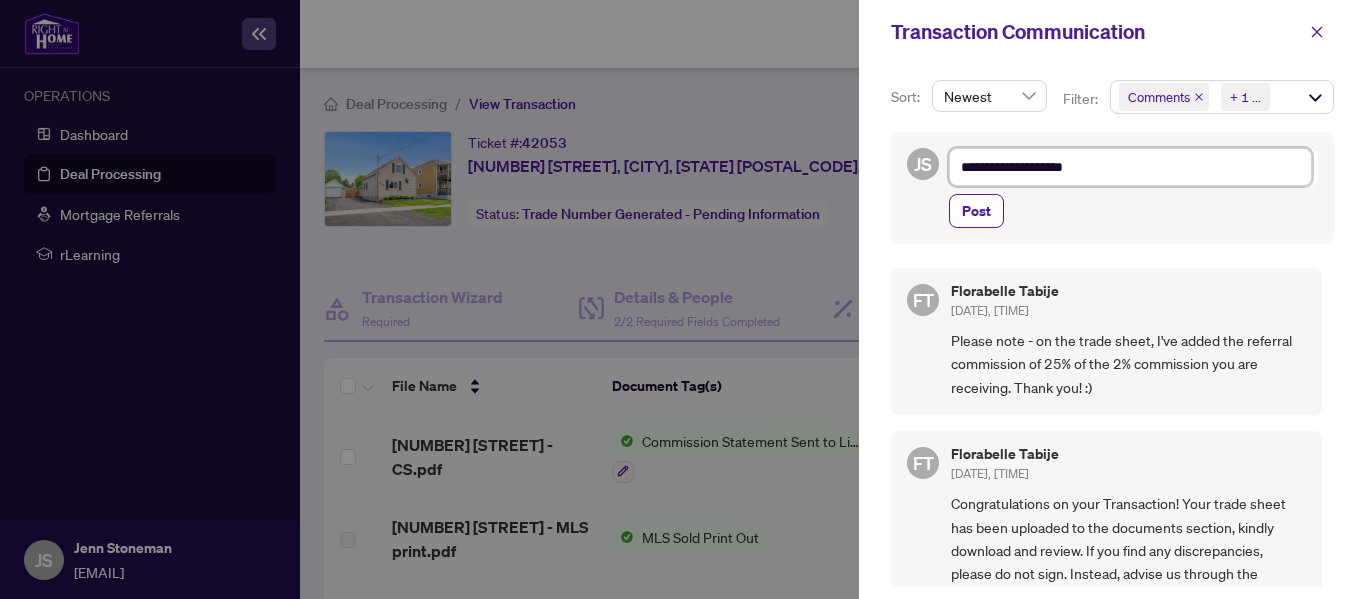 type on "**********" 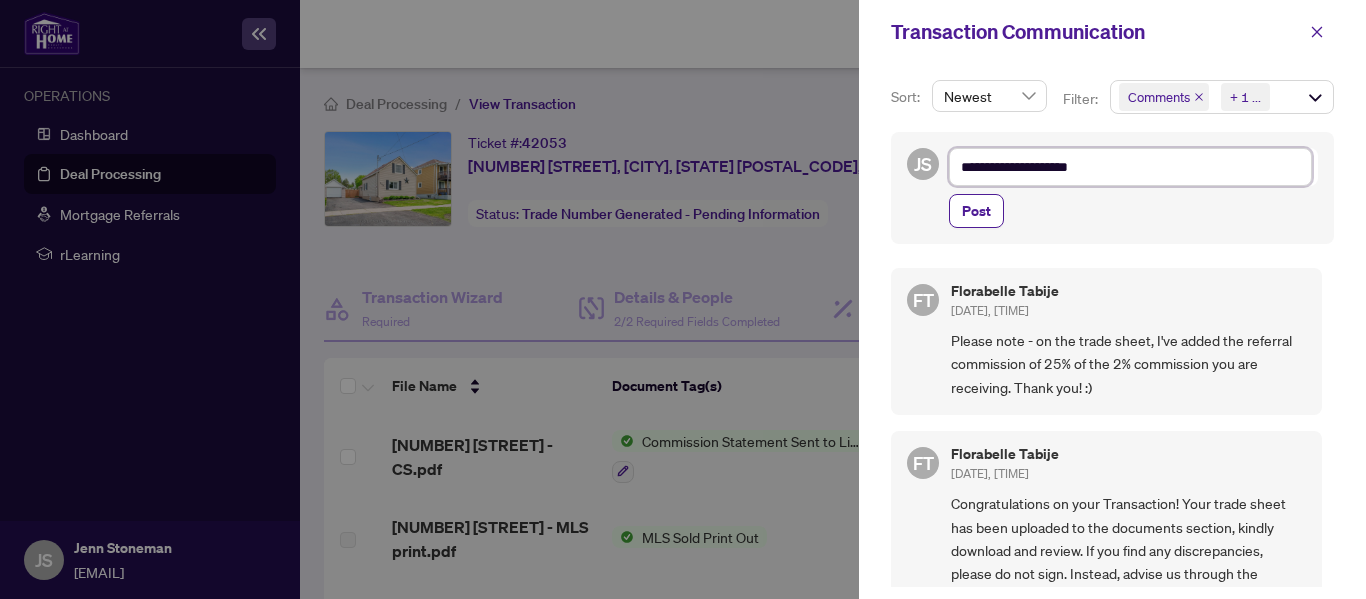 type on "**********" 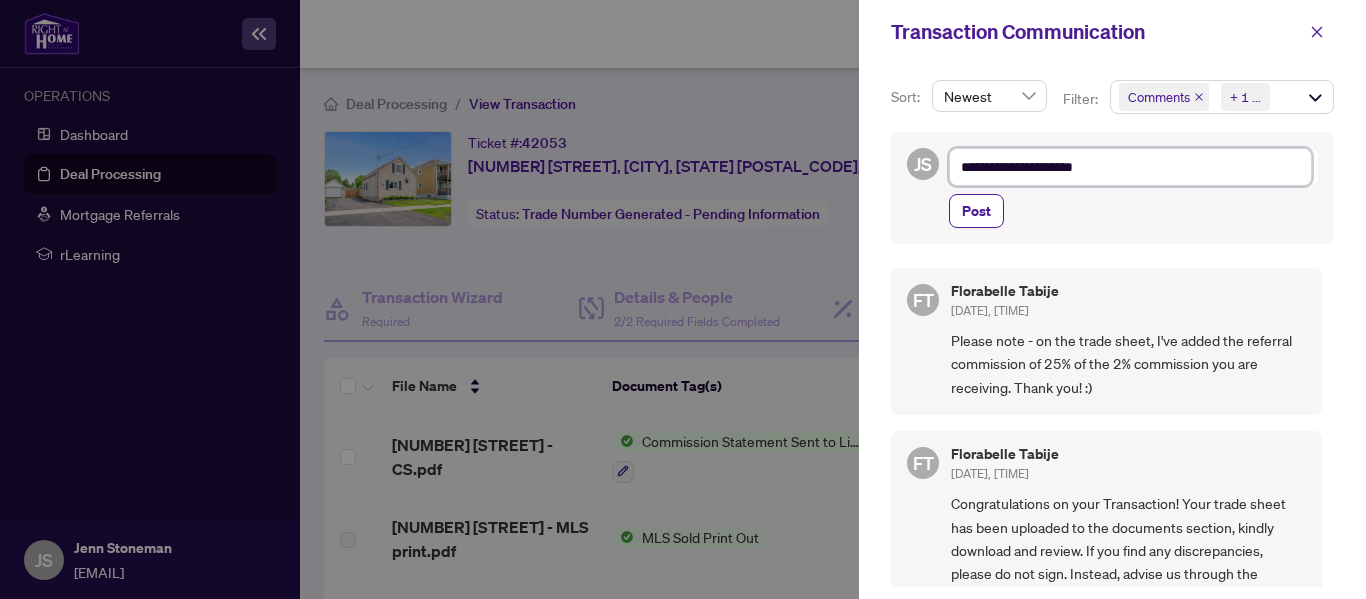 type on "**********" 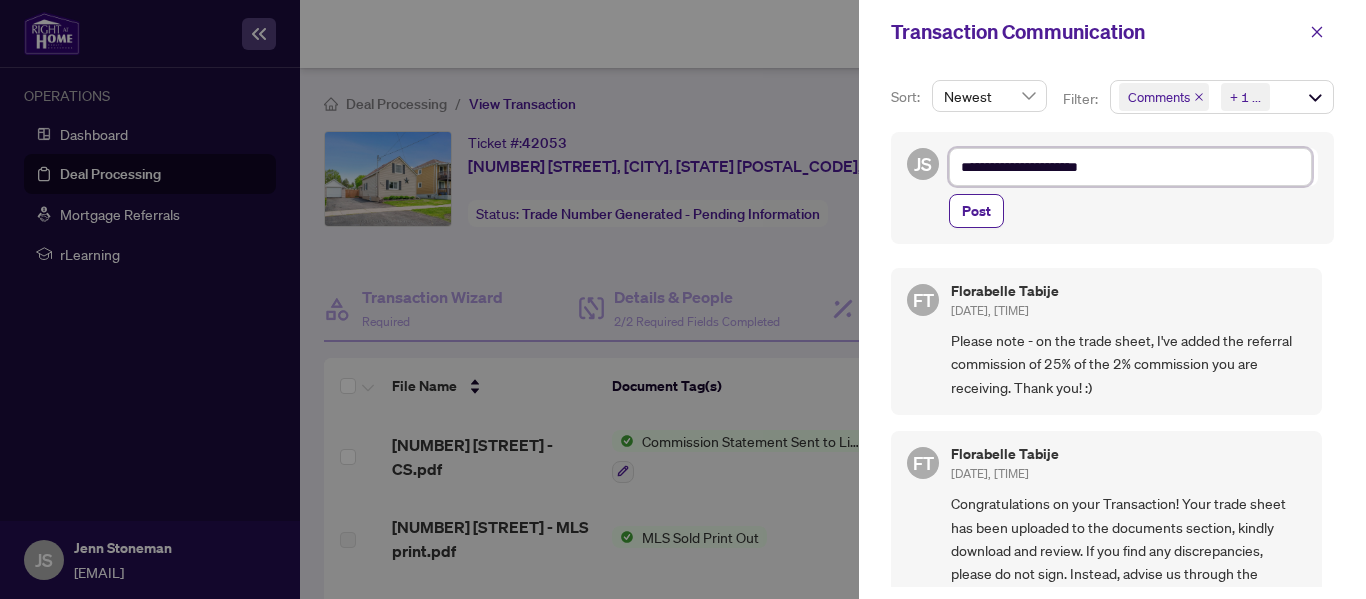 type on "**********" 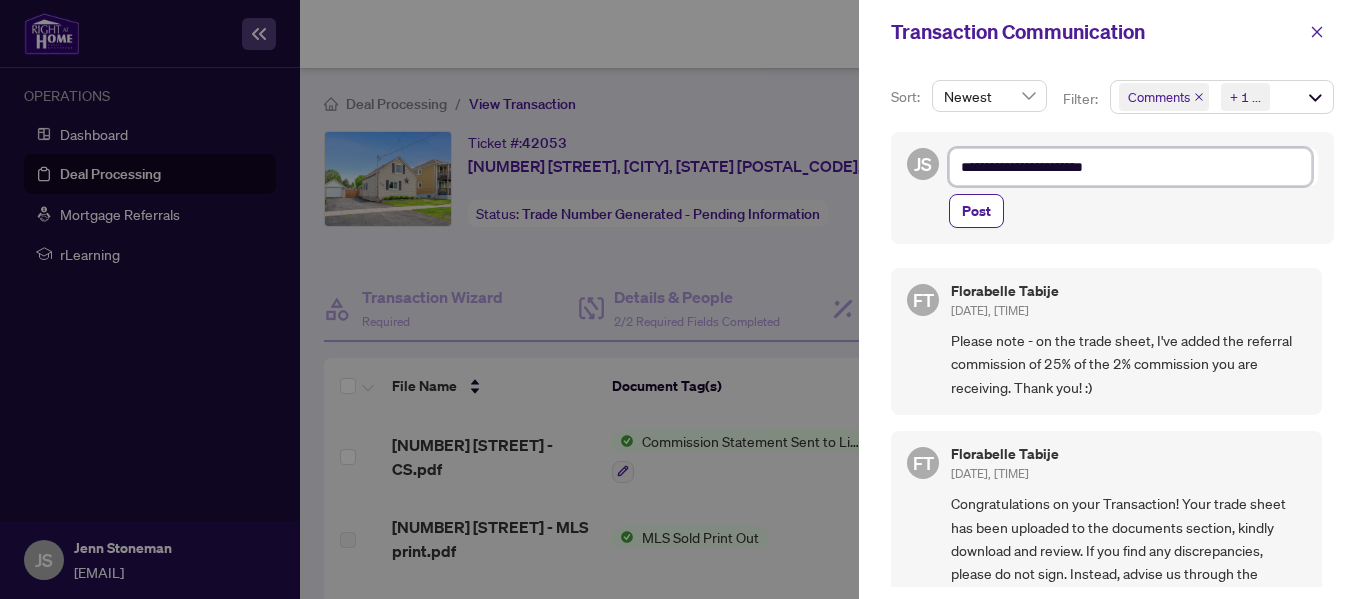 type on "**********" 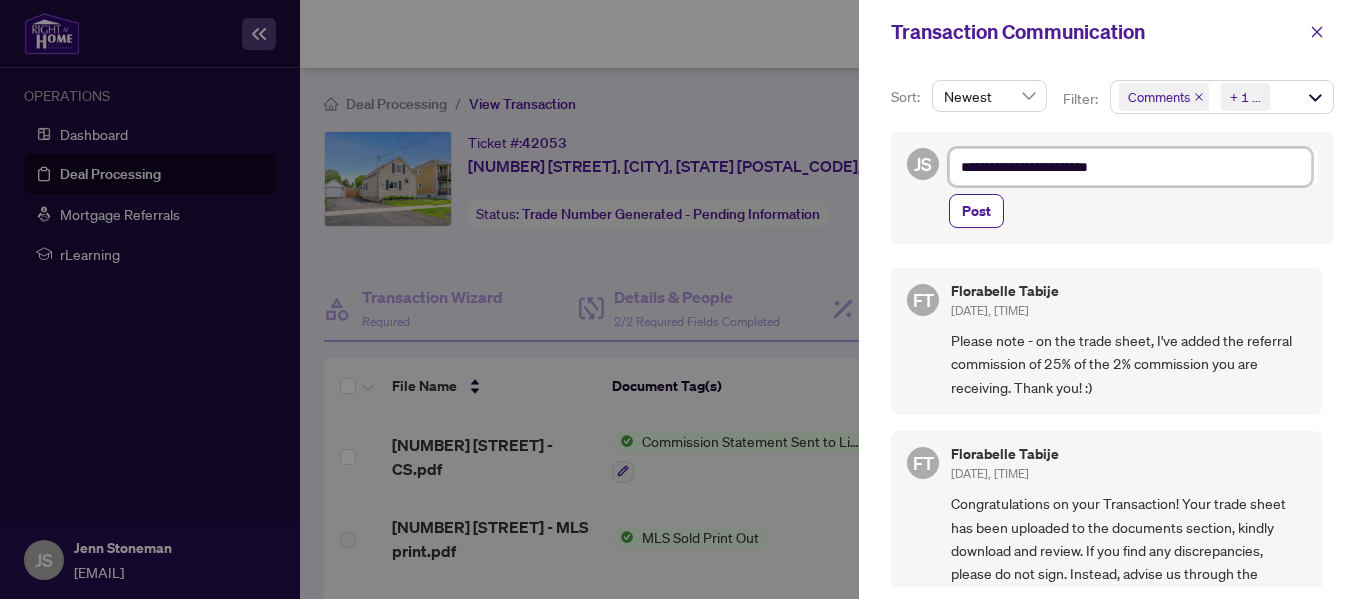 type on "**********" 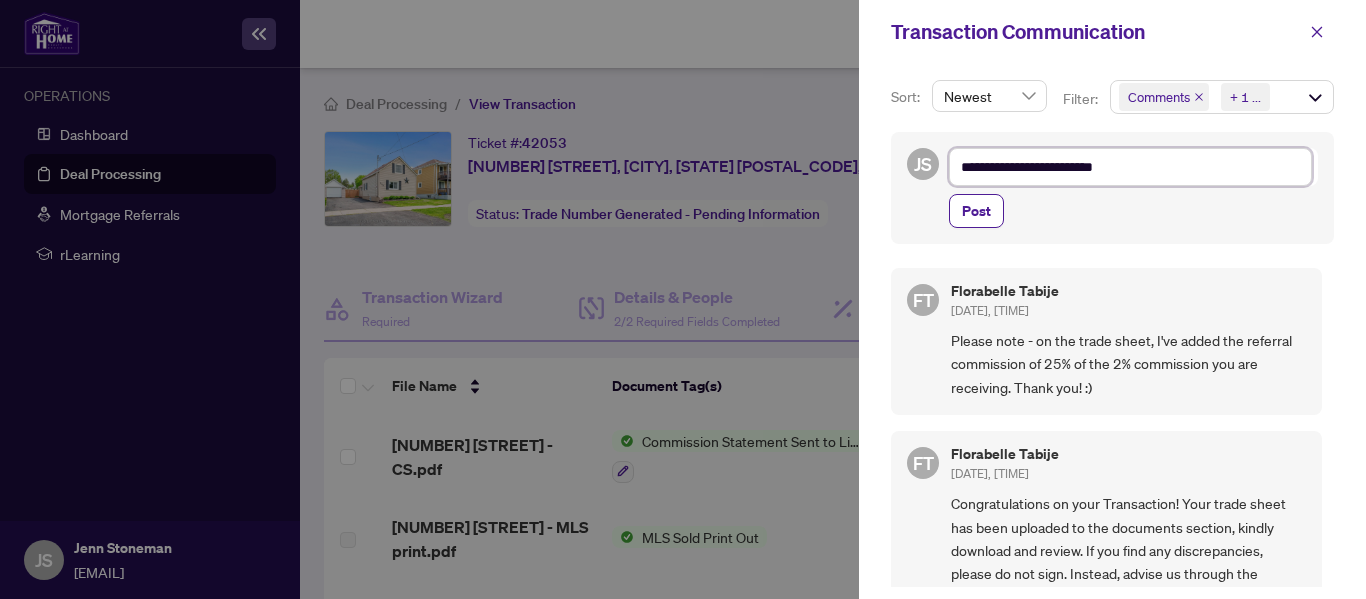 type on "**********" 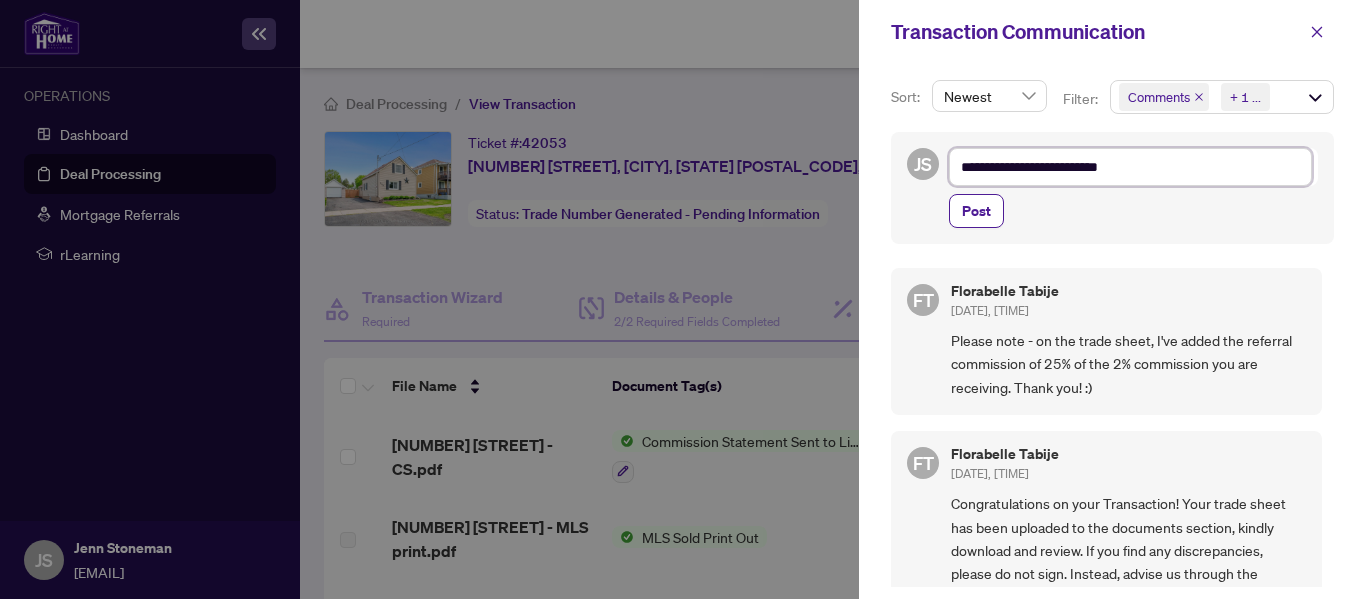 type on "**********" 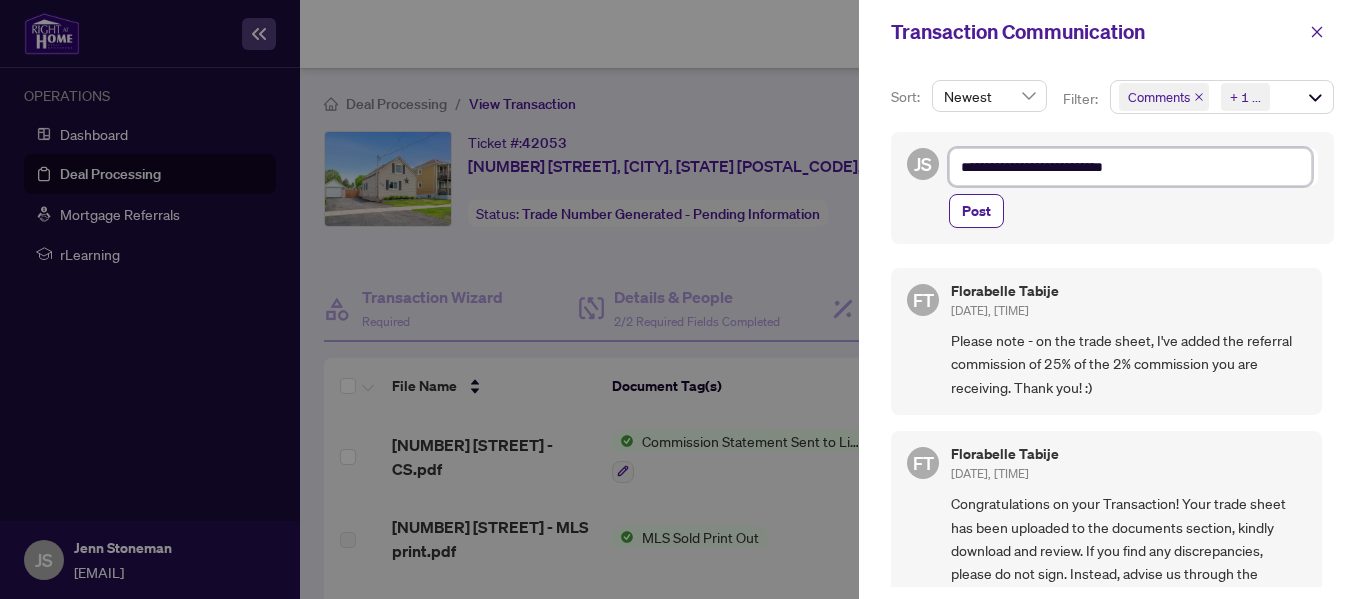 type on "**********" 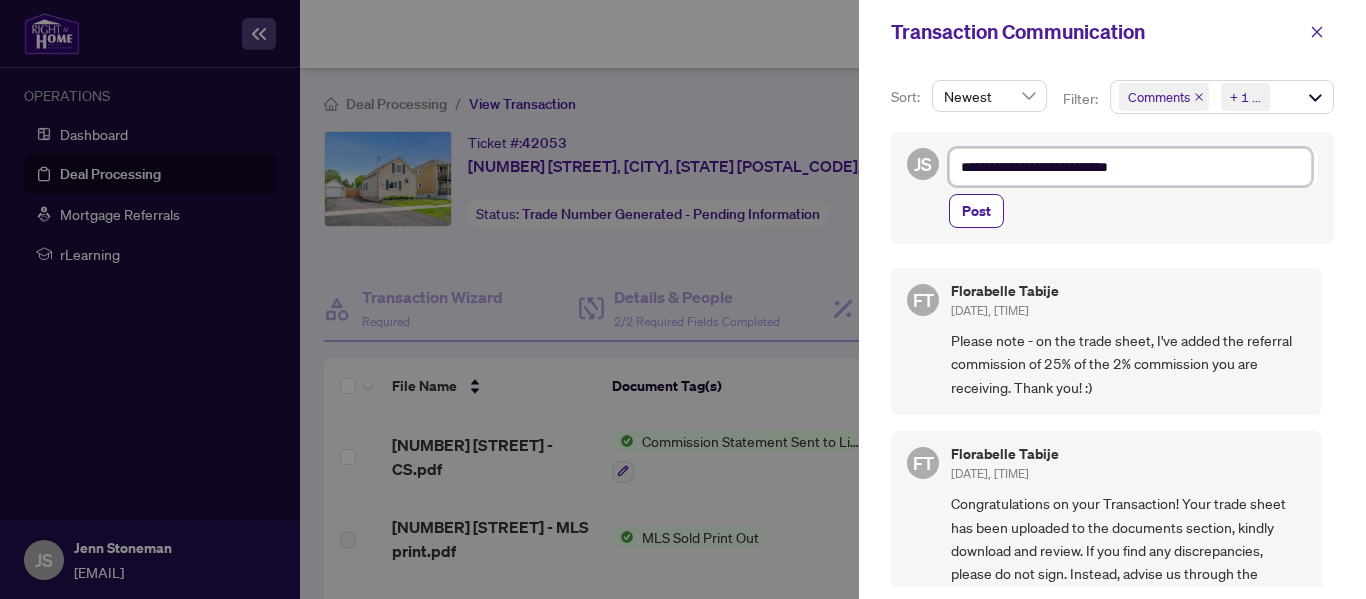 type on "**********" 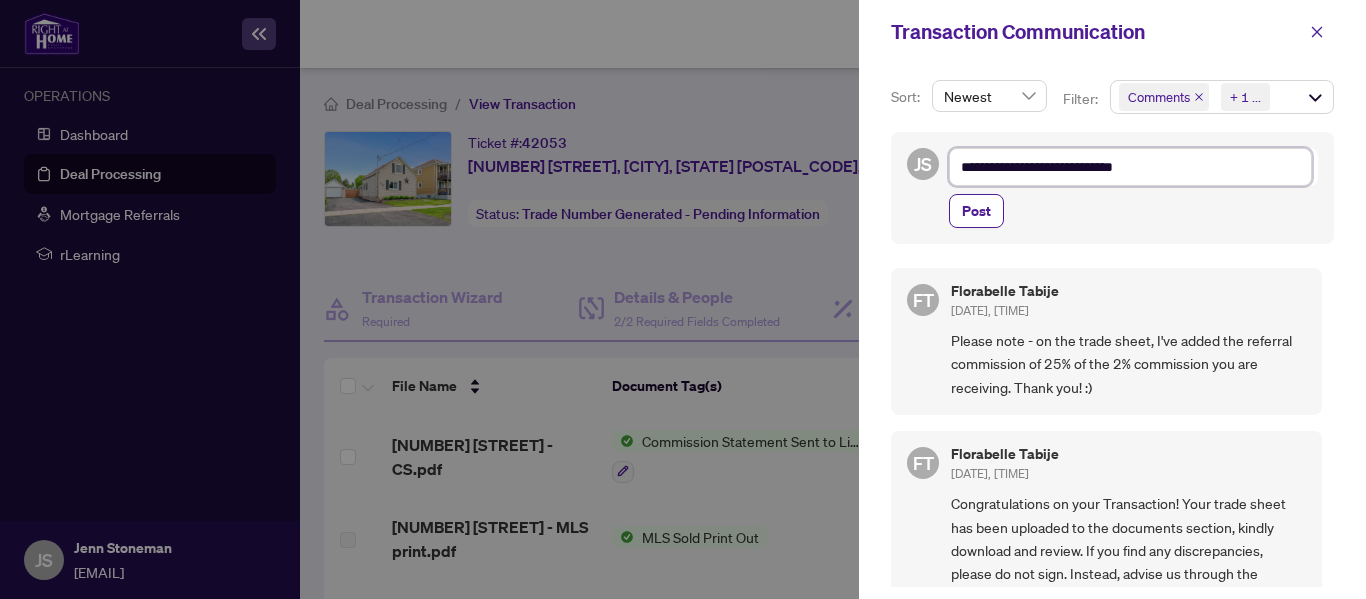 type on "**********" 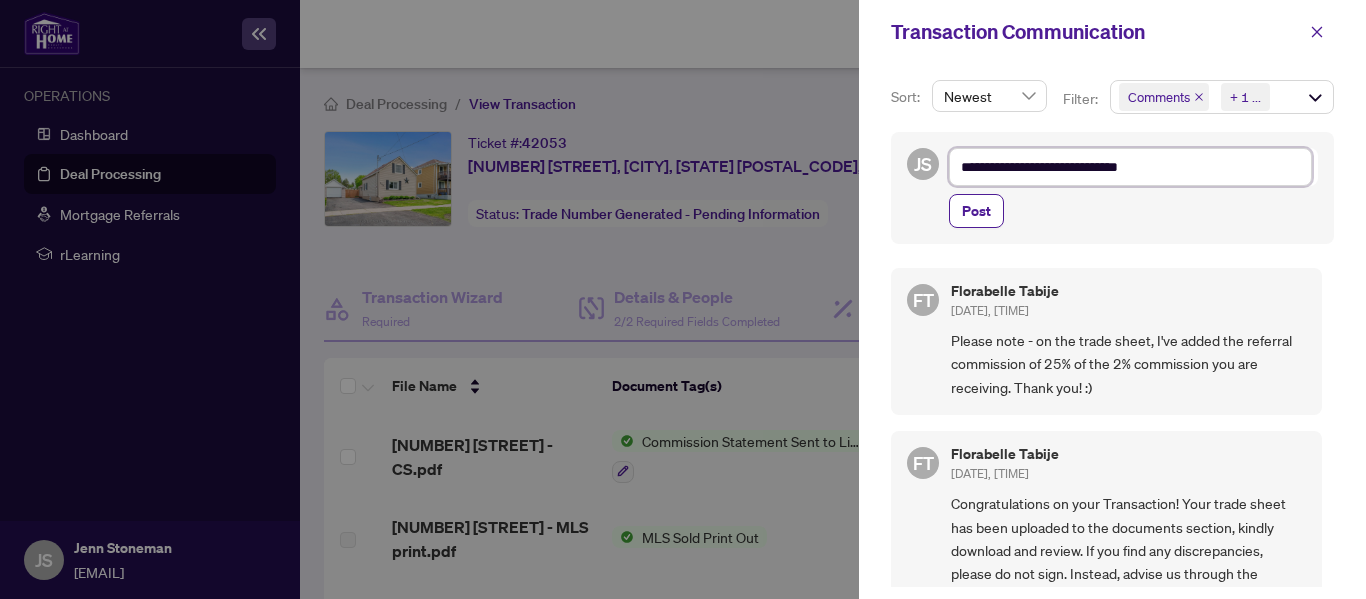 type on "**********" 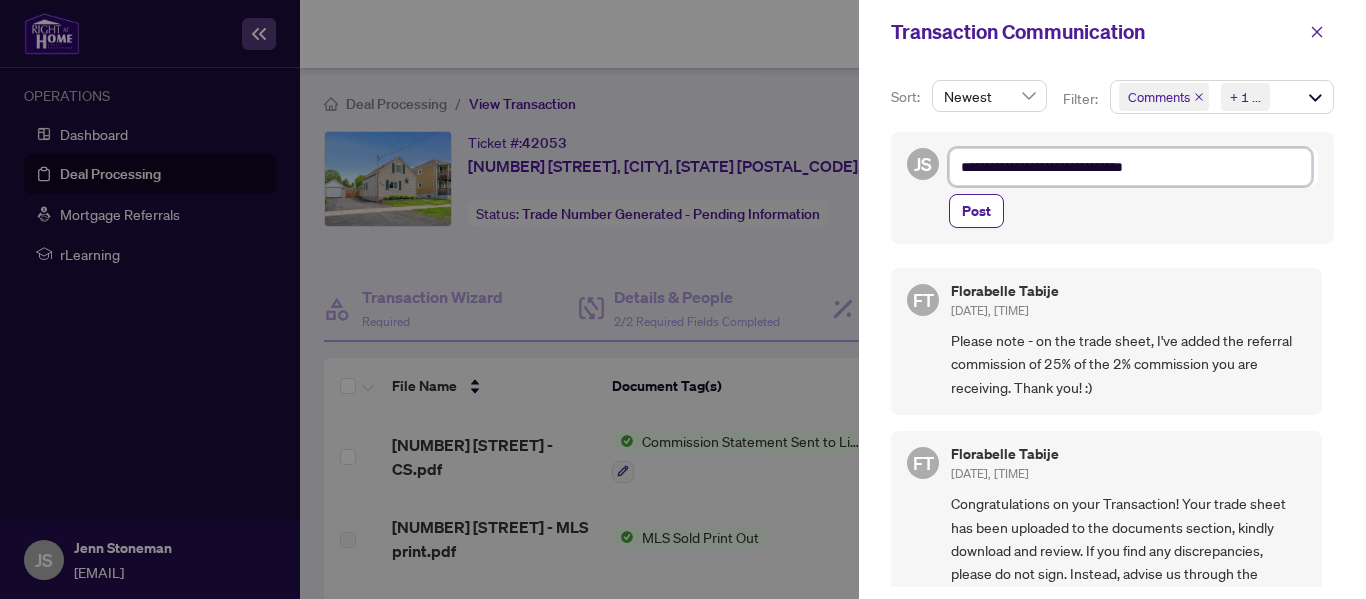 type on "**********" 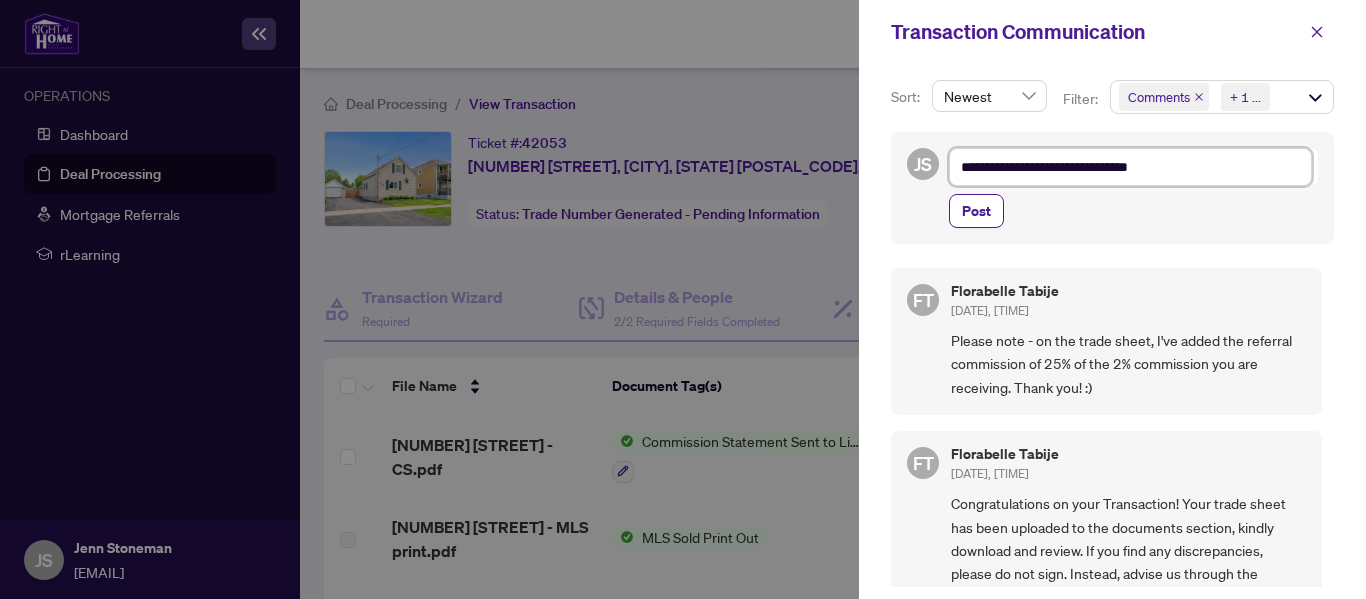 type on "**********" 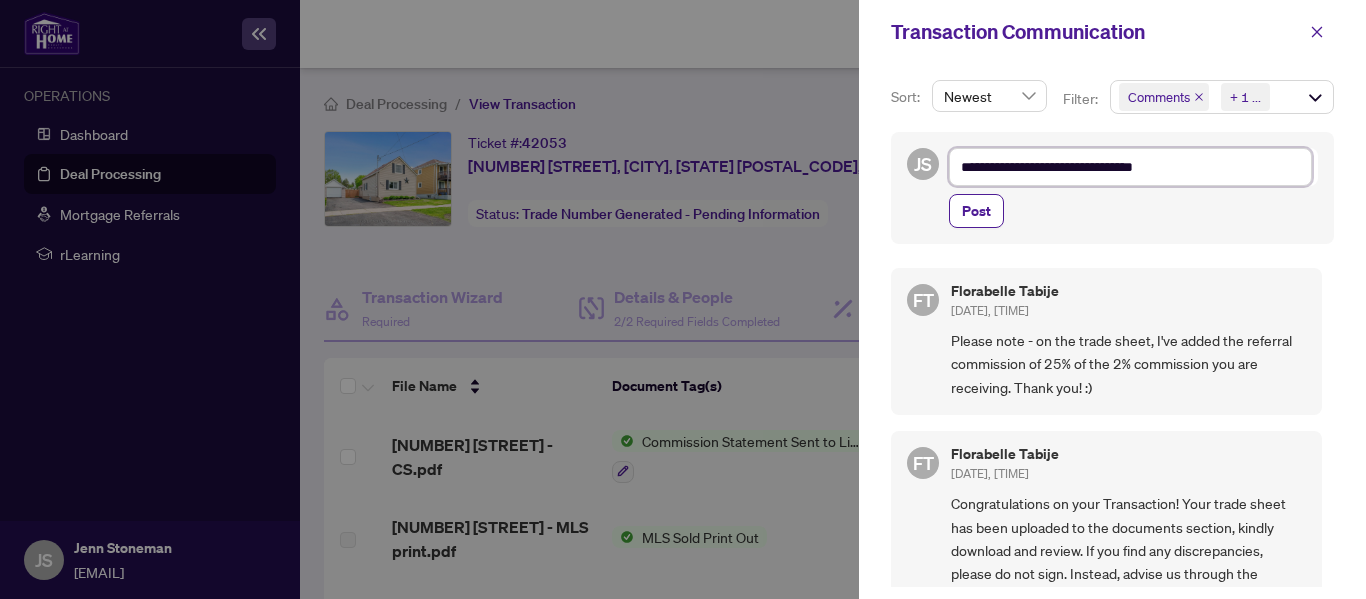 type on "**********" 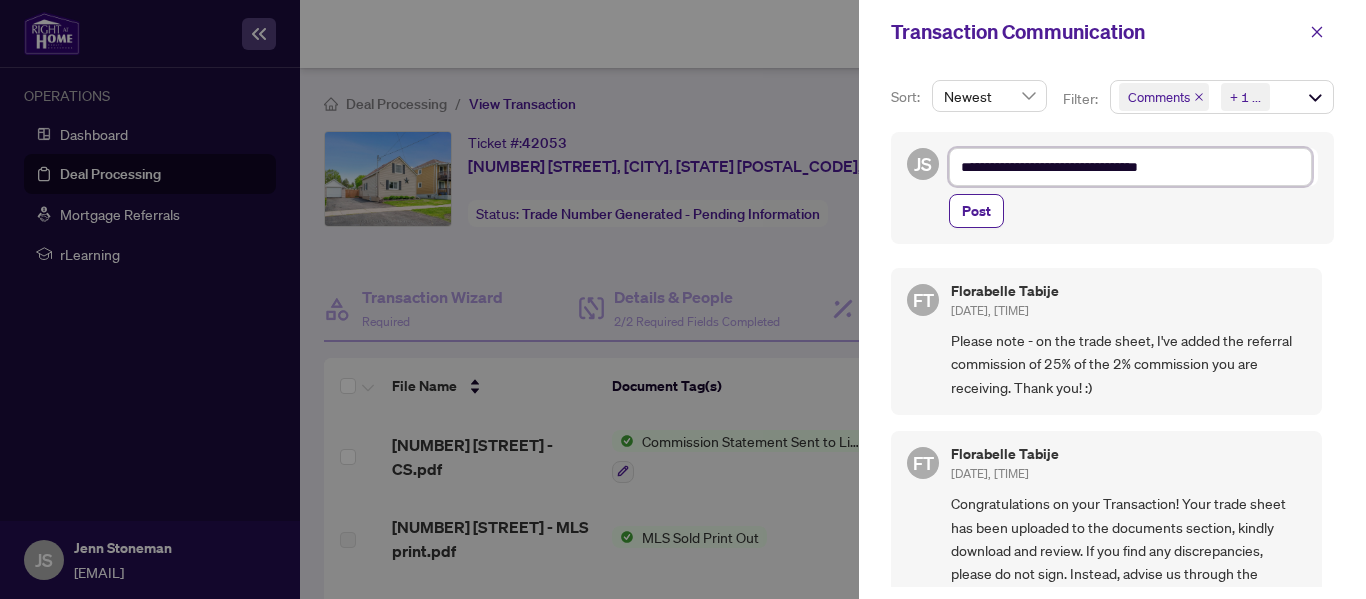 type on "**********" 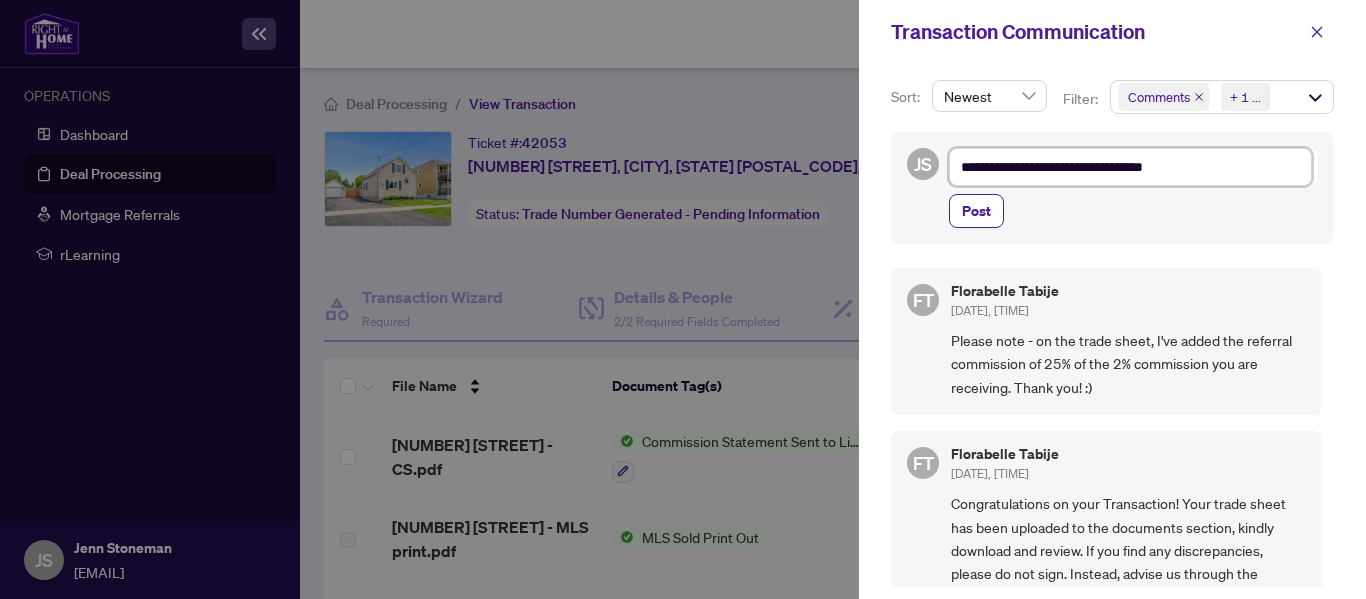 type on "**********" 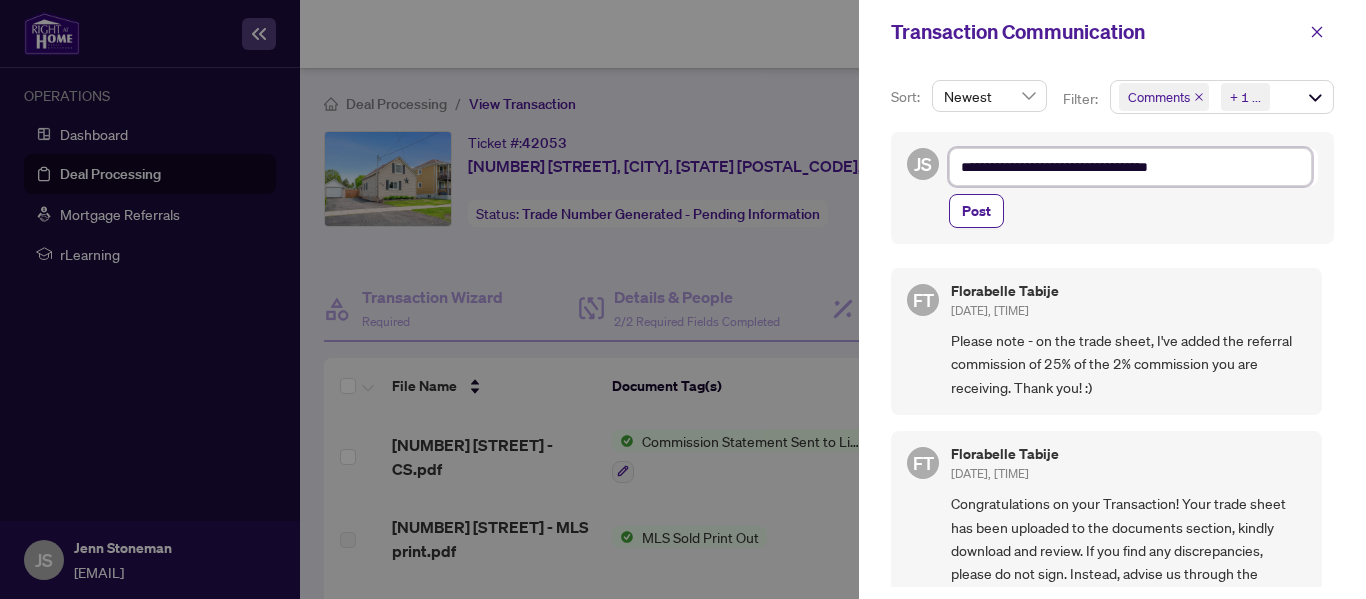 type on "**********" 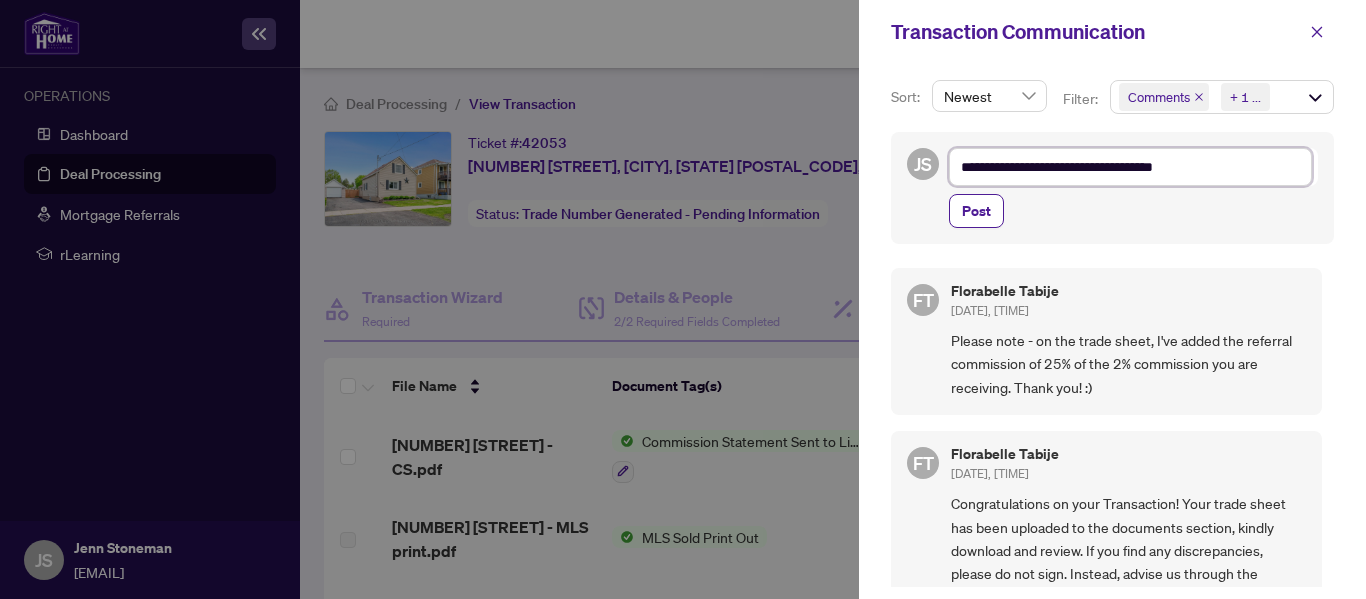 type on "**********" 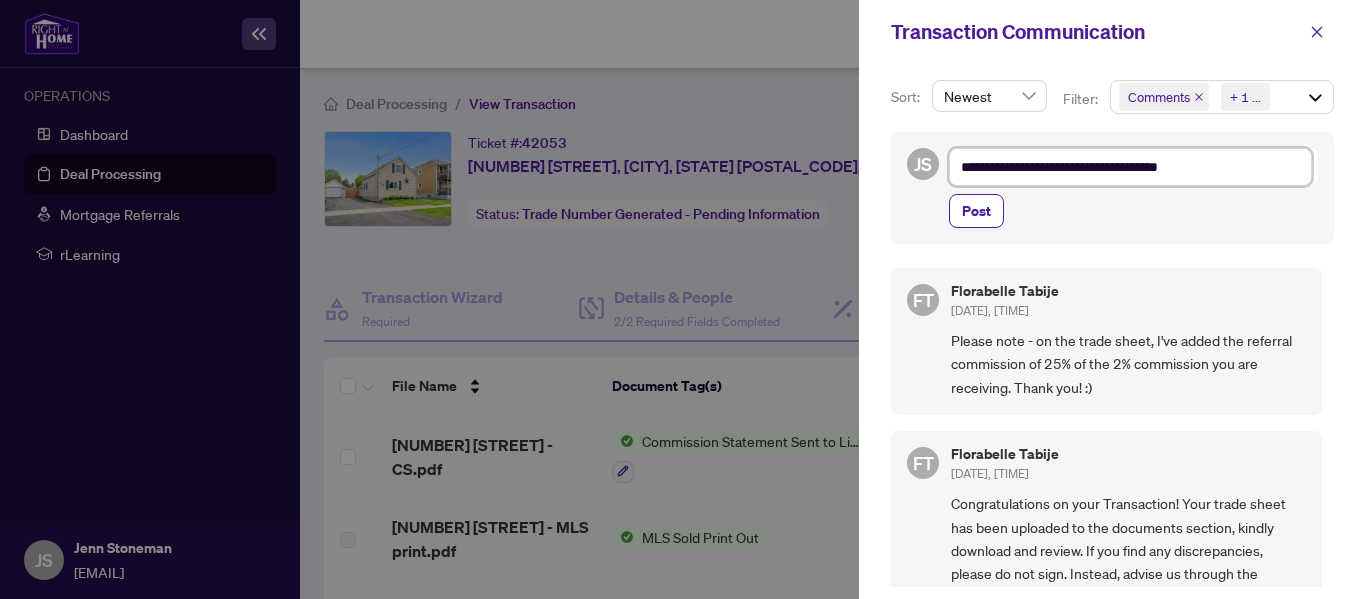 type on "**********" 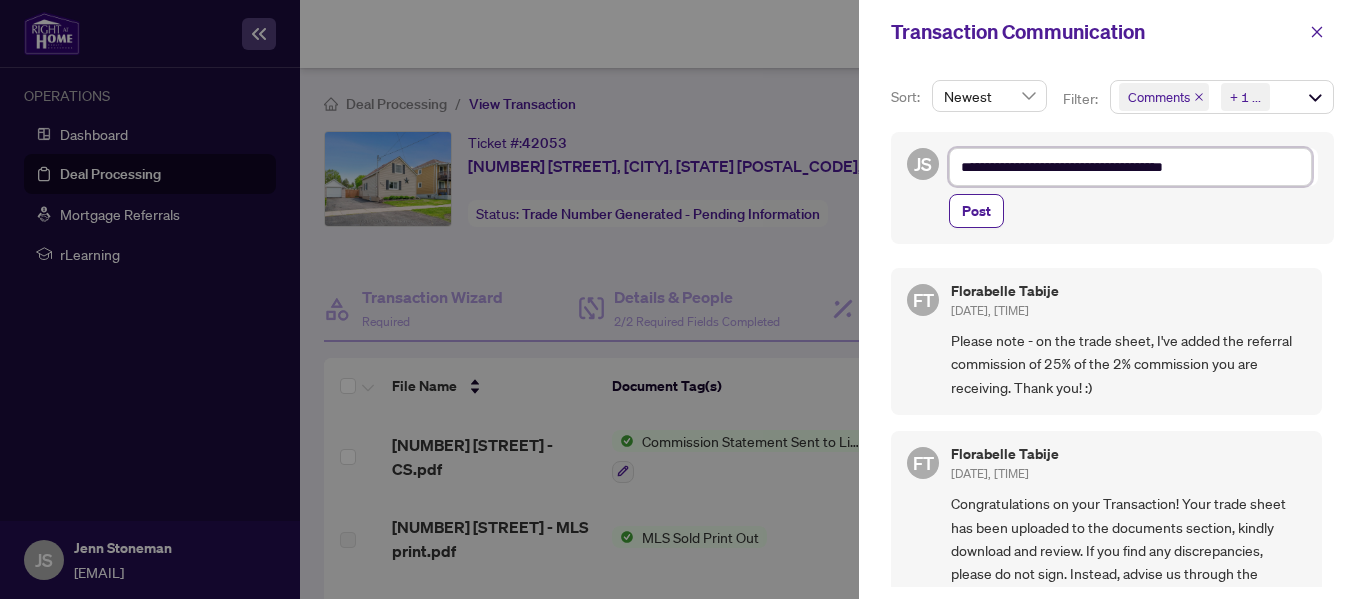 type on "**********" 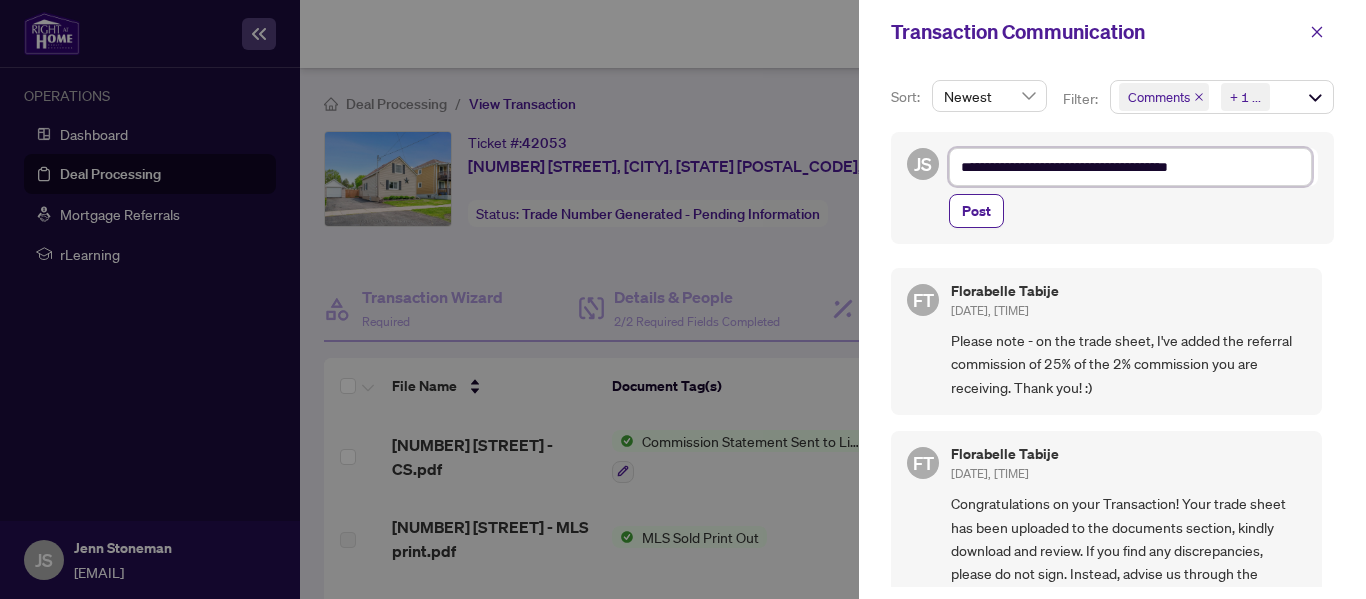 type on "**********" 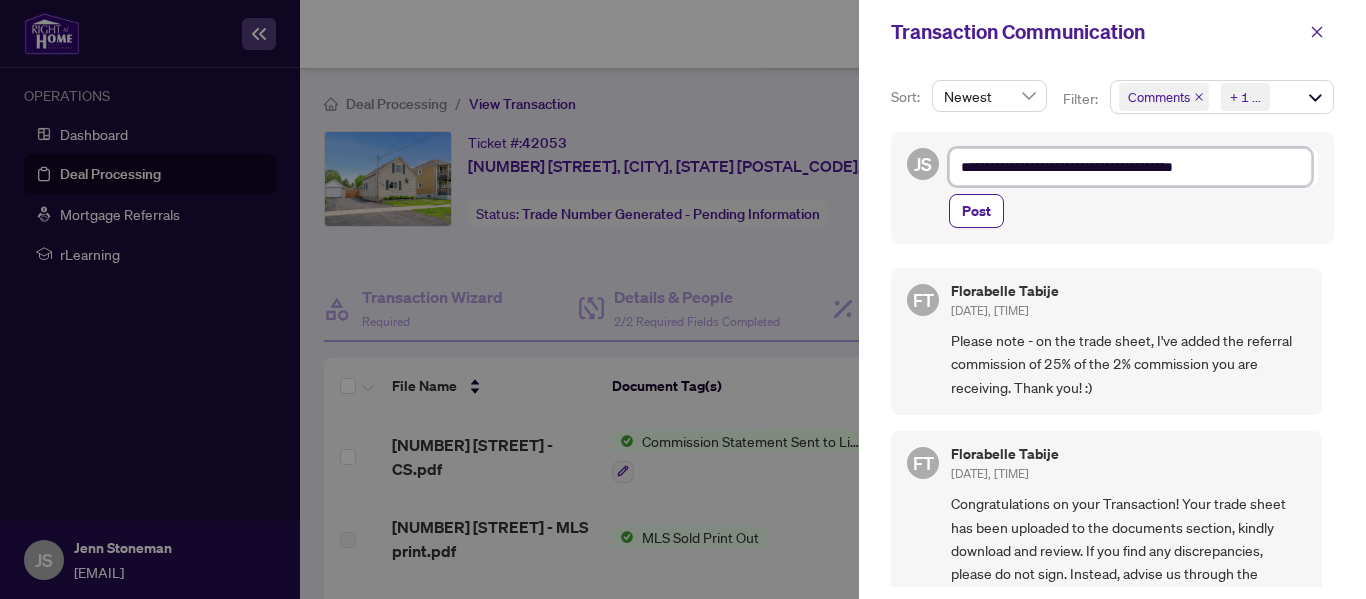 type on "**********" 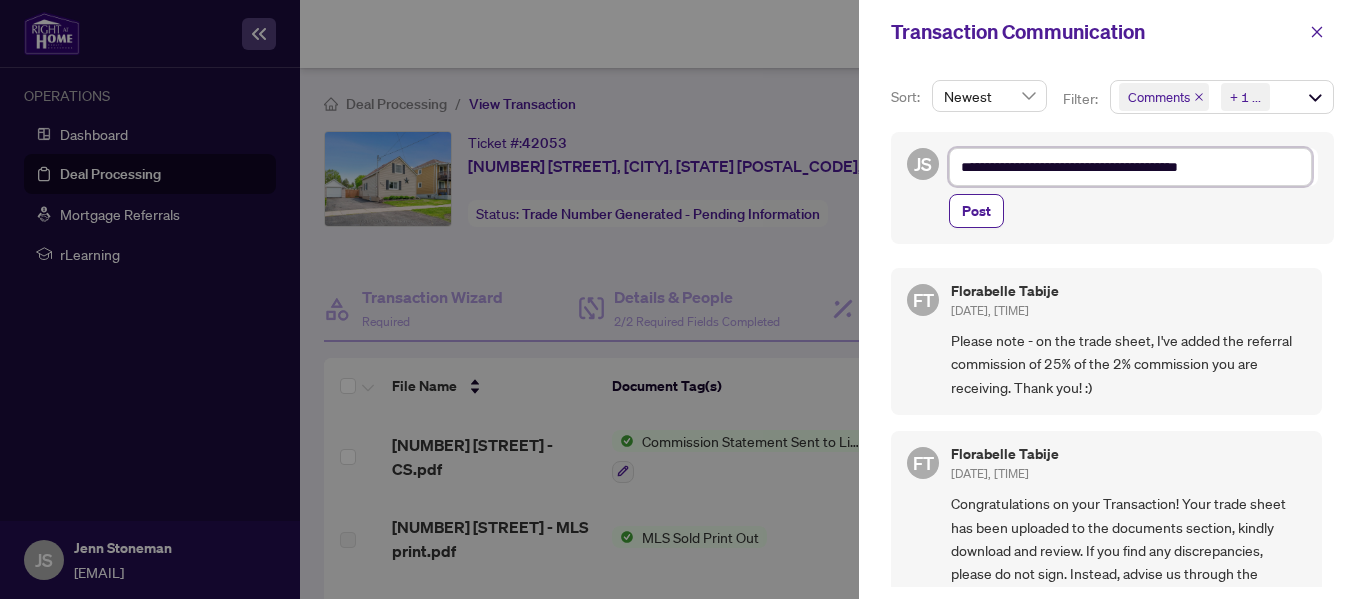 type on "**********" 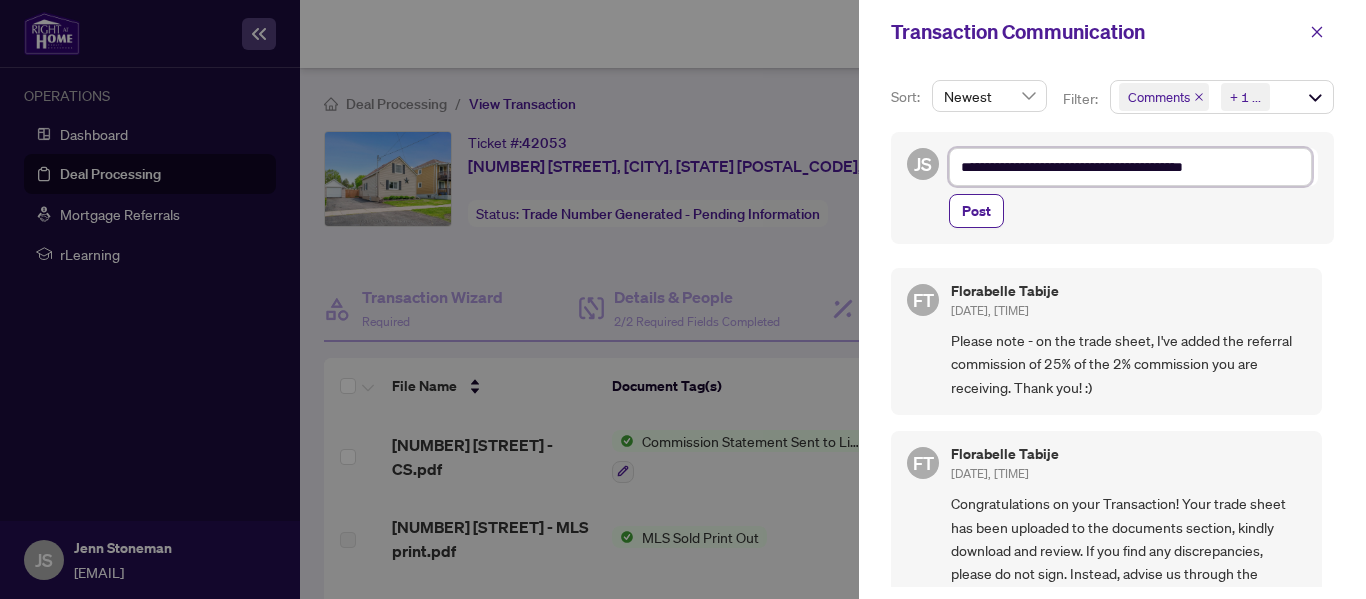 type on "**********" 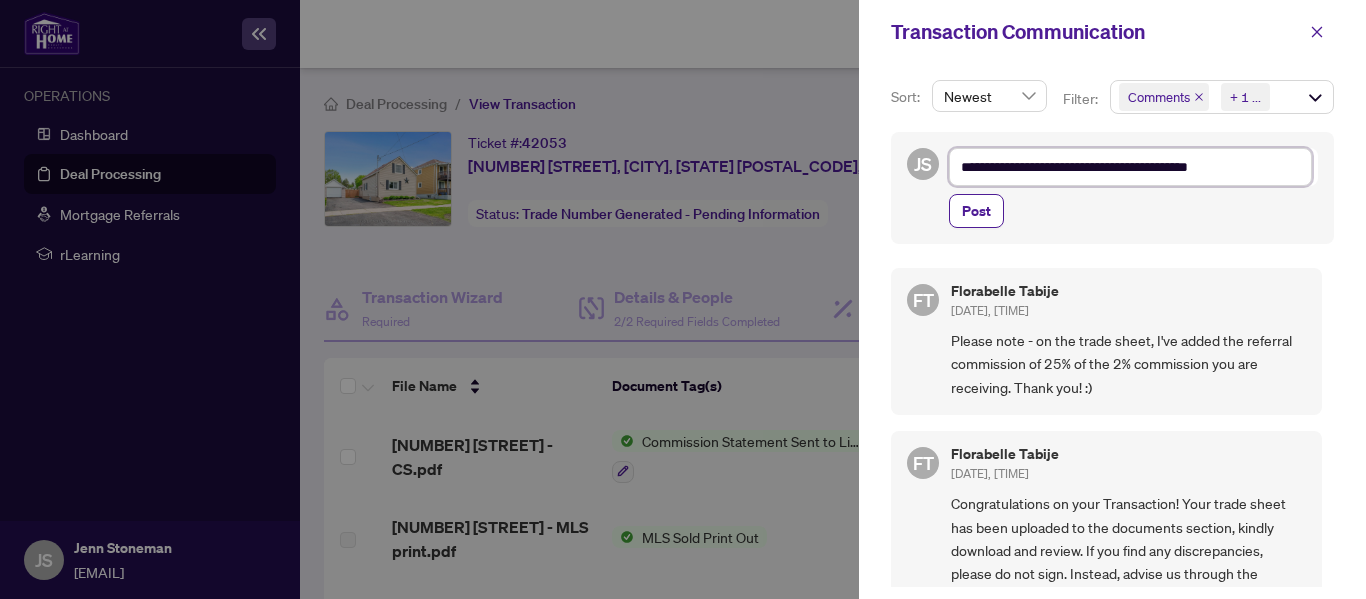 type on "**********" 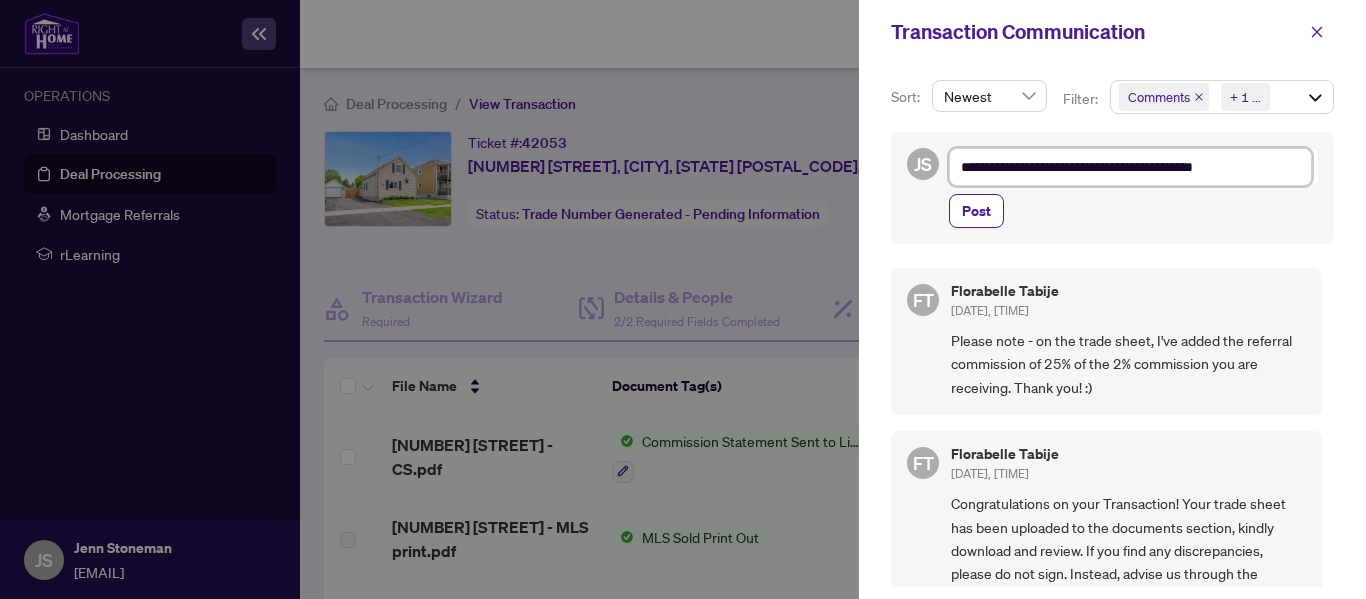 type on "**********" 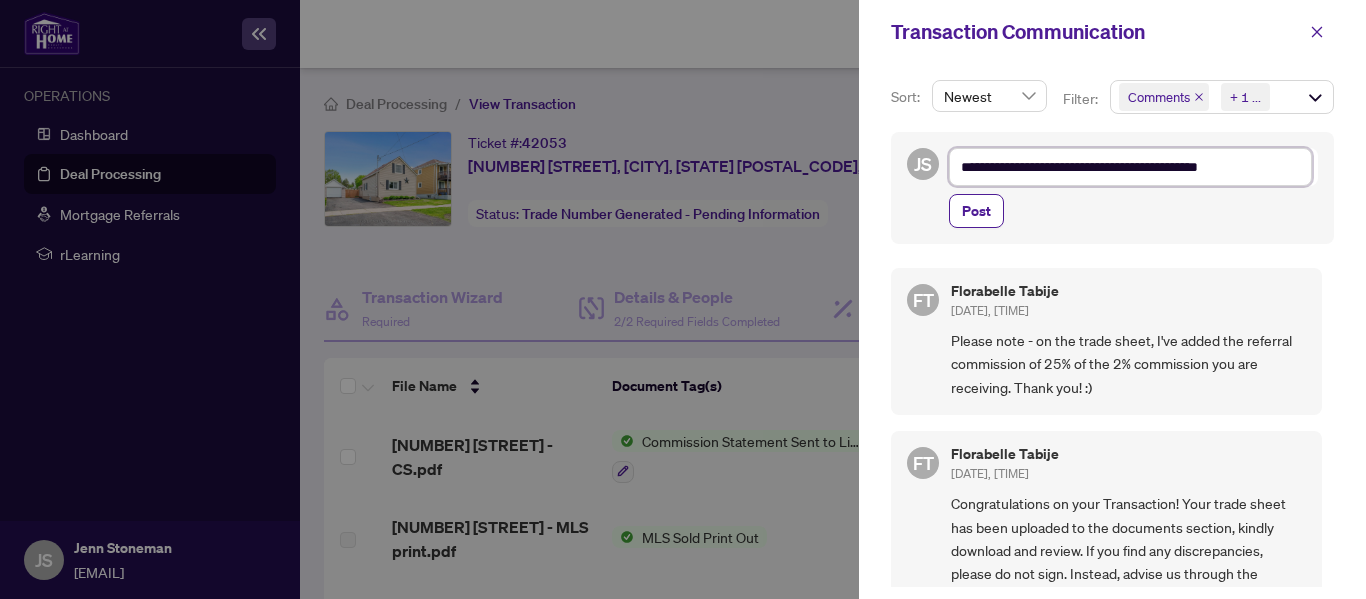 type on "**********" 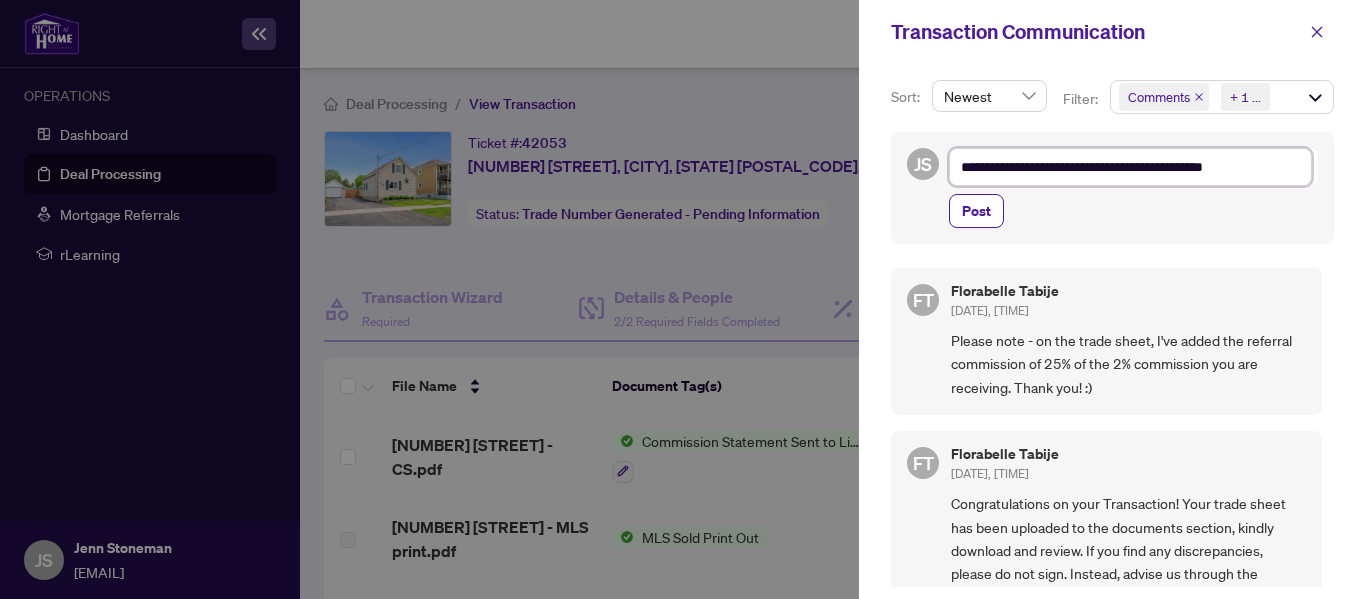 type on "**********" 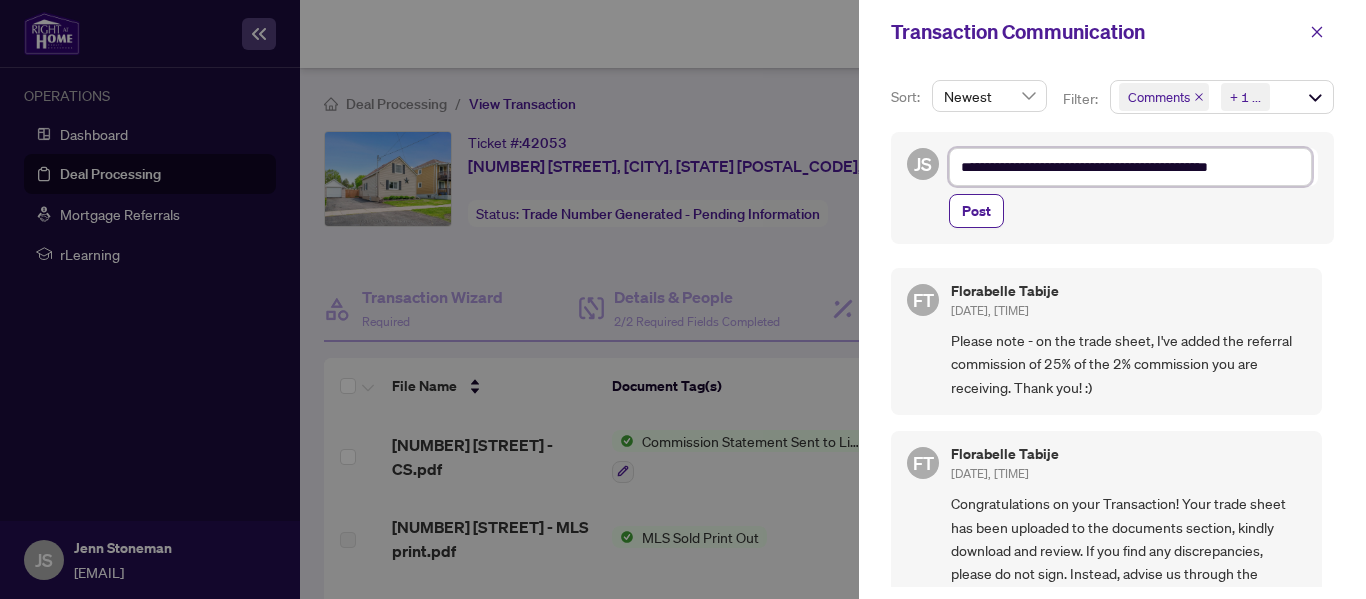 type on "**********" 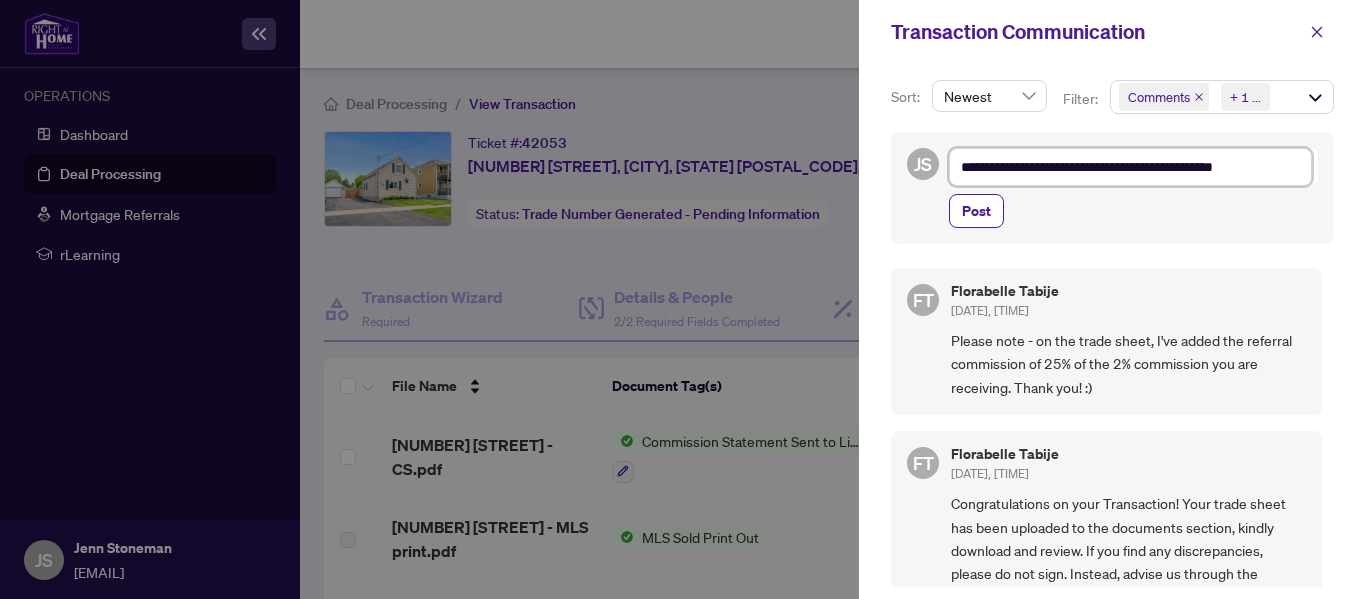 type on "**********" 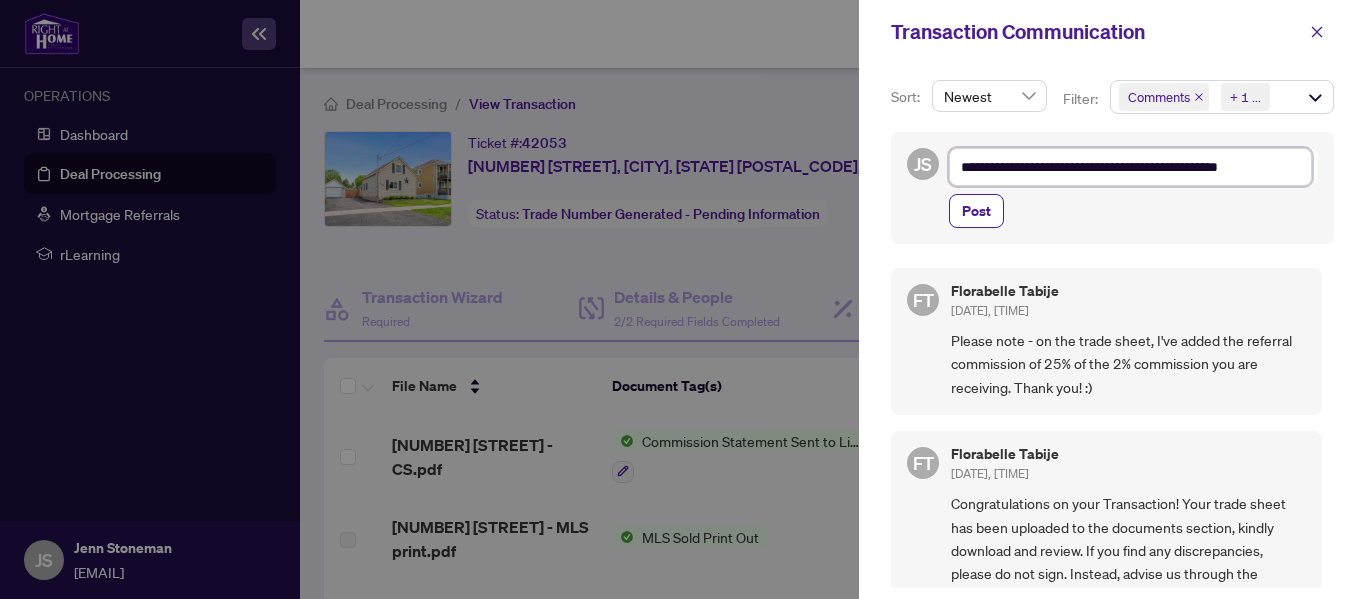 type on "**********" 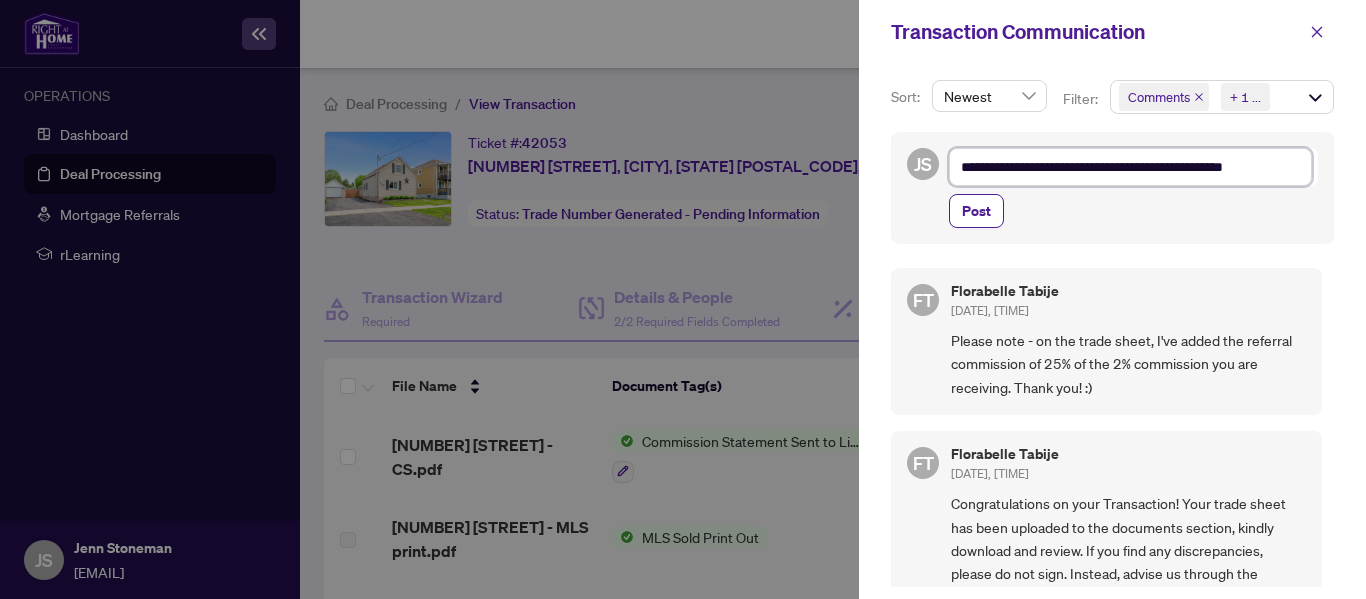 type on "**********" 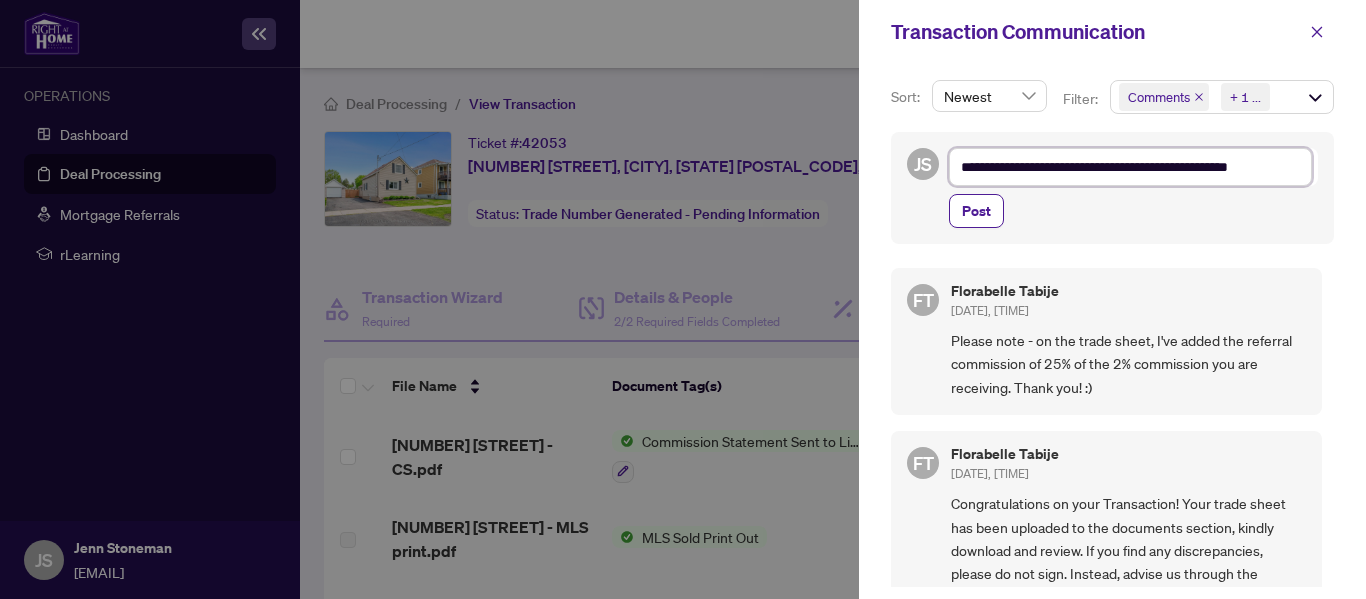 type on "**********" 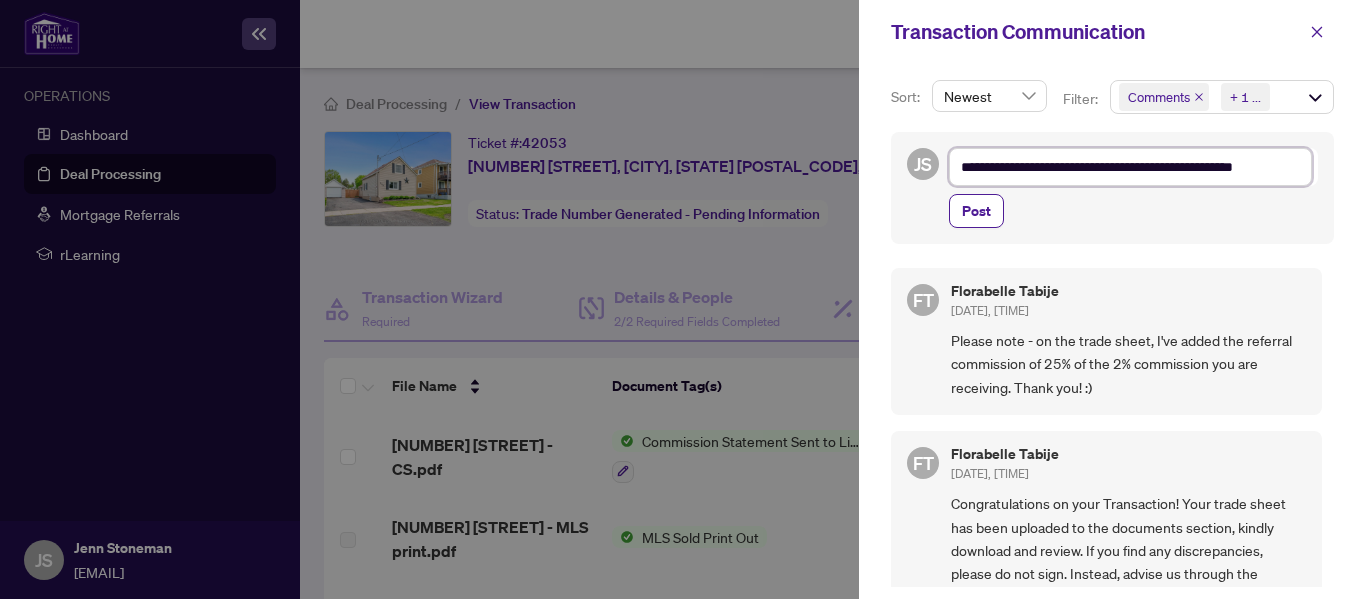 type on "**********" 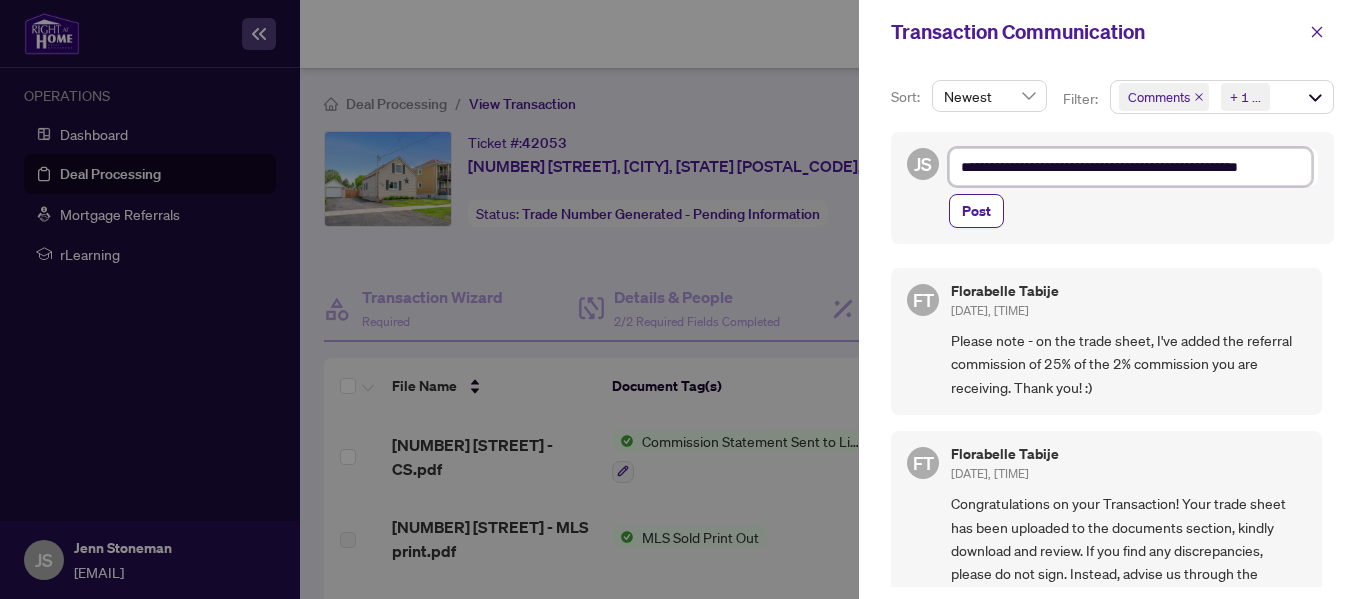 type on "**********" 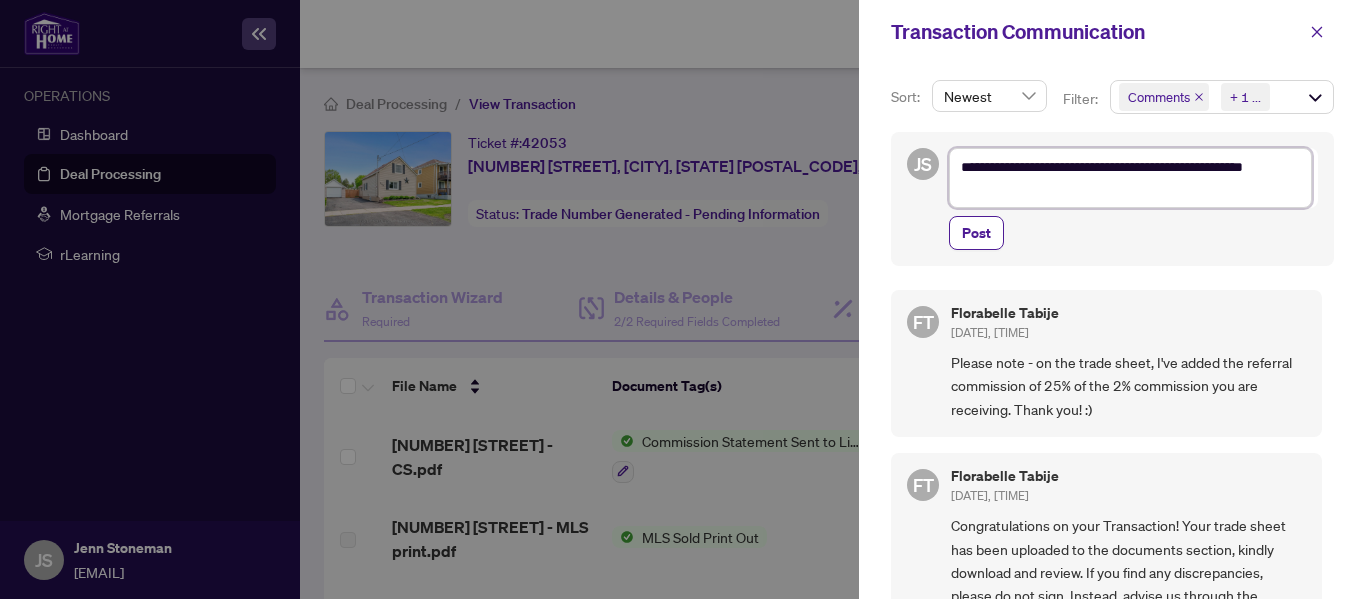 type on "**********" 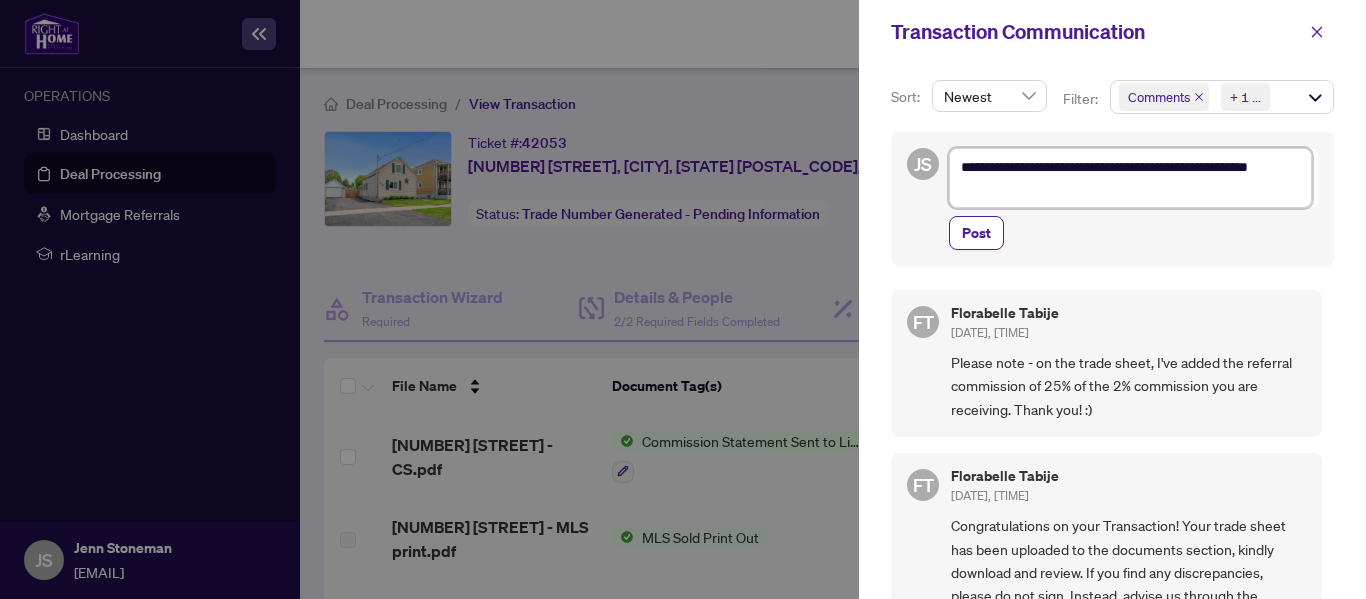 type on "**********" 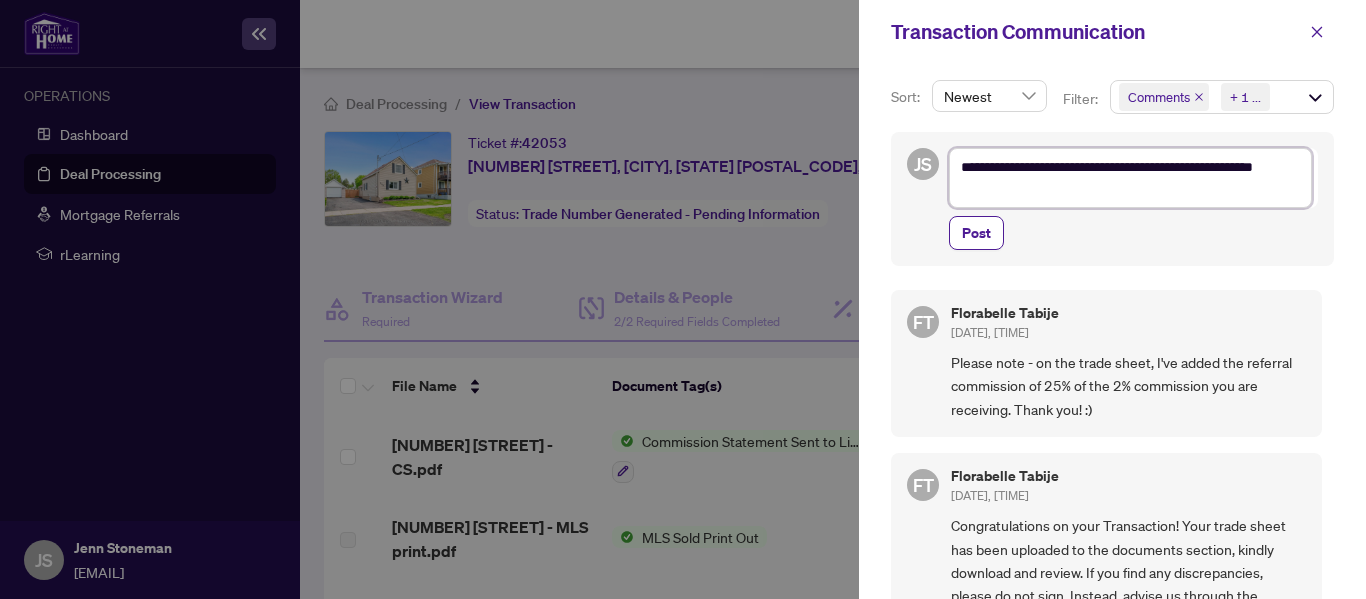 type on "**********" 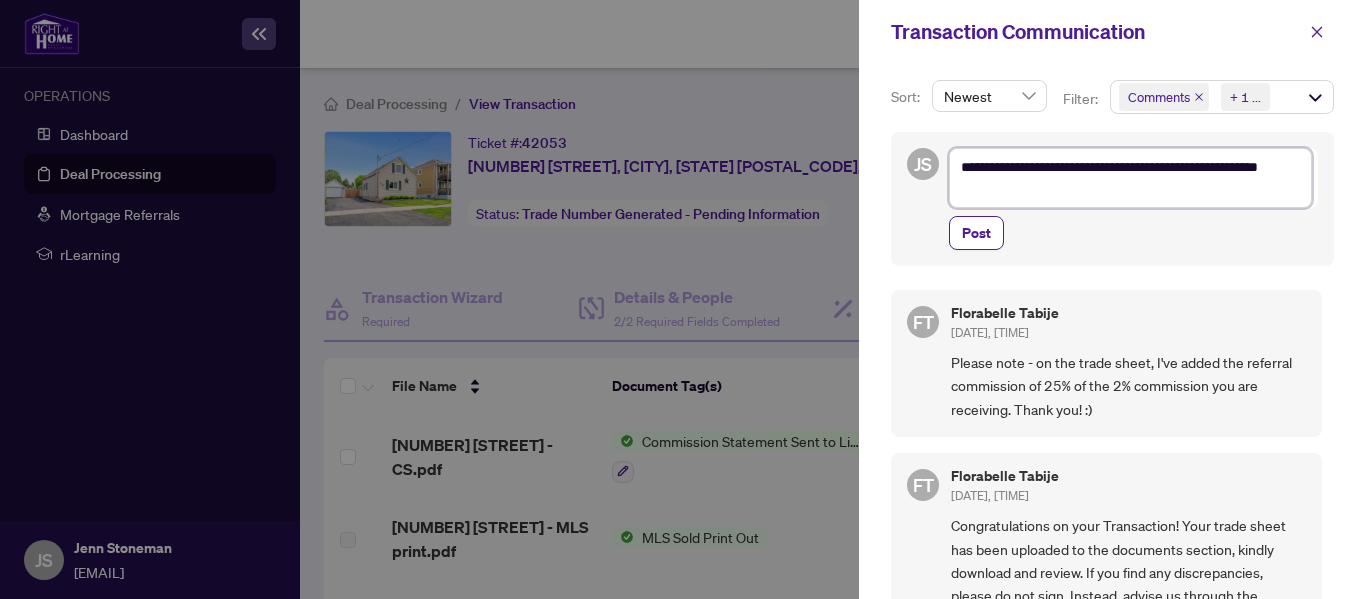type on "**********" 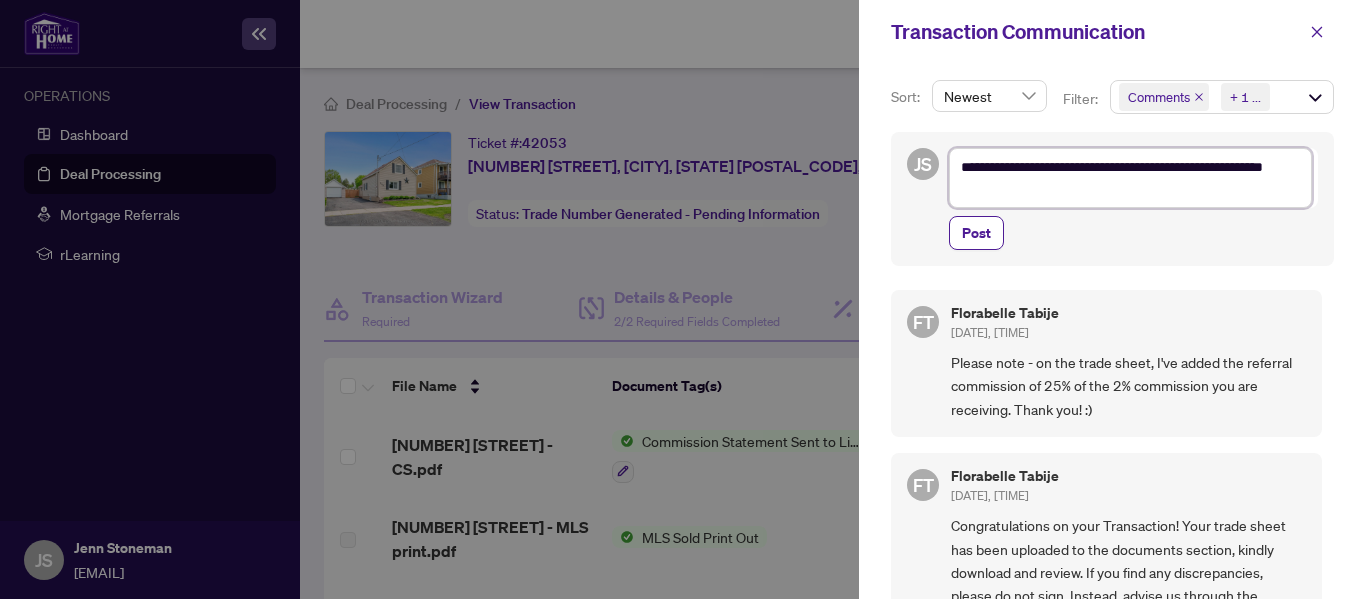 type on "**********" 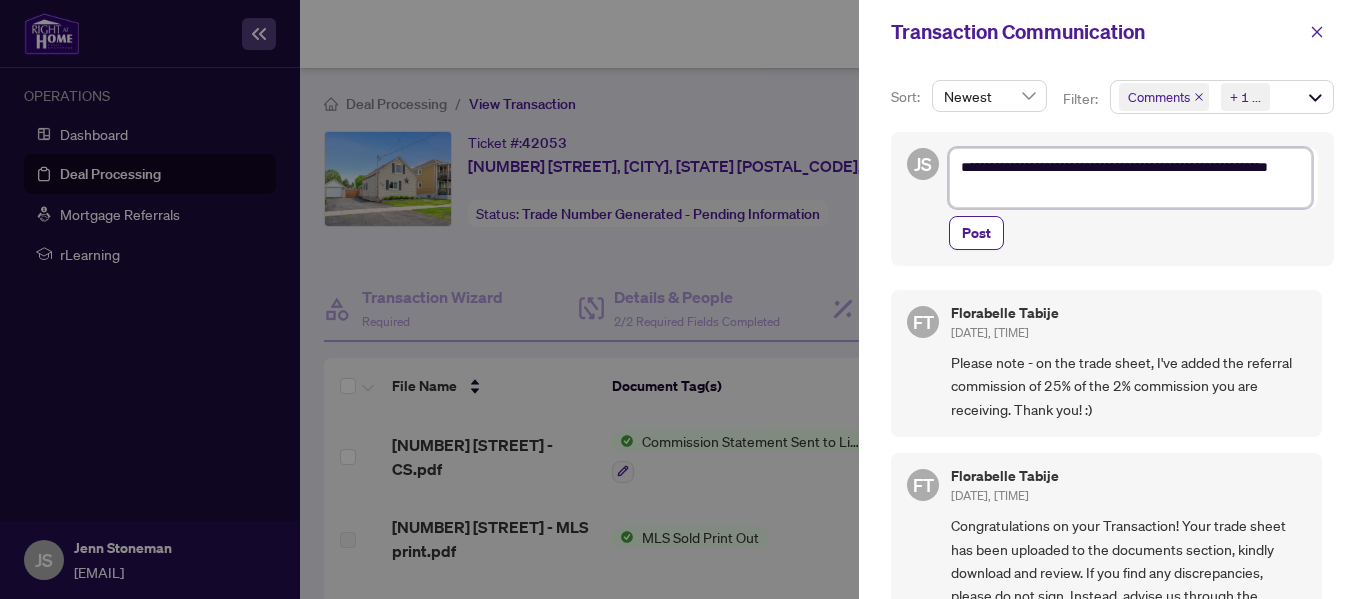 type on "**********" 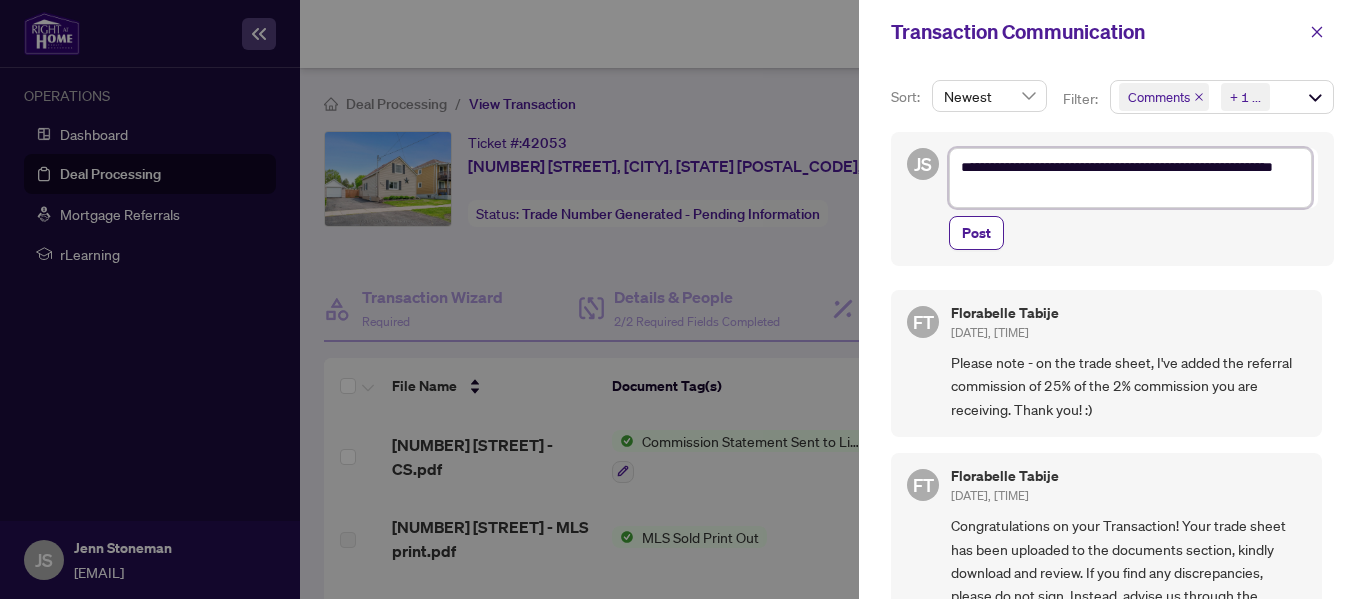 type on "**********" 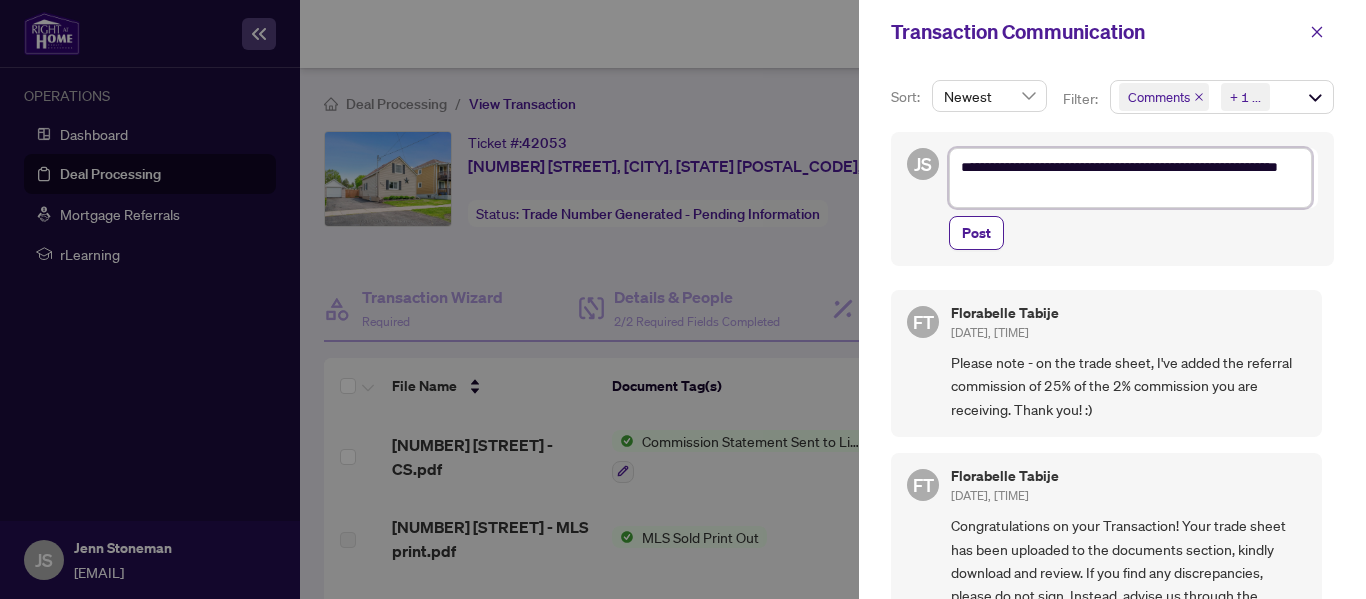 type on "**********" 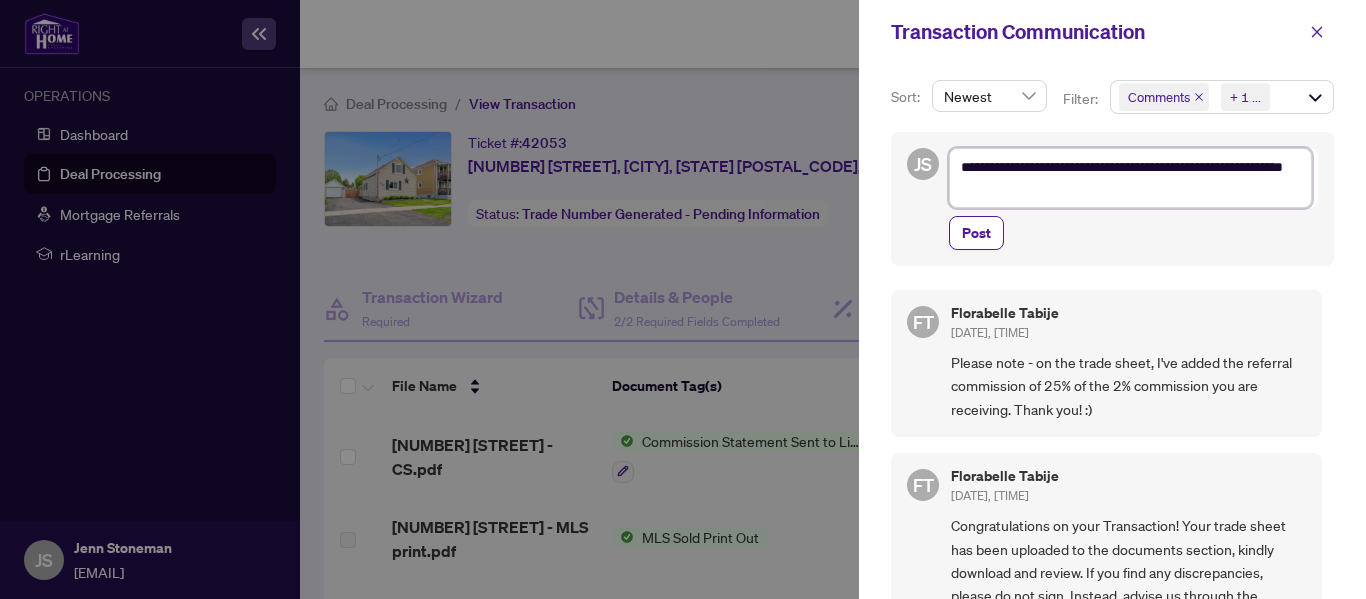 type on "**********" 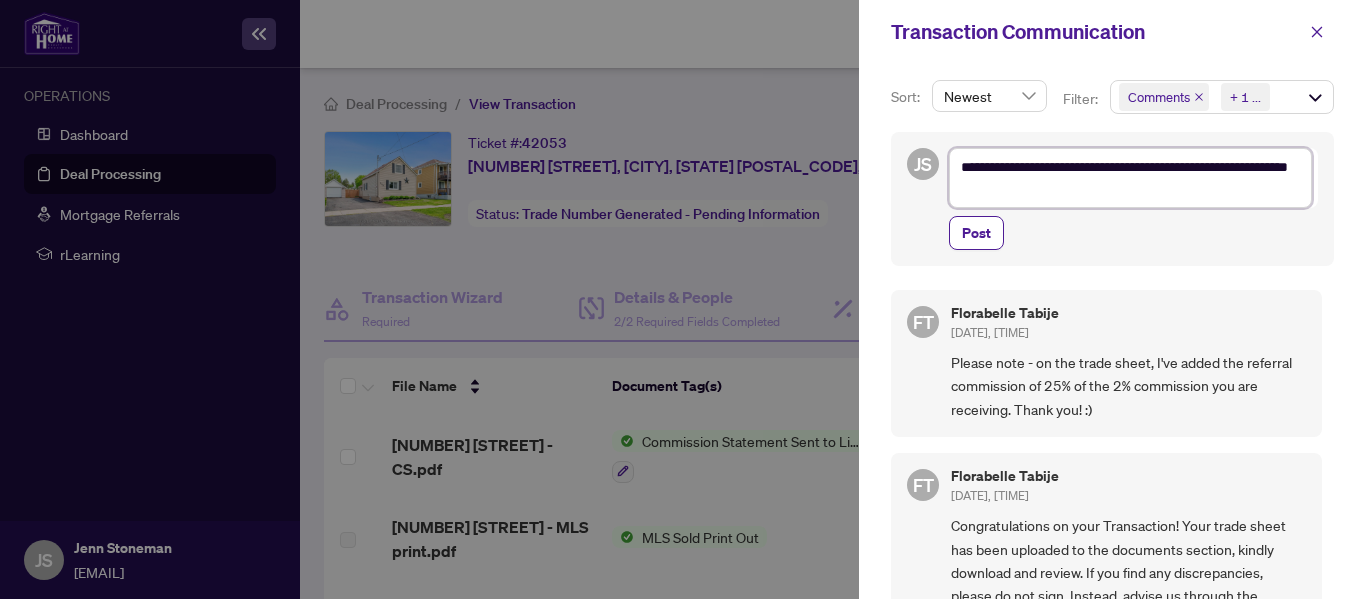 type on "**********" 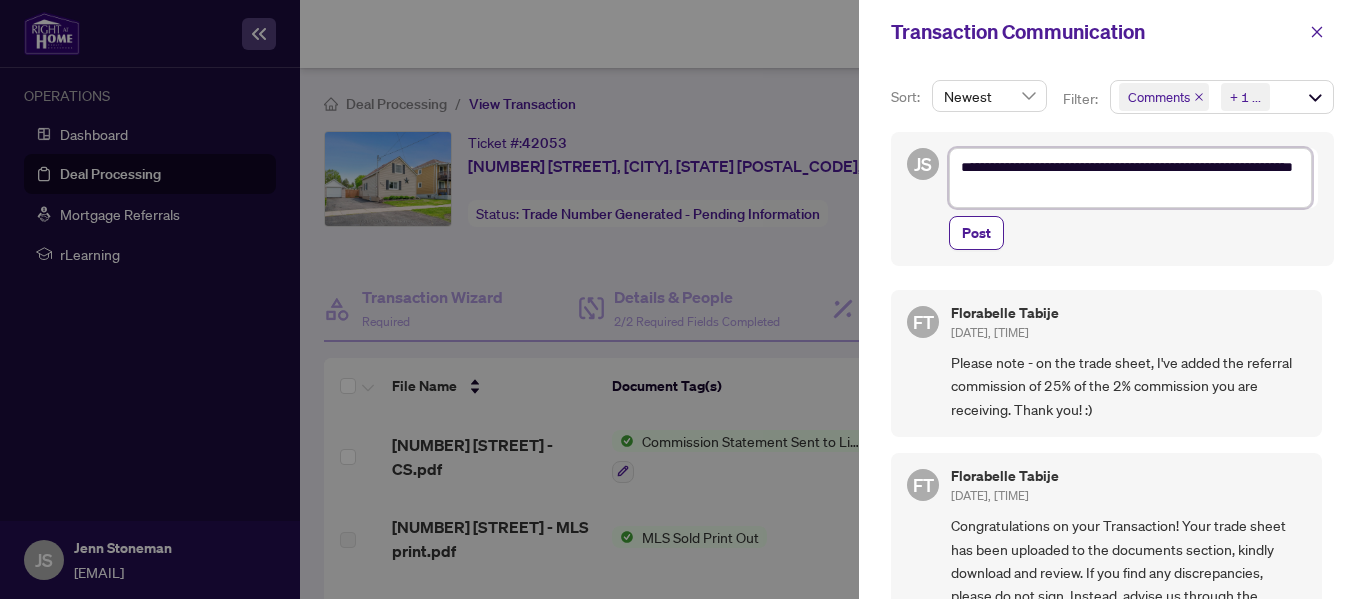 type on "**********" 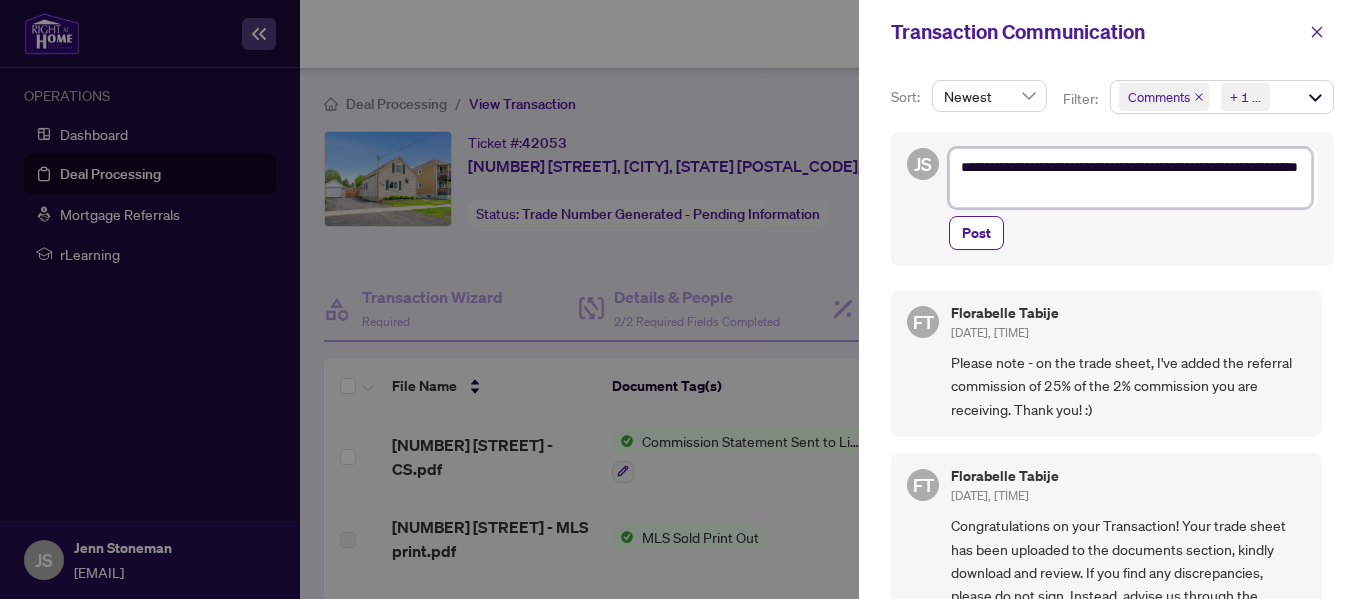 type on "**********" 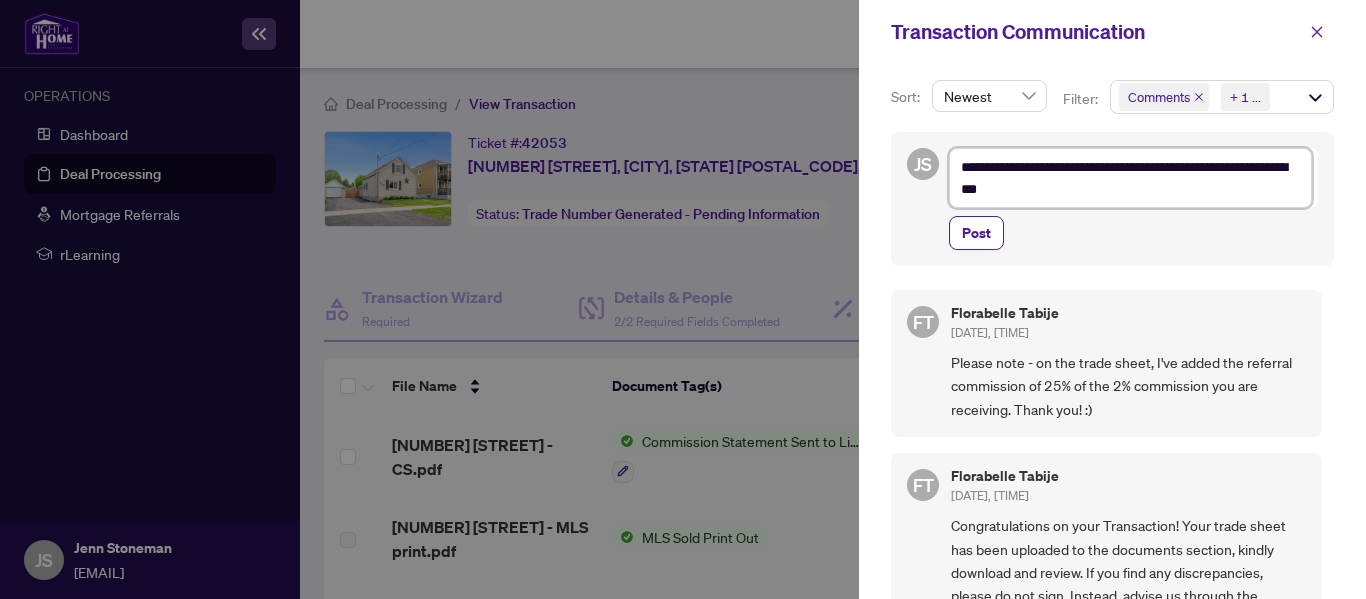 type on "**********" 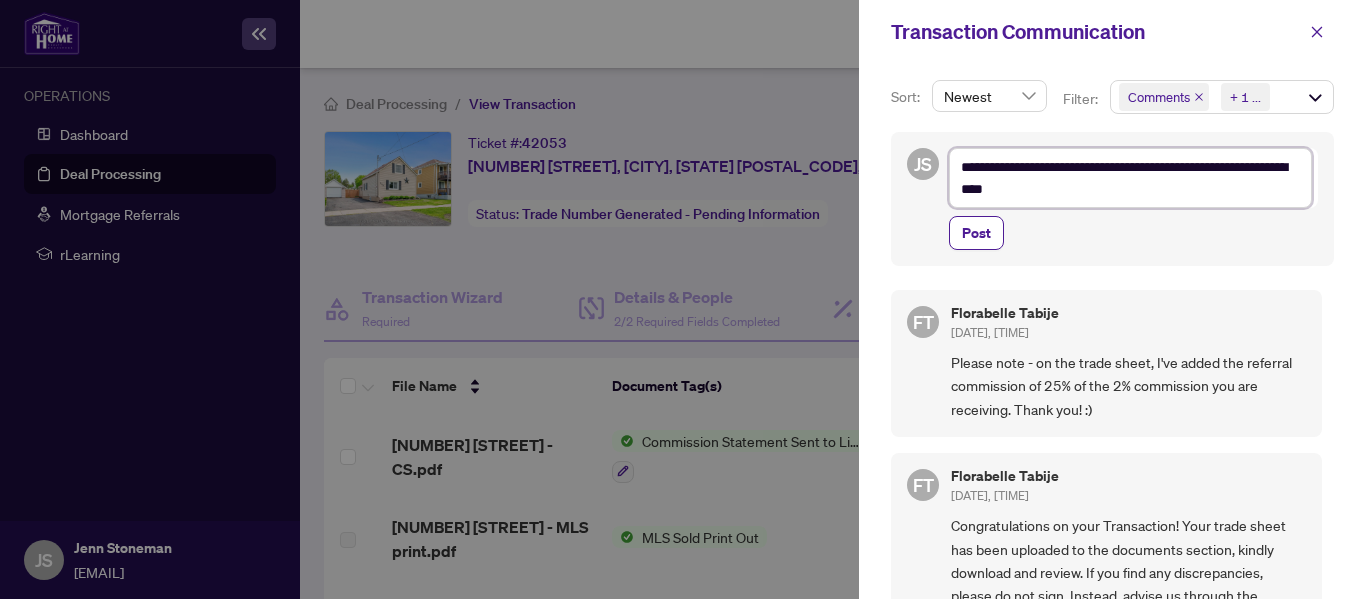 type on "**********" 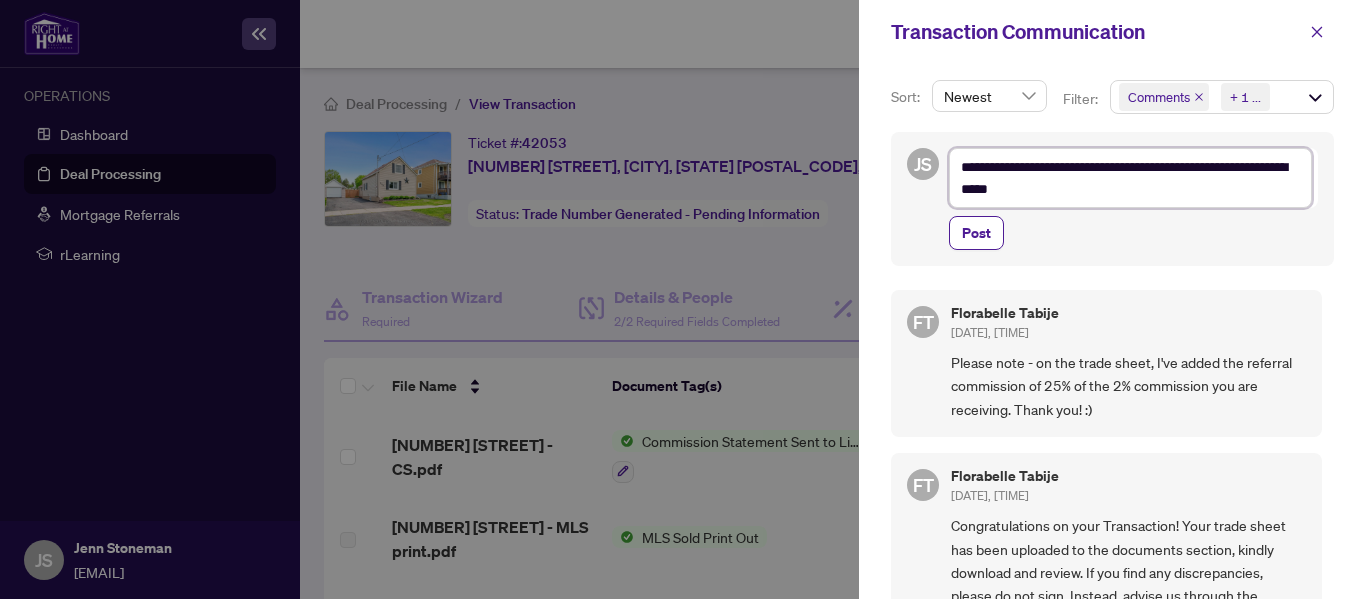 type on "**********" 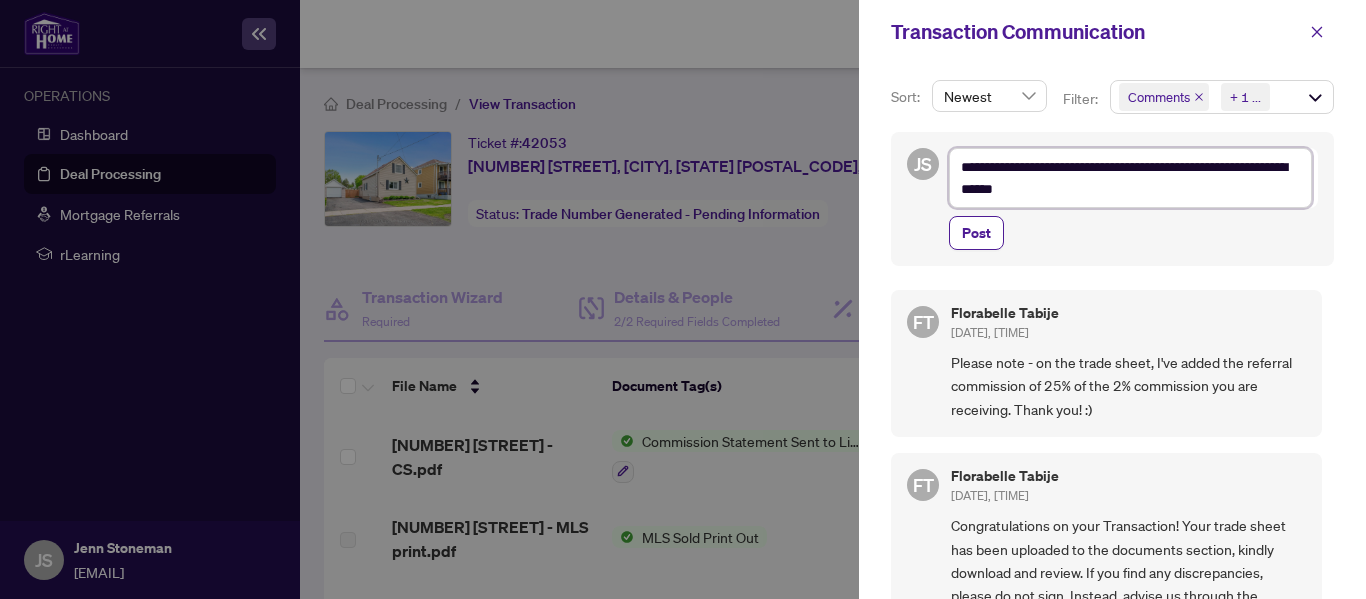 type on "**********" 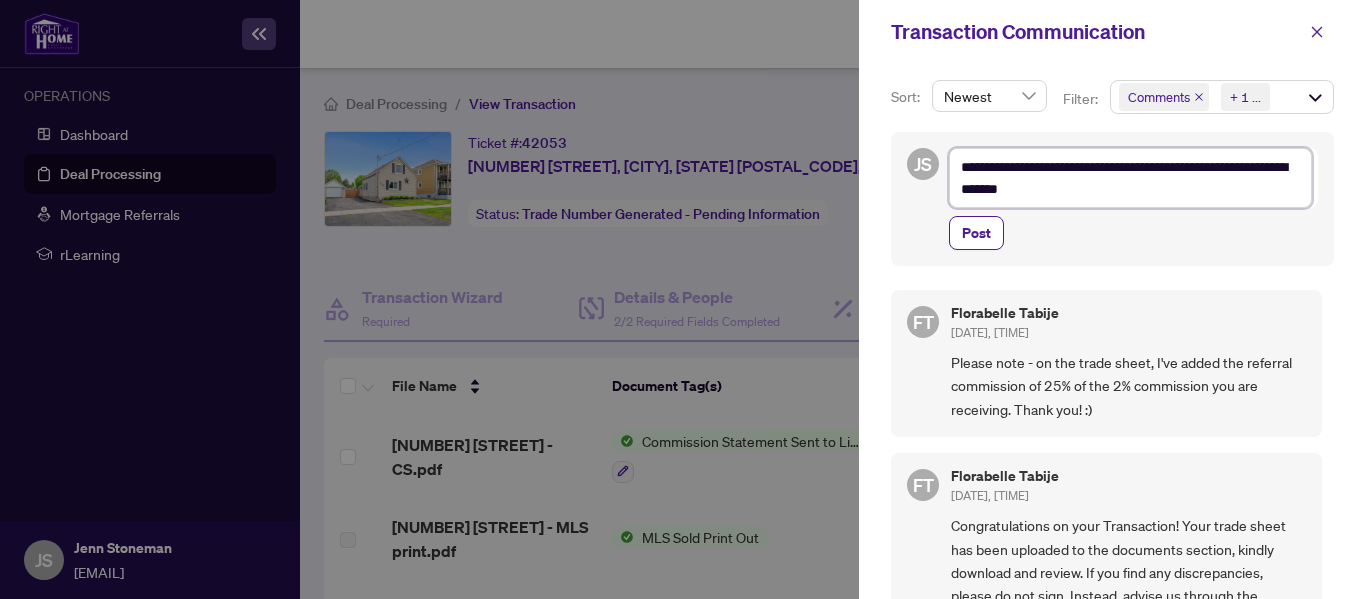 type on "**********" 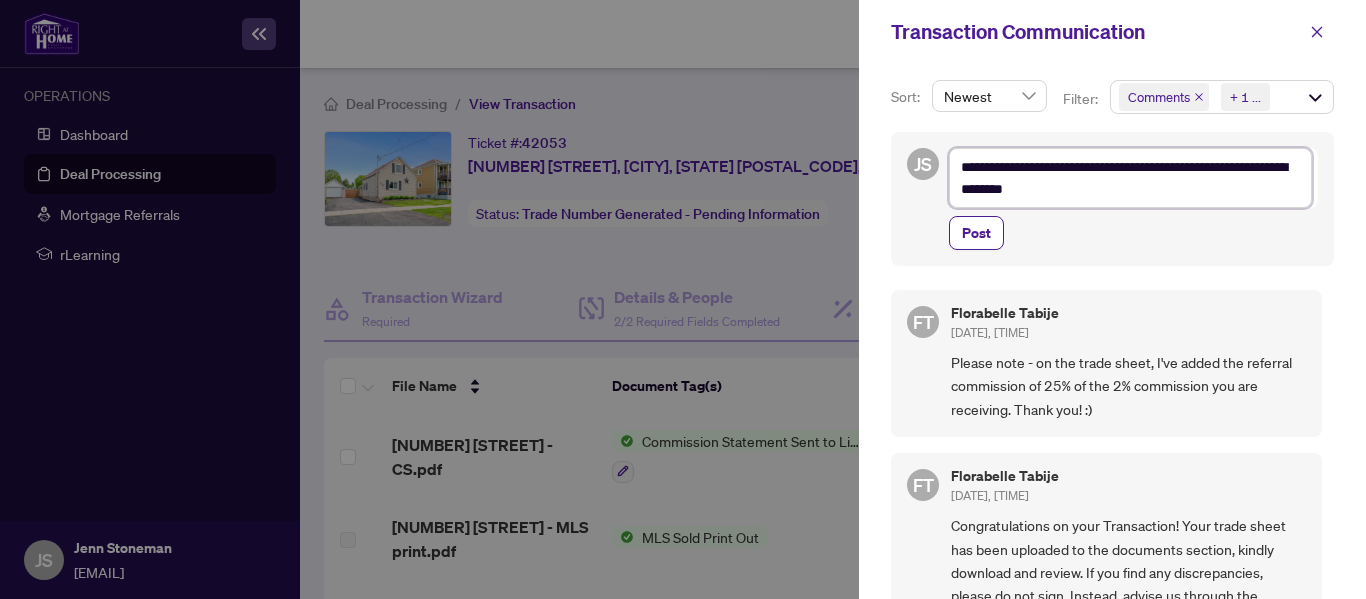 type on "**********" 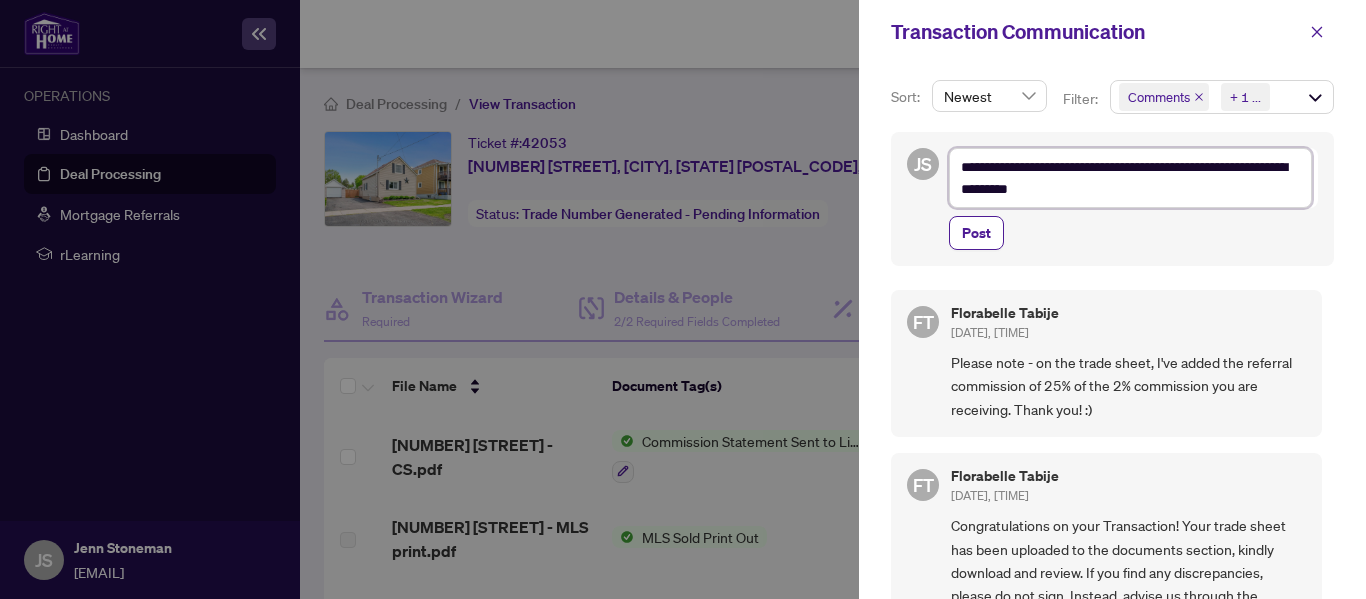 type on "**********" 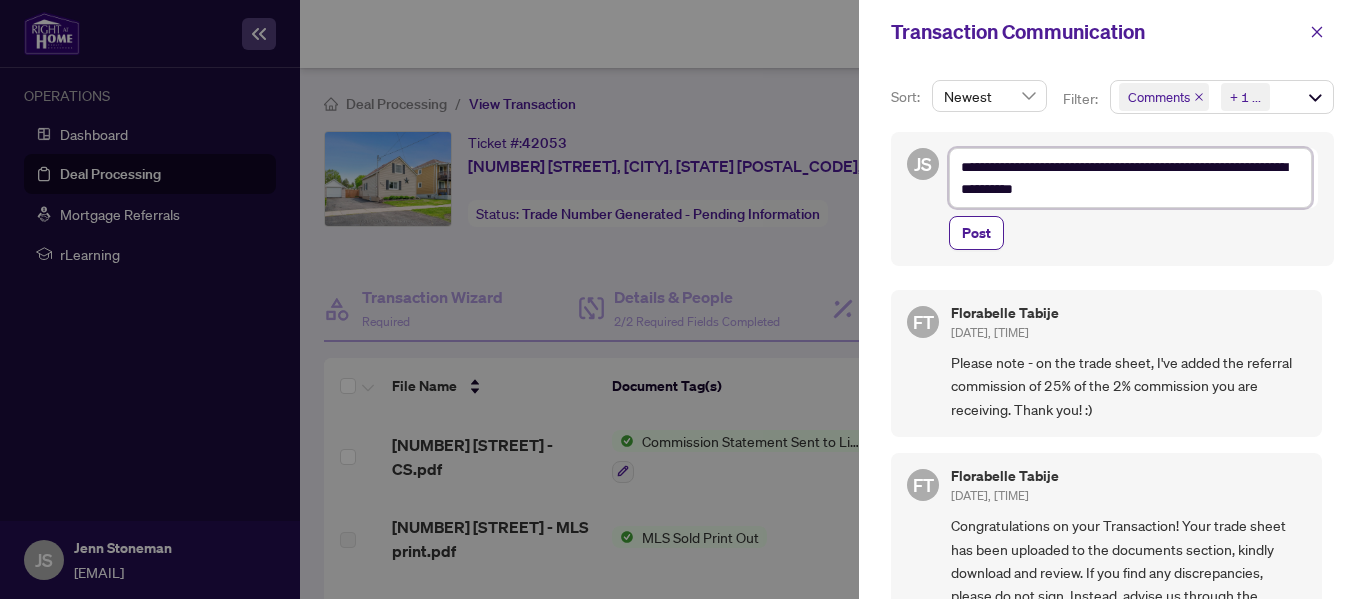 type on "**********" 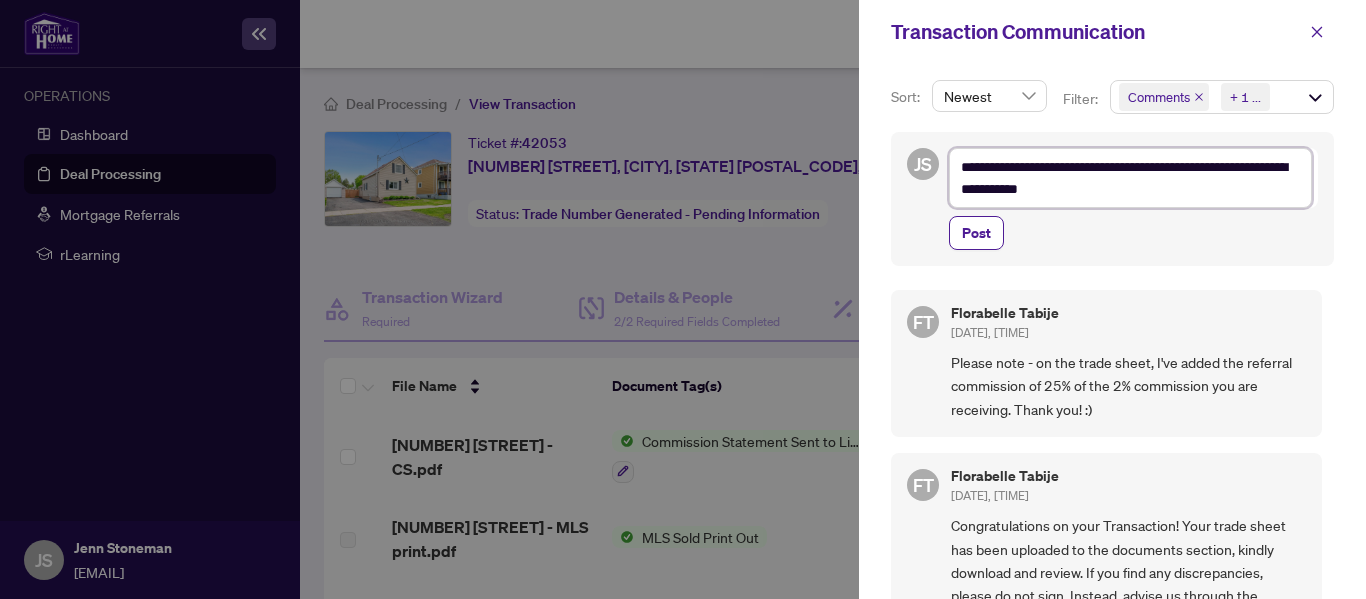 type on "**********" 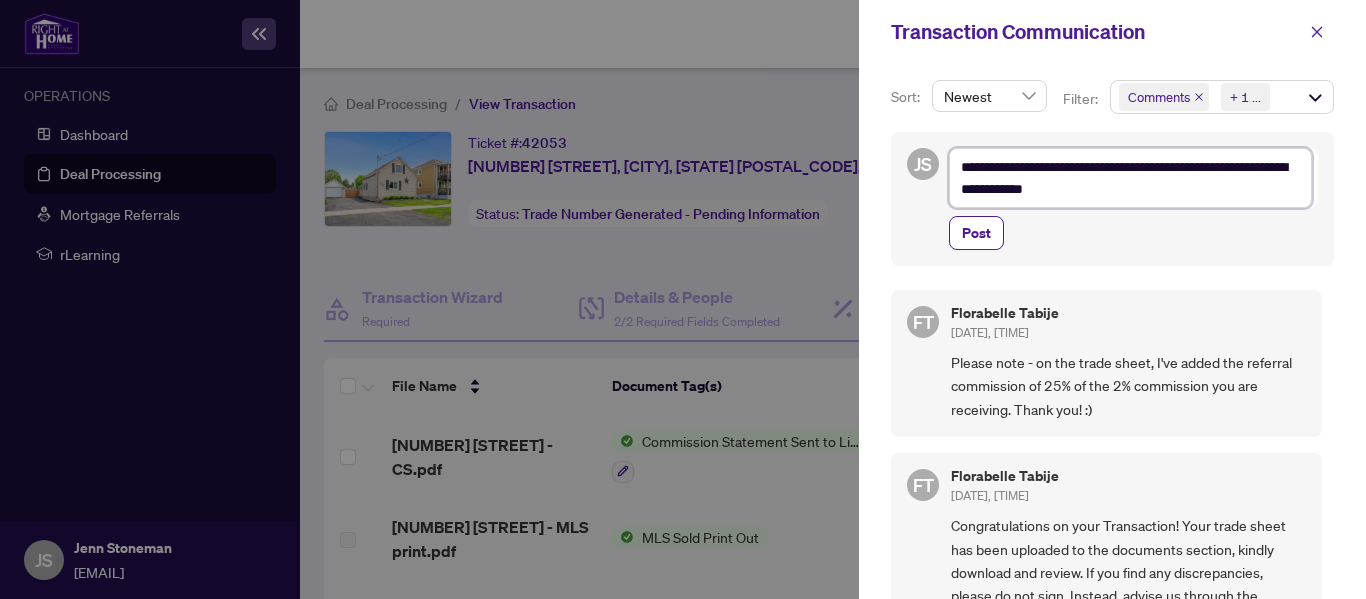type on "**********" 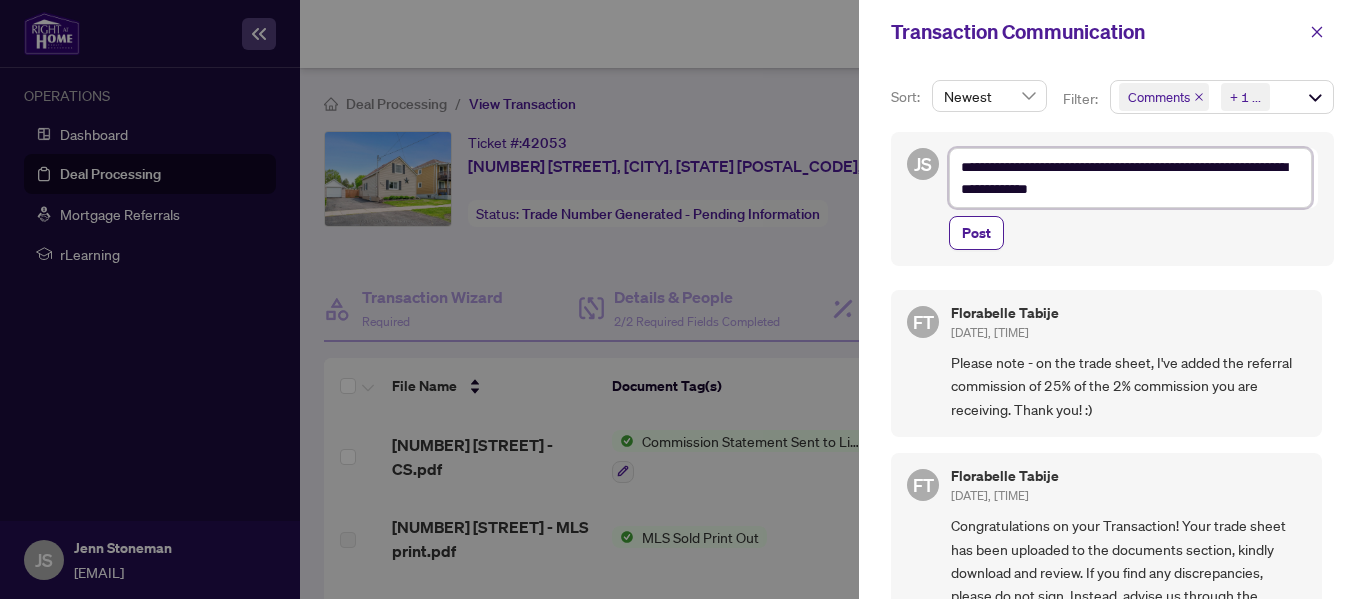 type on "**********" 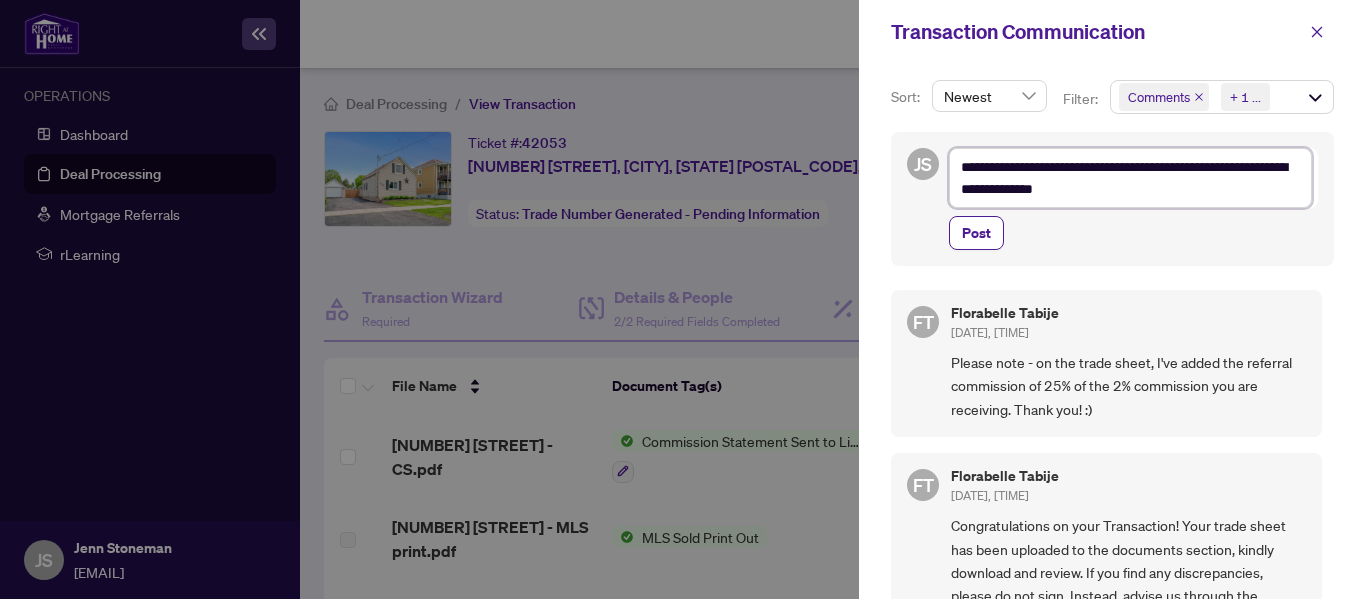 type on "**********" 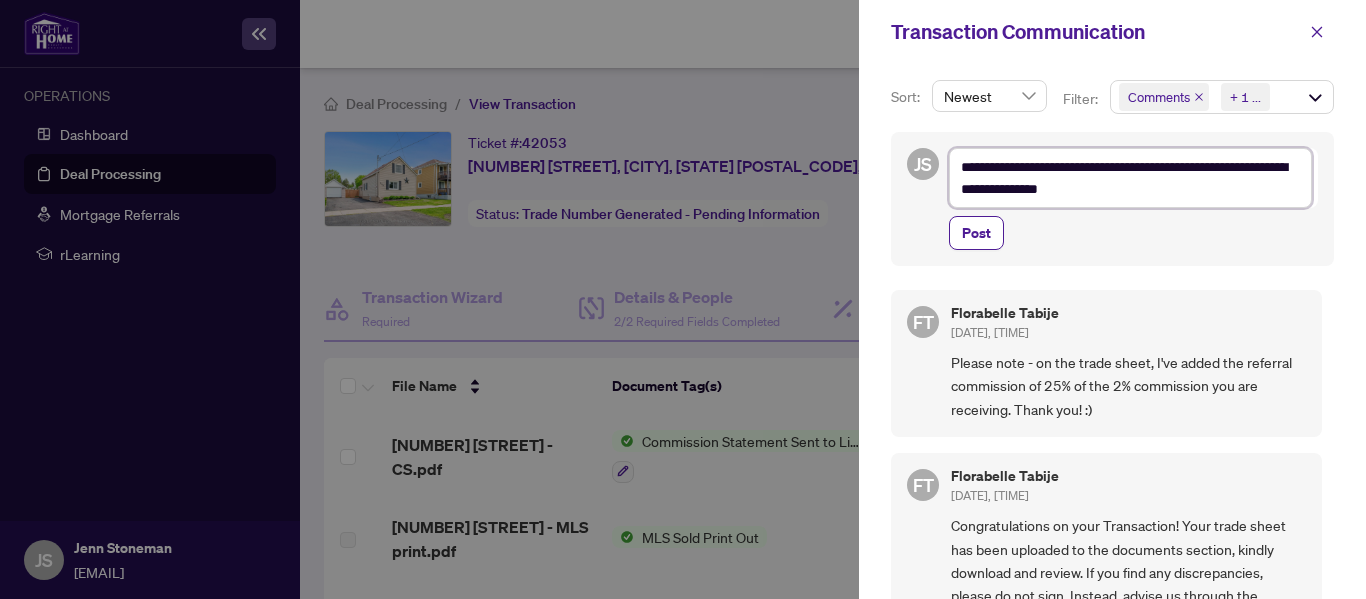type on "**********" 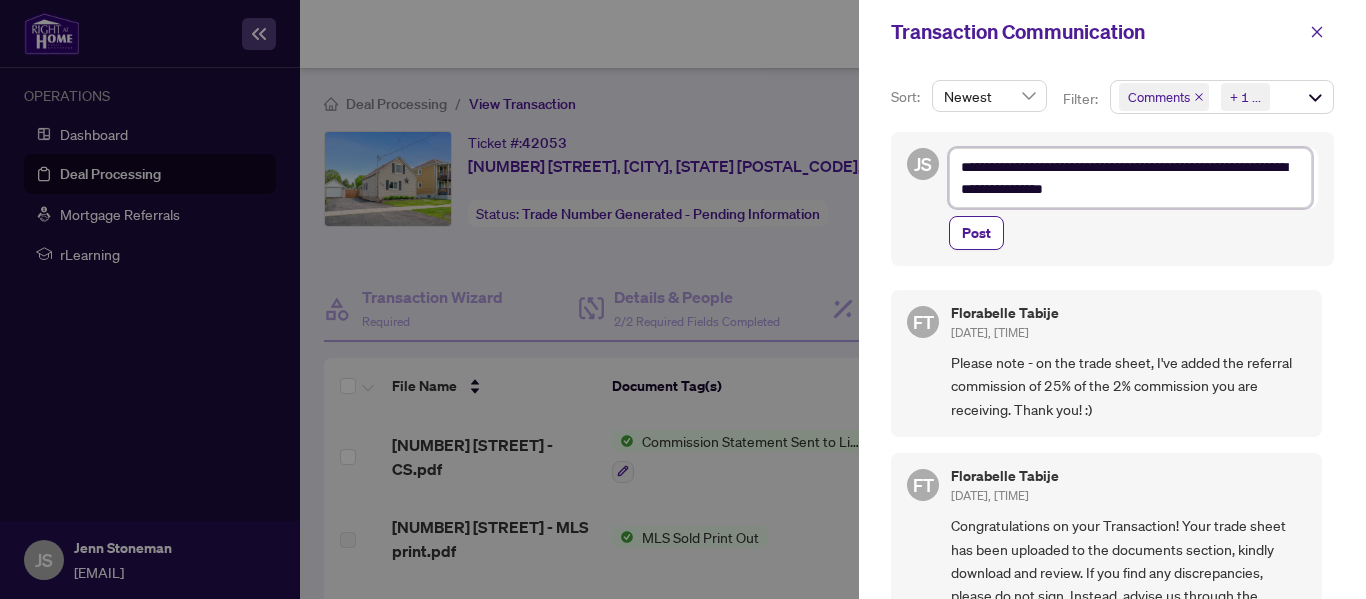 type on "**********" 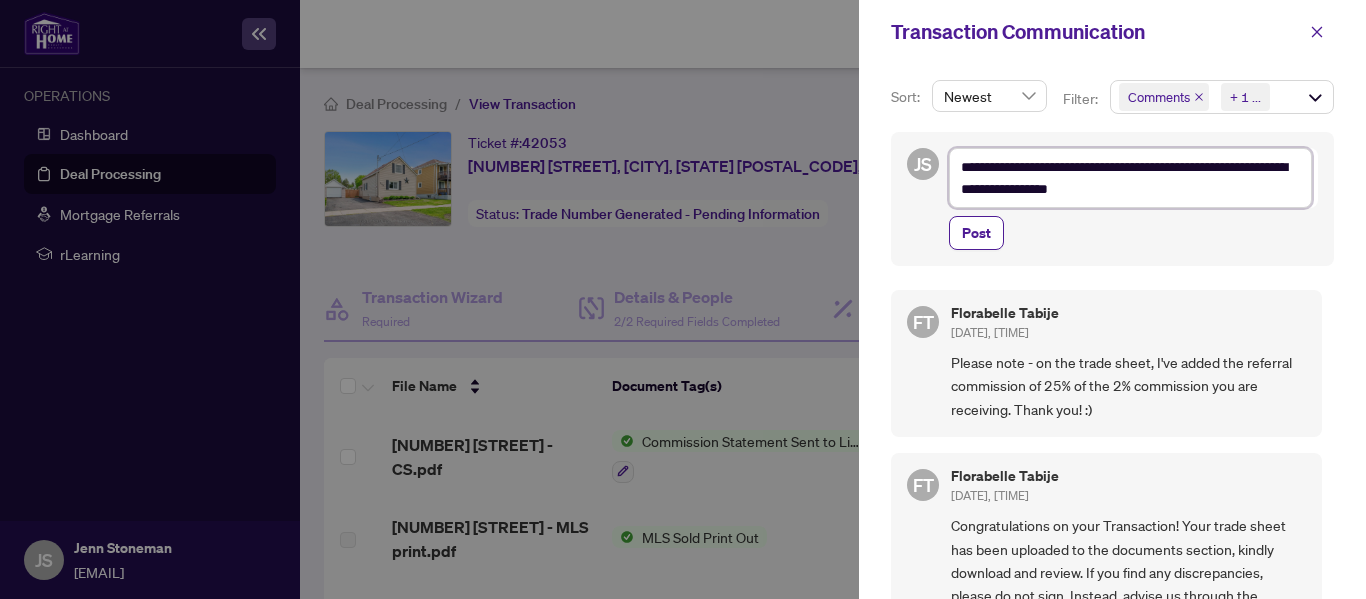 type on "**********" 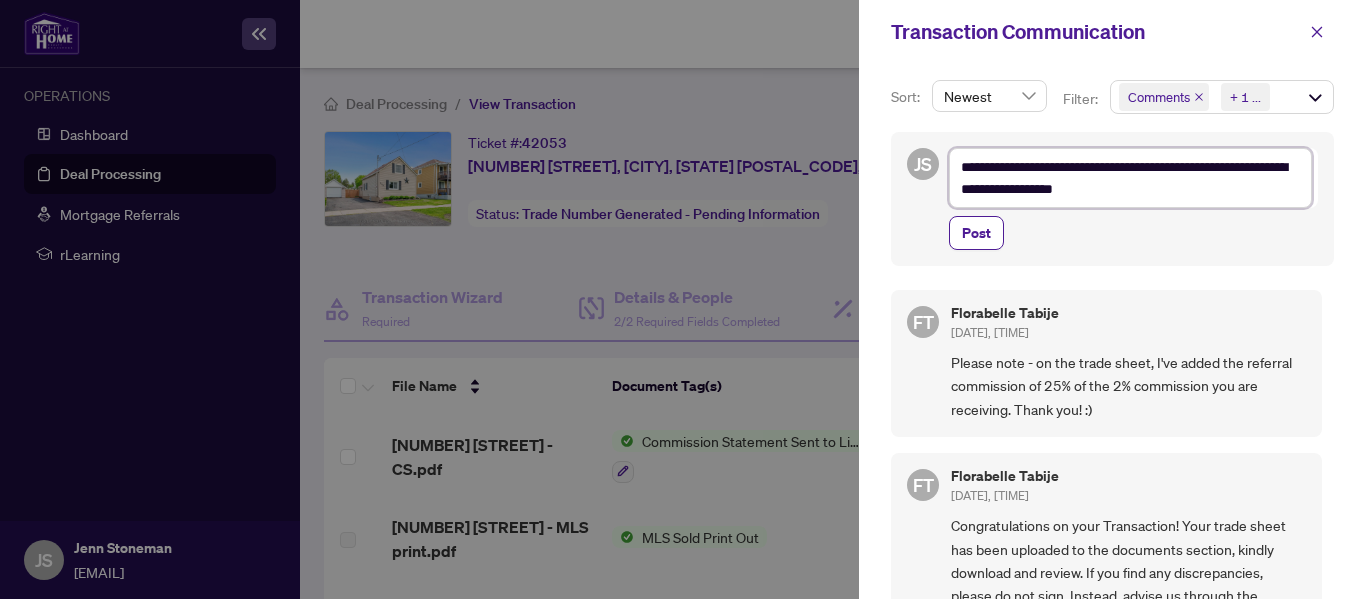 type on "**********" 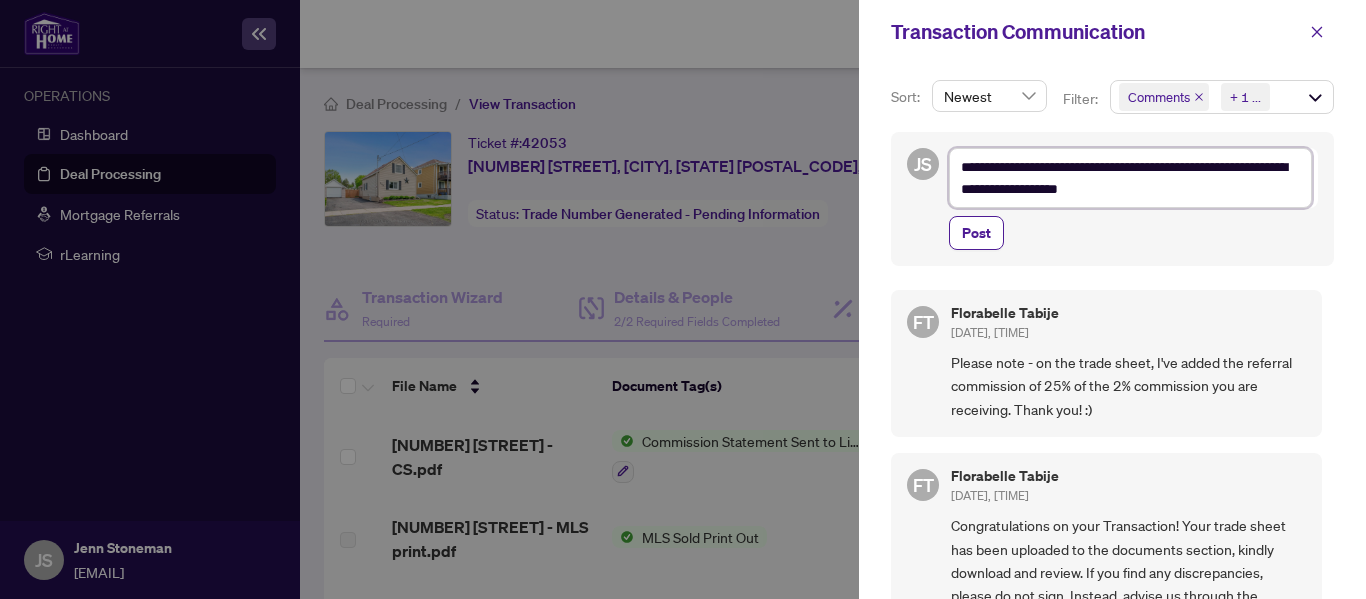 type on "**********" 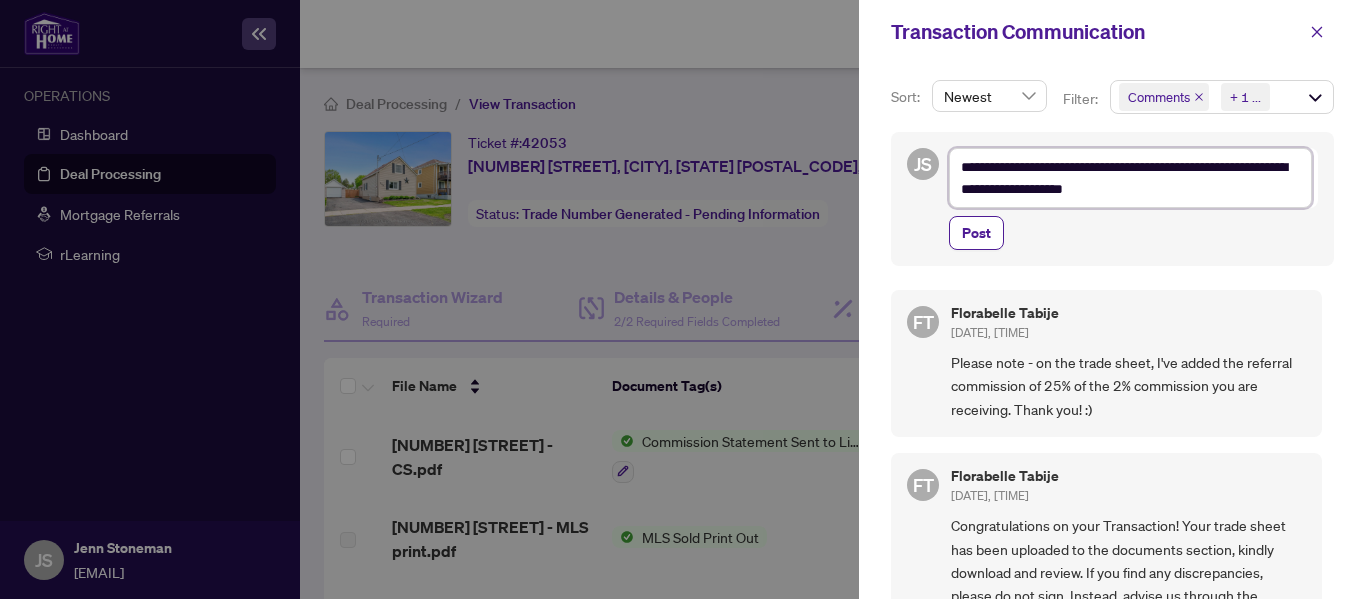 type on "**********" 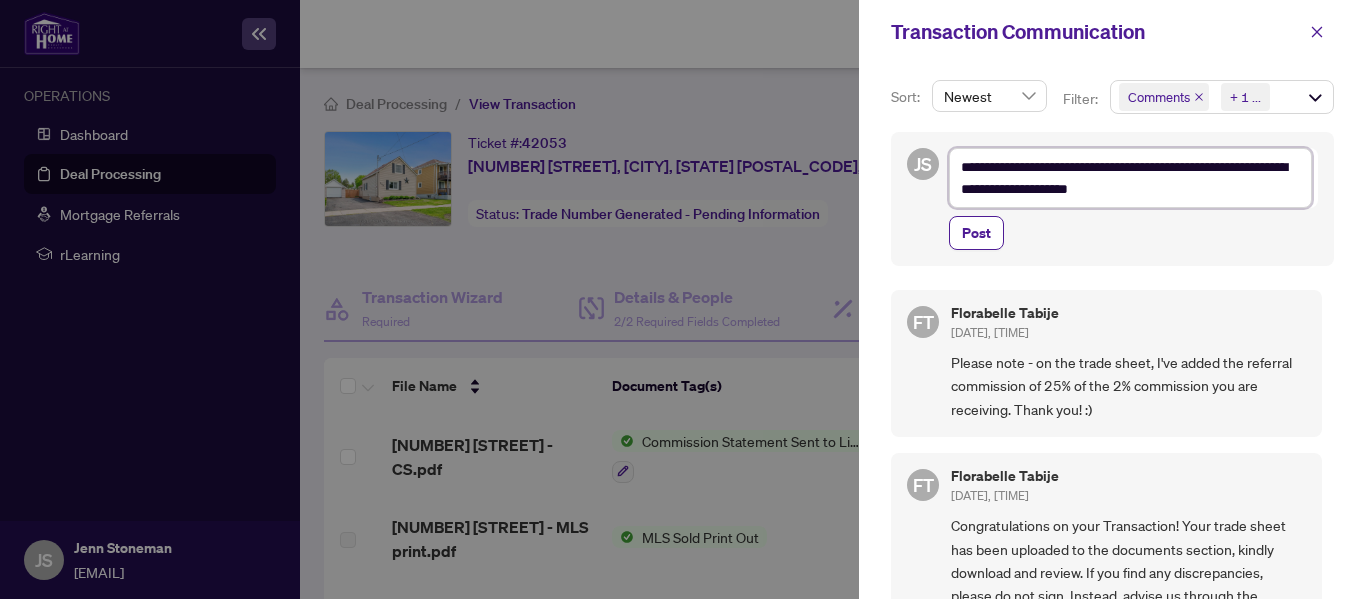 type on "**********" 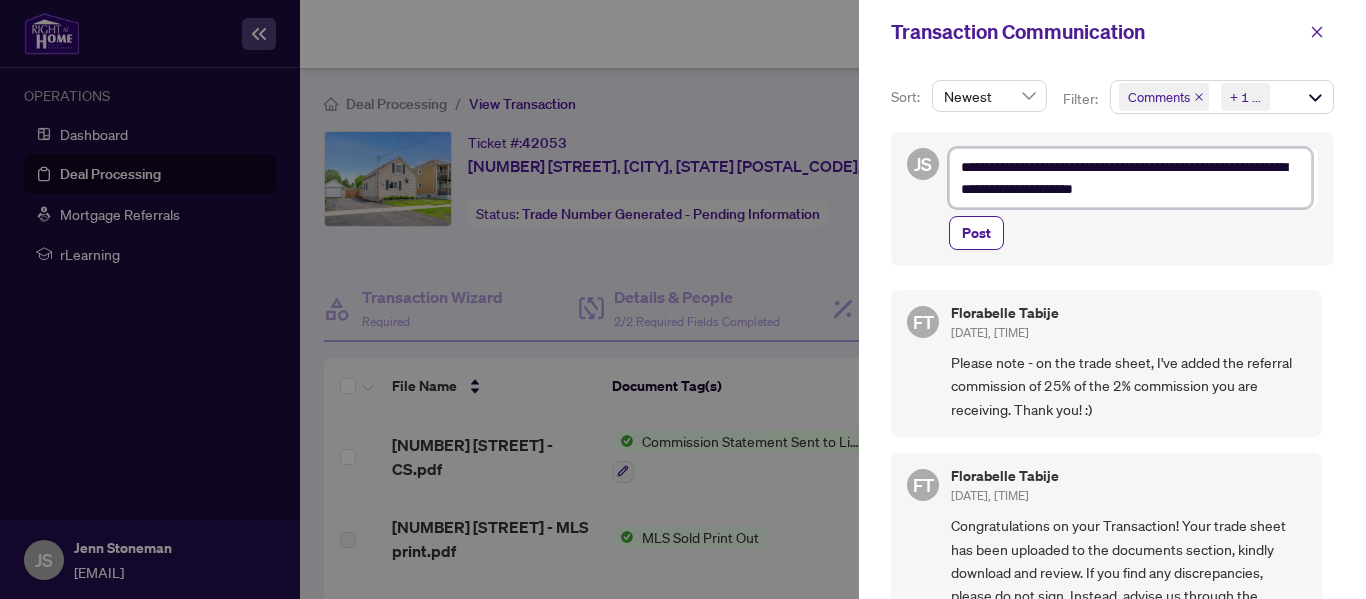 type on "**********" 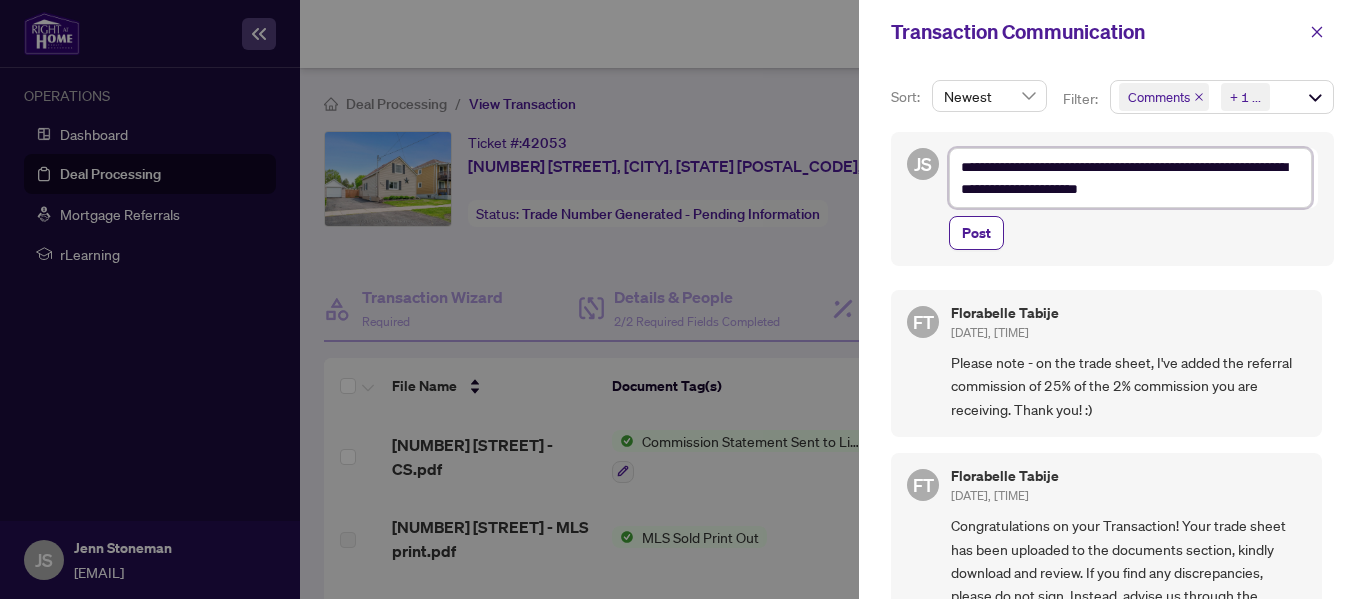 type on "**********" 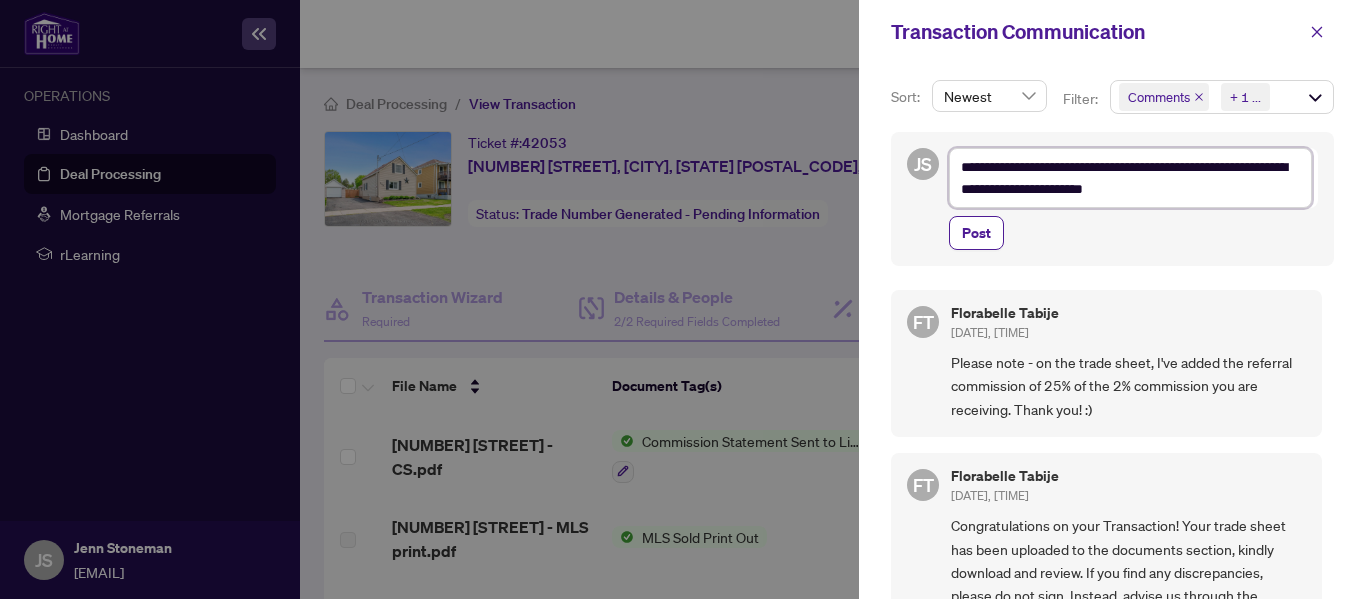 type on "**********" 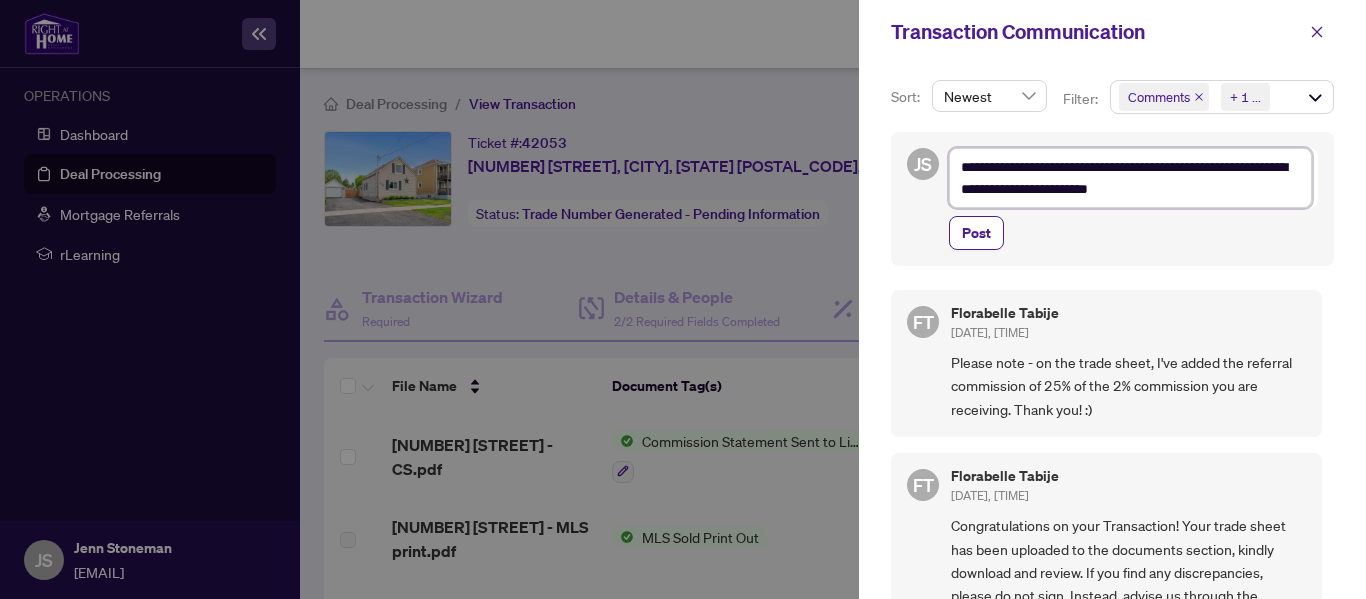 type on "**********" 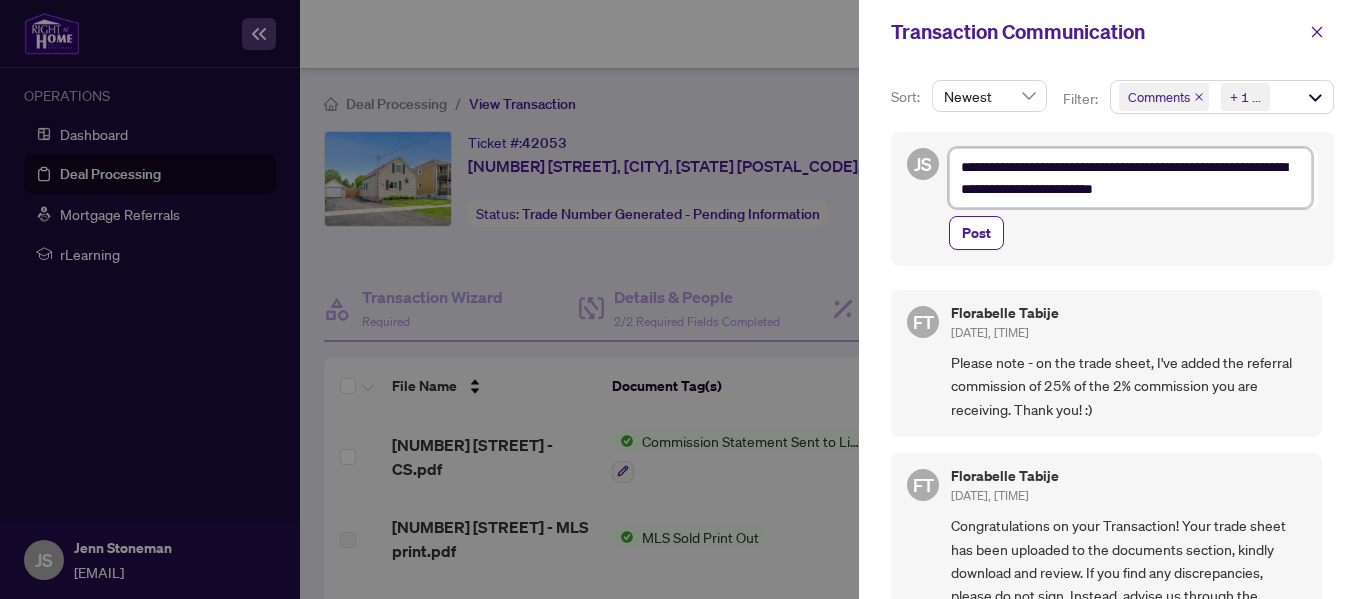 type on "**********" 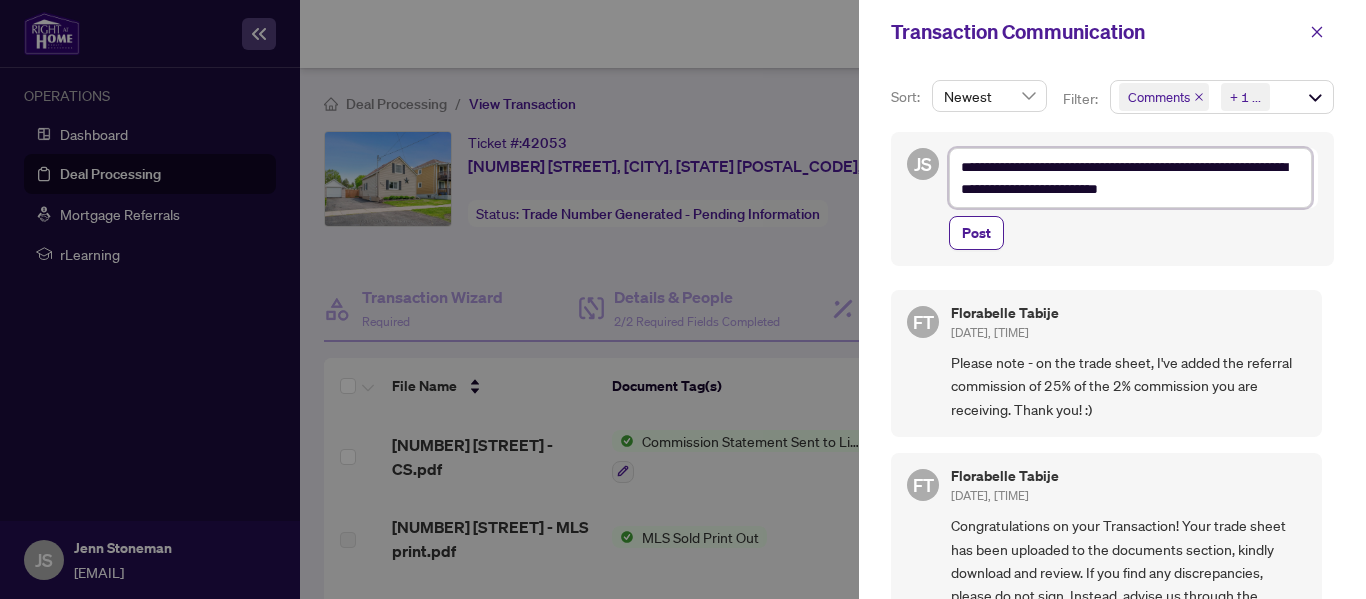 type on "**********" 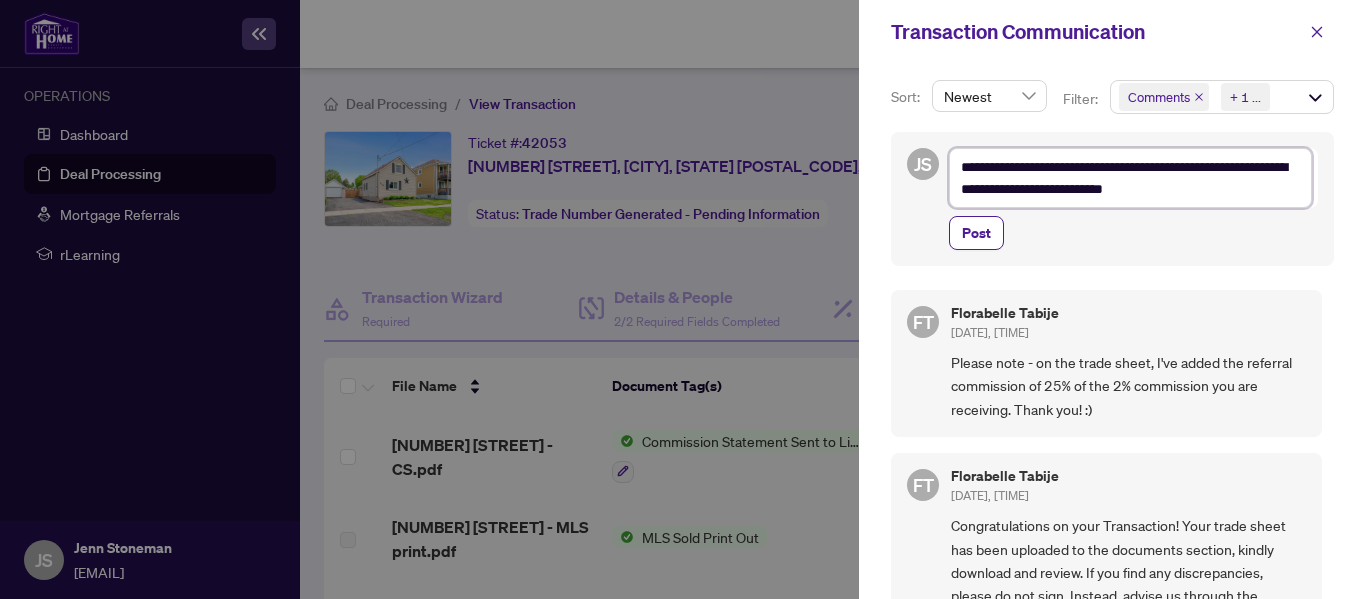 type on "**********" 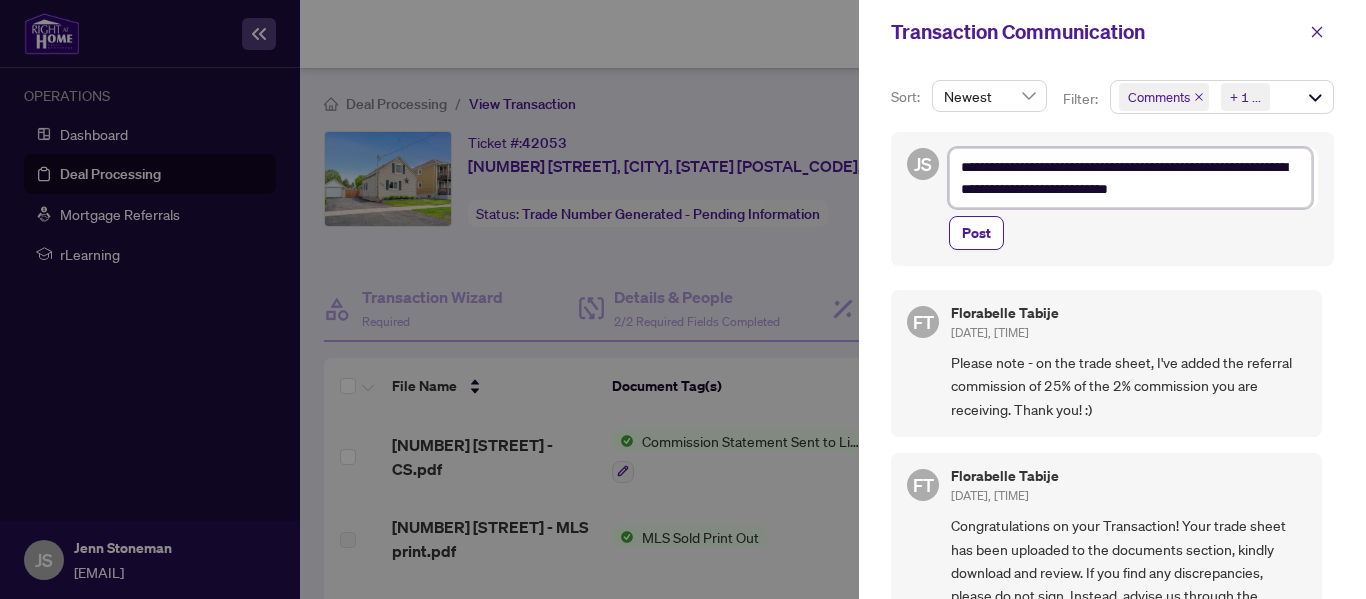 type on "**********" 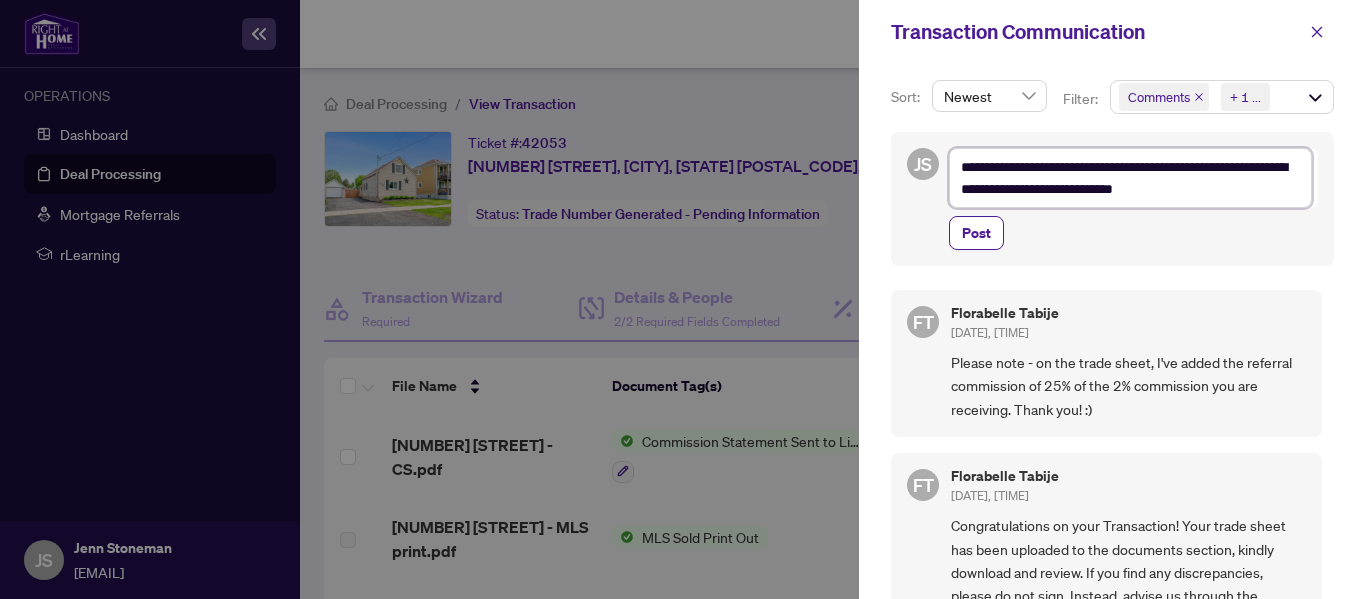 type on "**********" 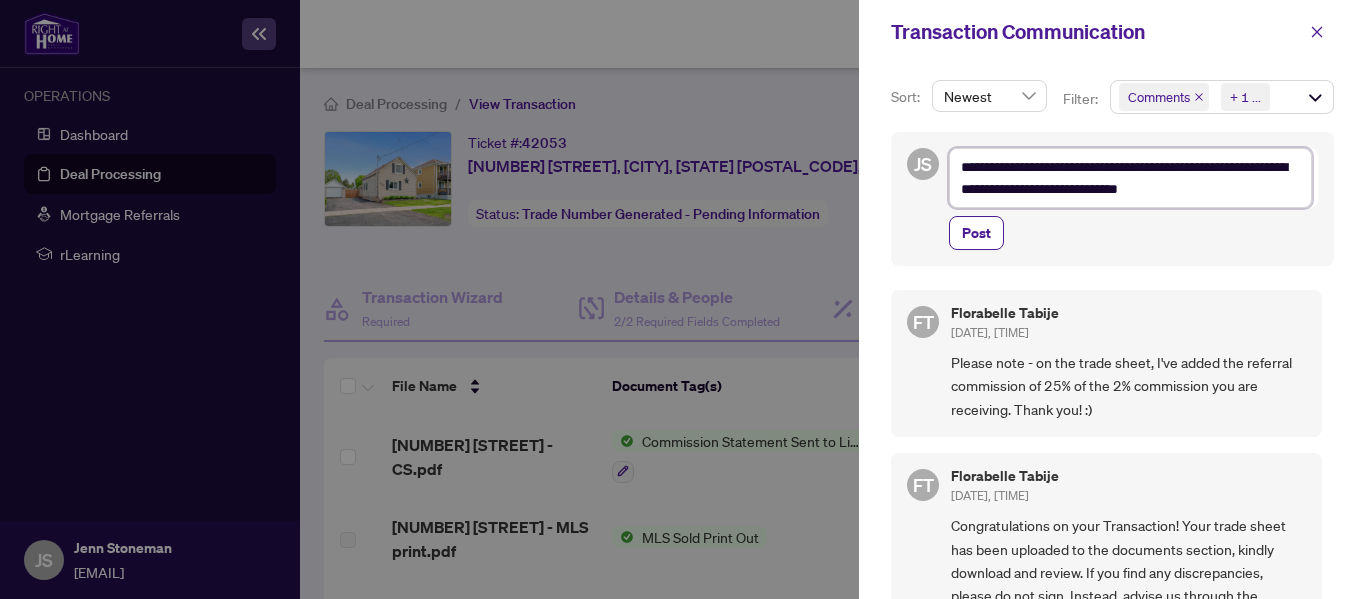 type on "**********" 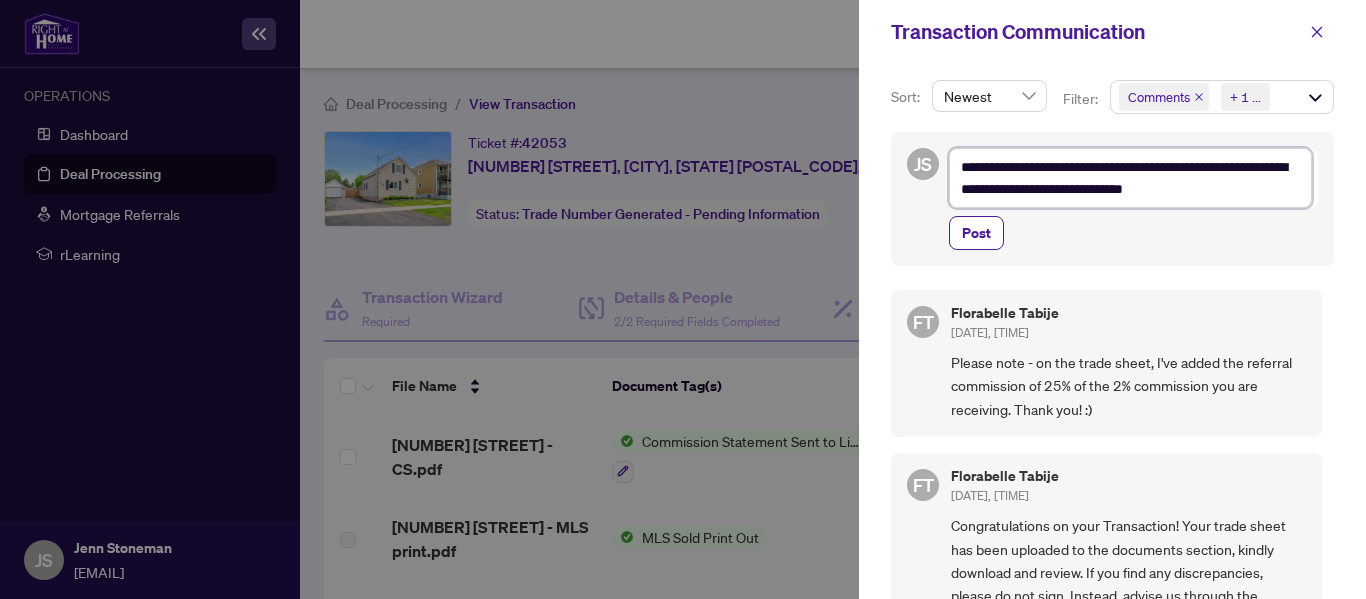 type on "**********" 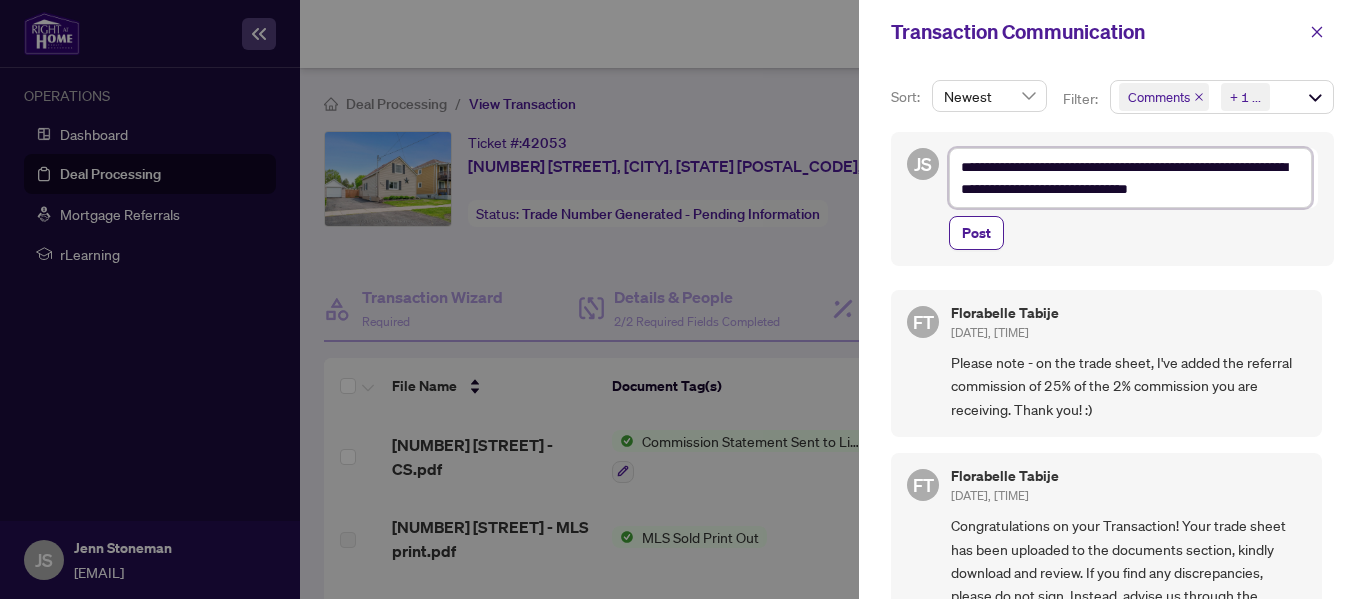type on "**********" 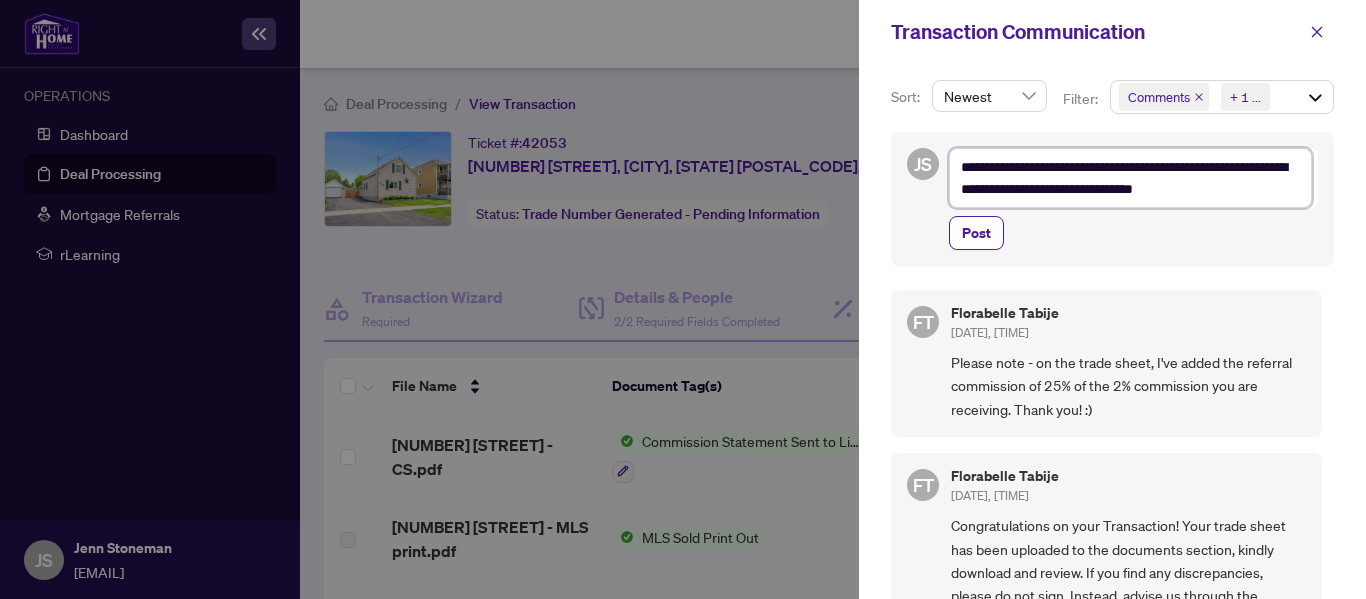 type on "**********" 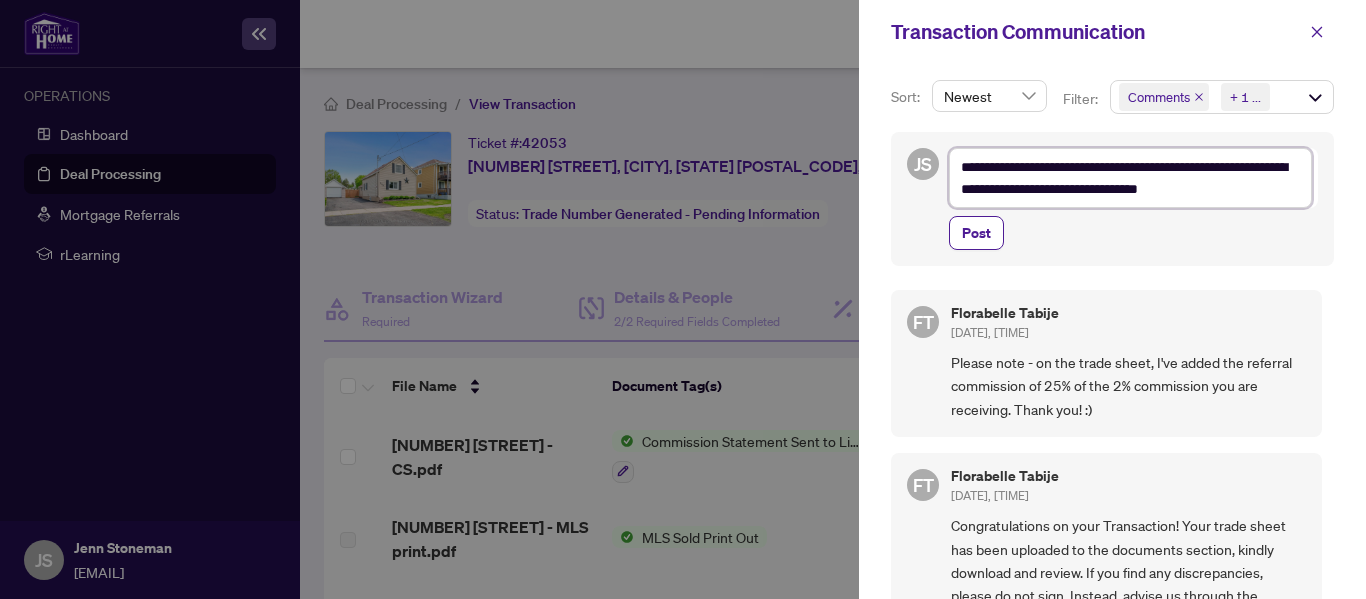 type on "**********" 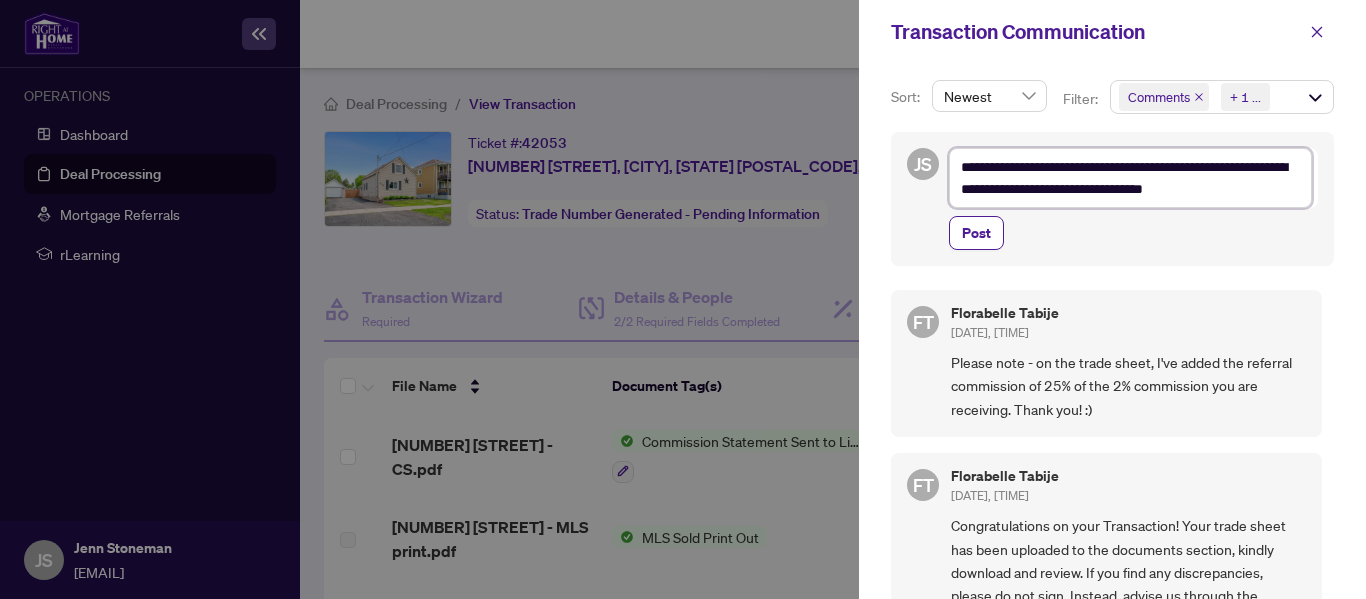 type on "**********" 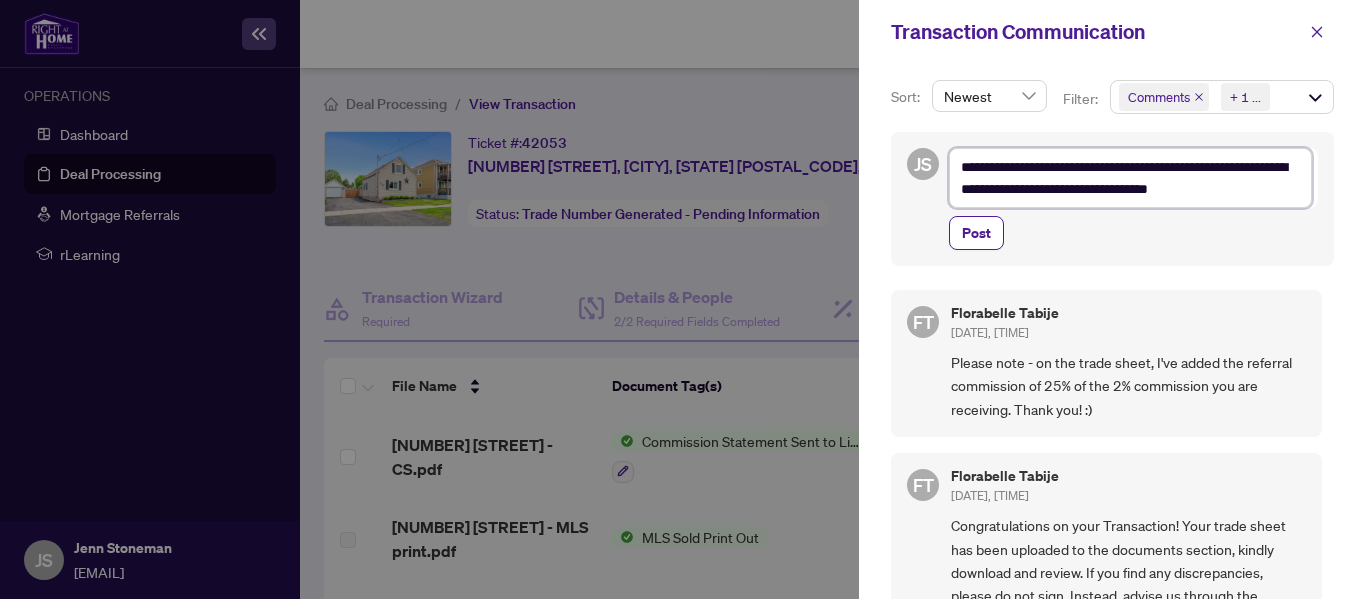 type on "**********" 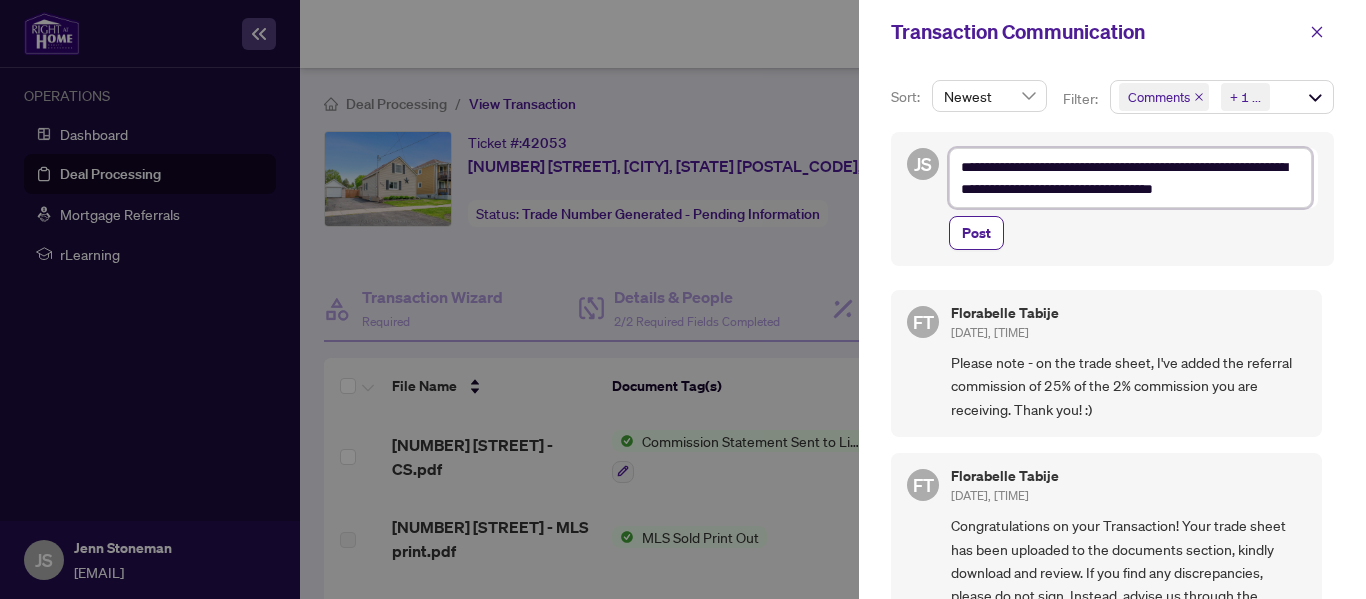 type on "**********" 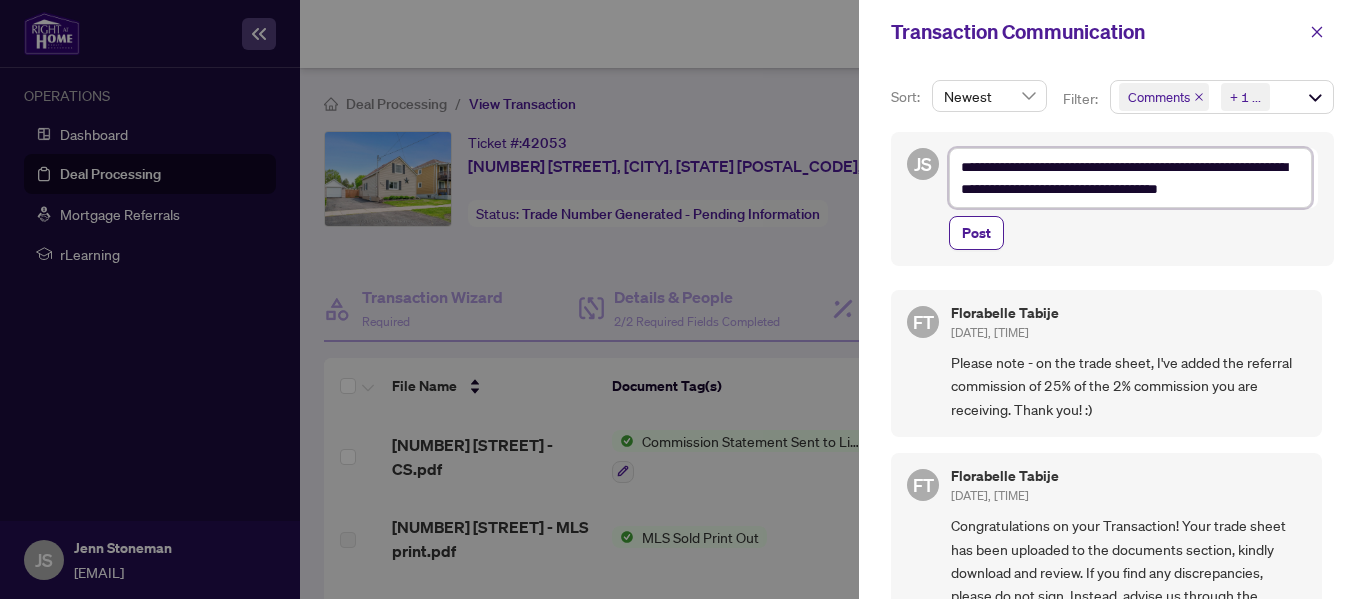 type on "**********" 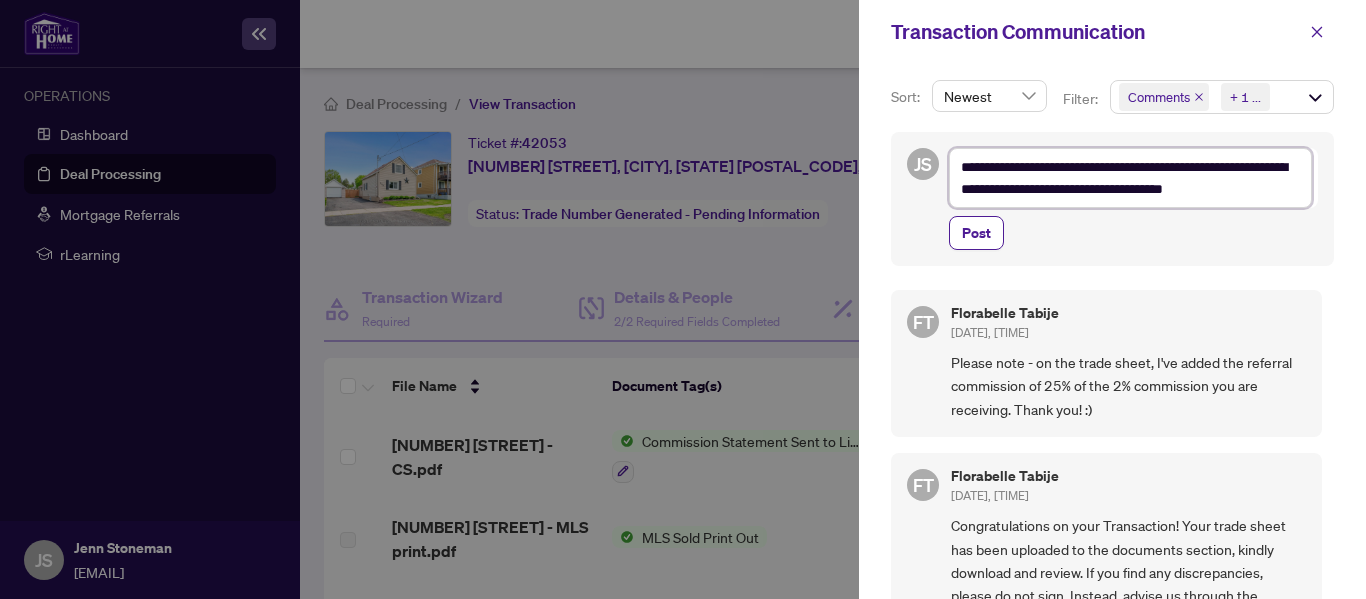 type on "**********" 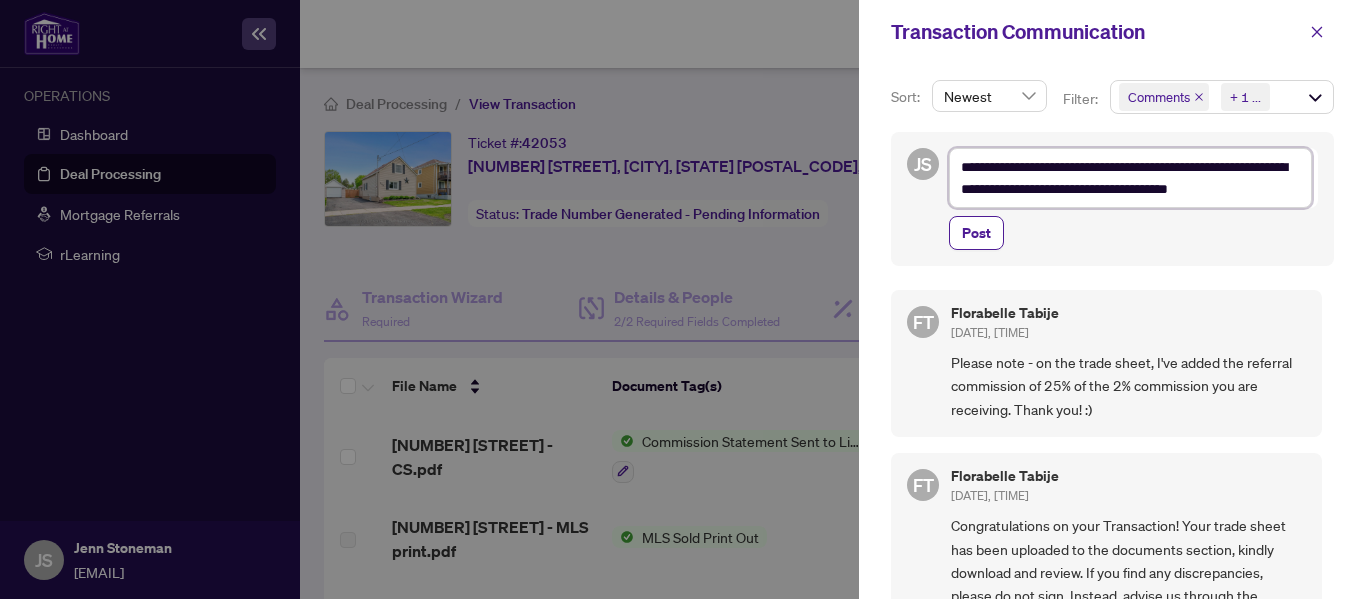 type on "**********" 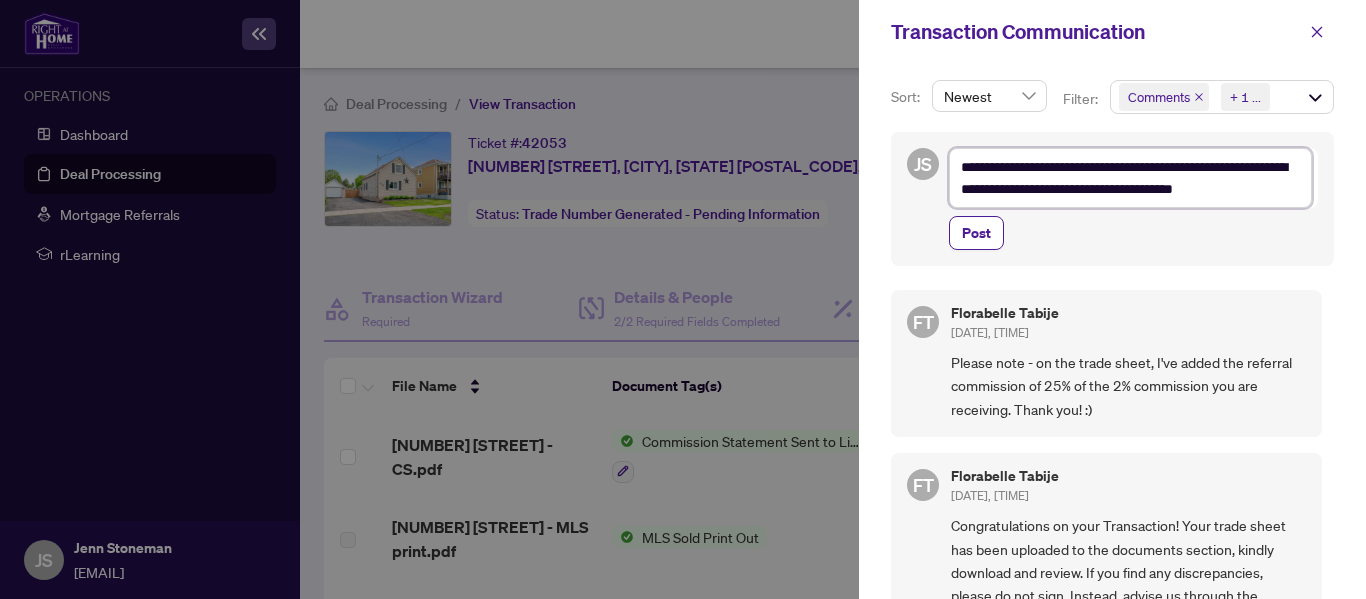 type on "**********" 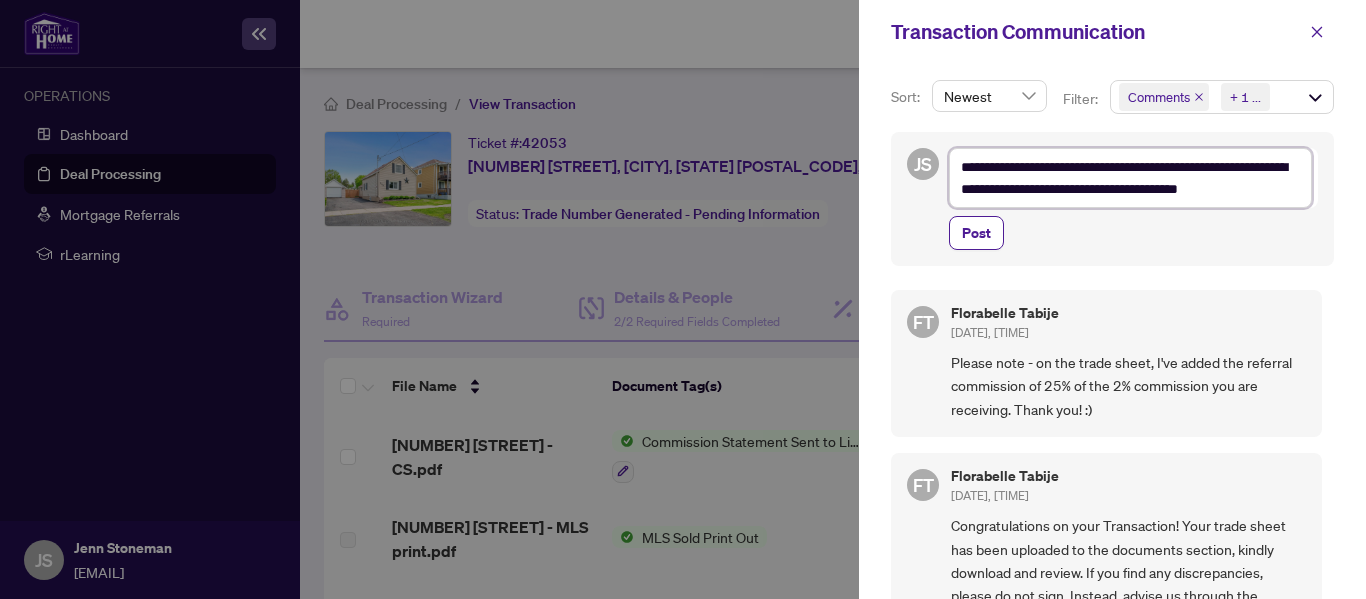 type on "**********" 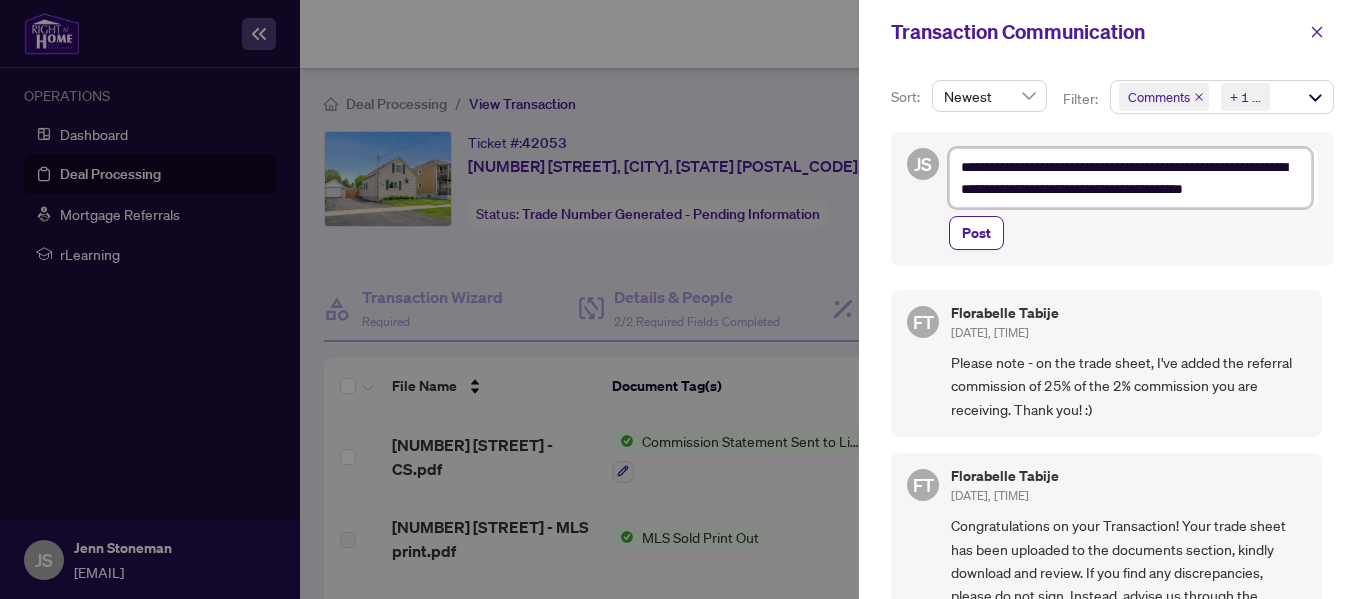 type on "**********" 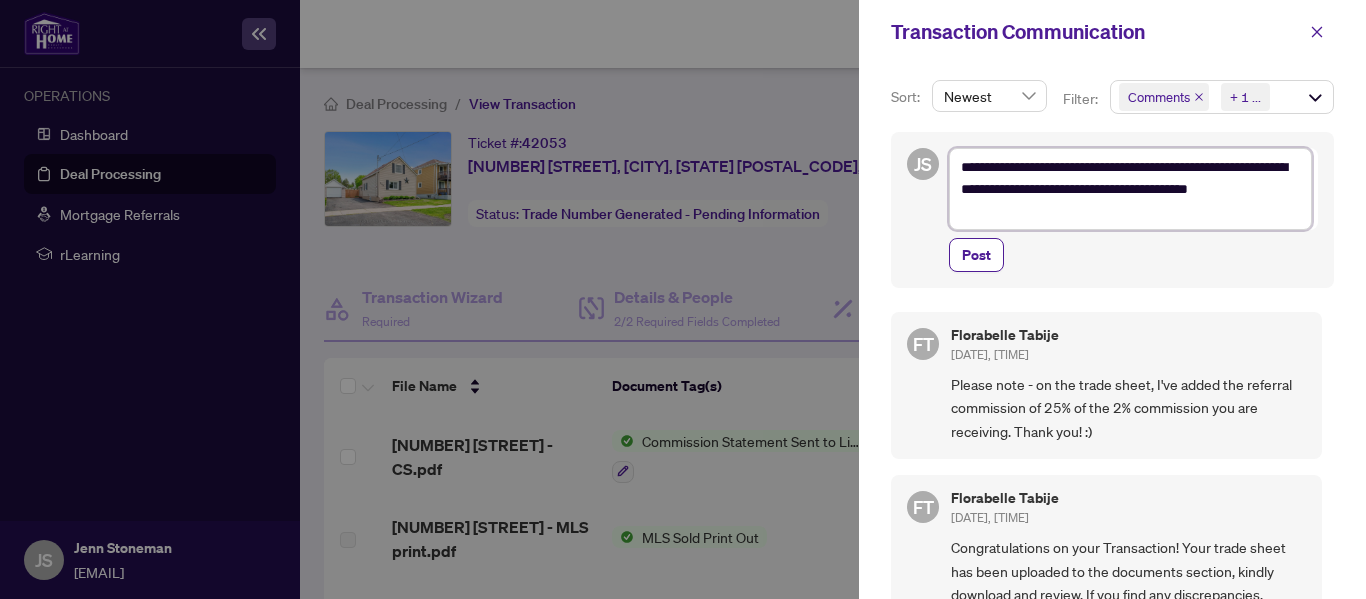 type on "**********" 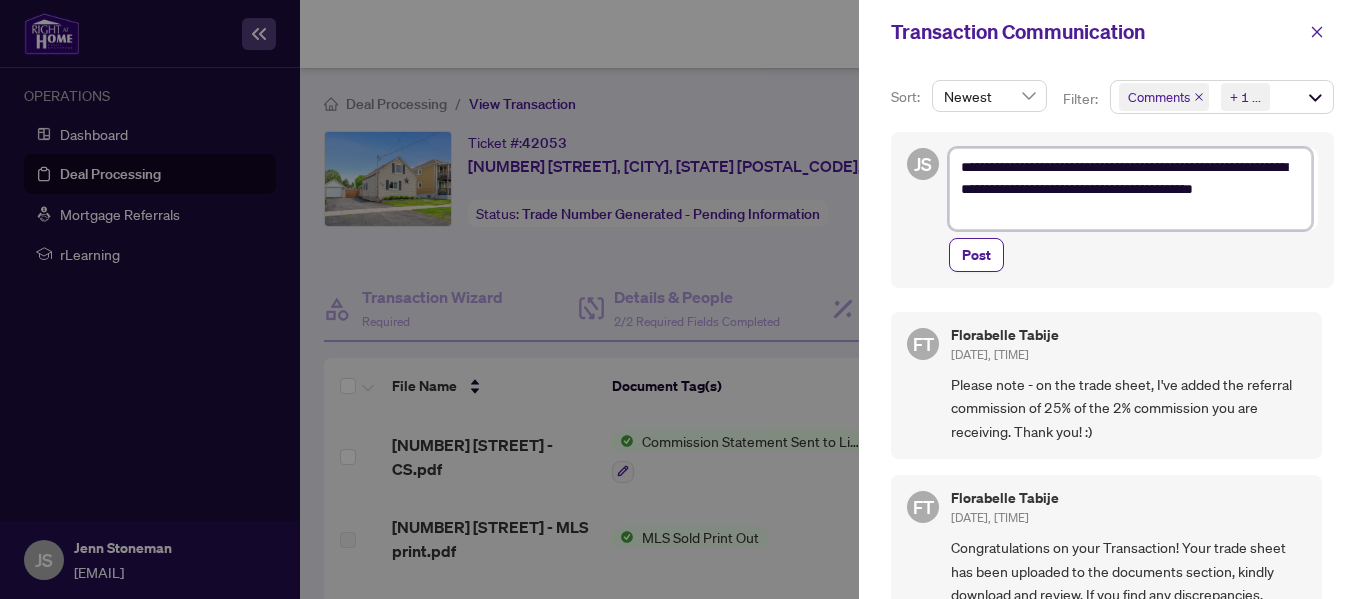 type 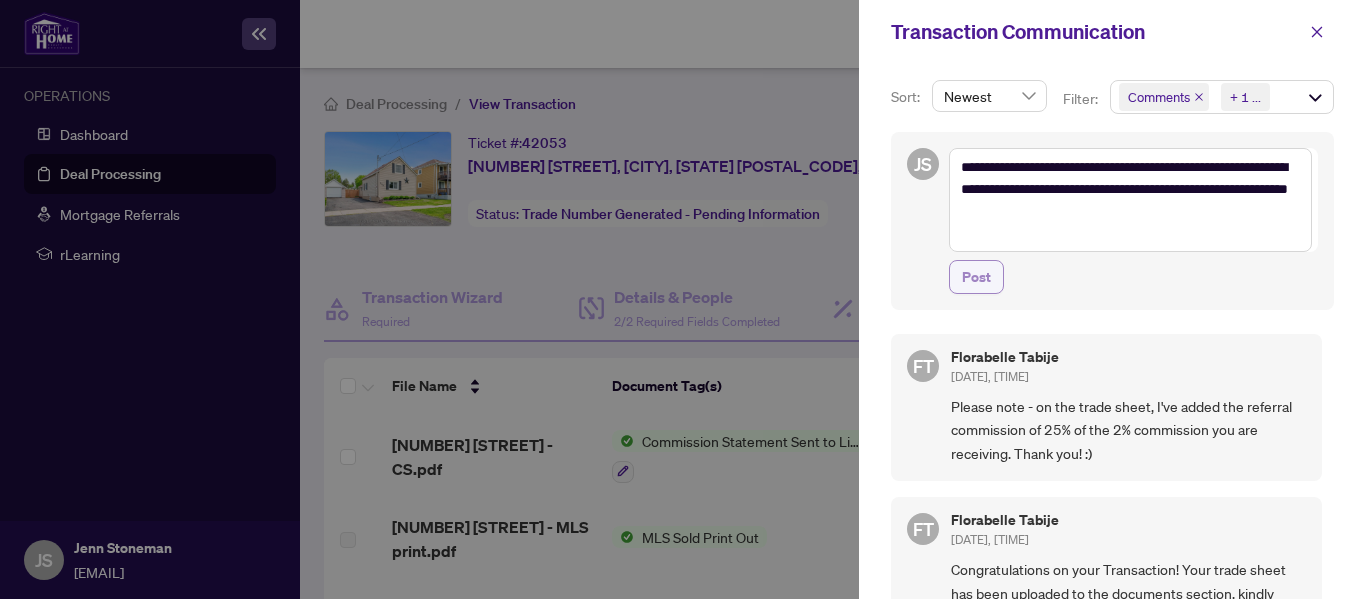 click on "Post" at bounding box center [976, 277] 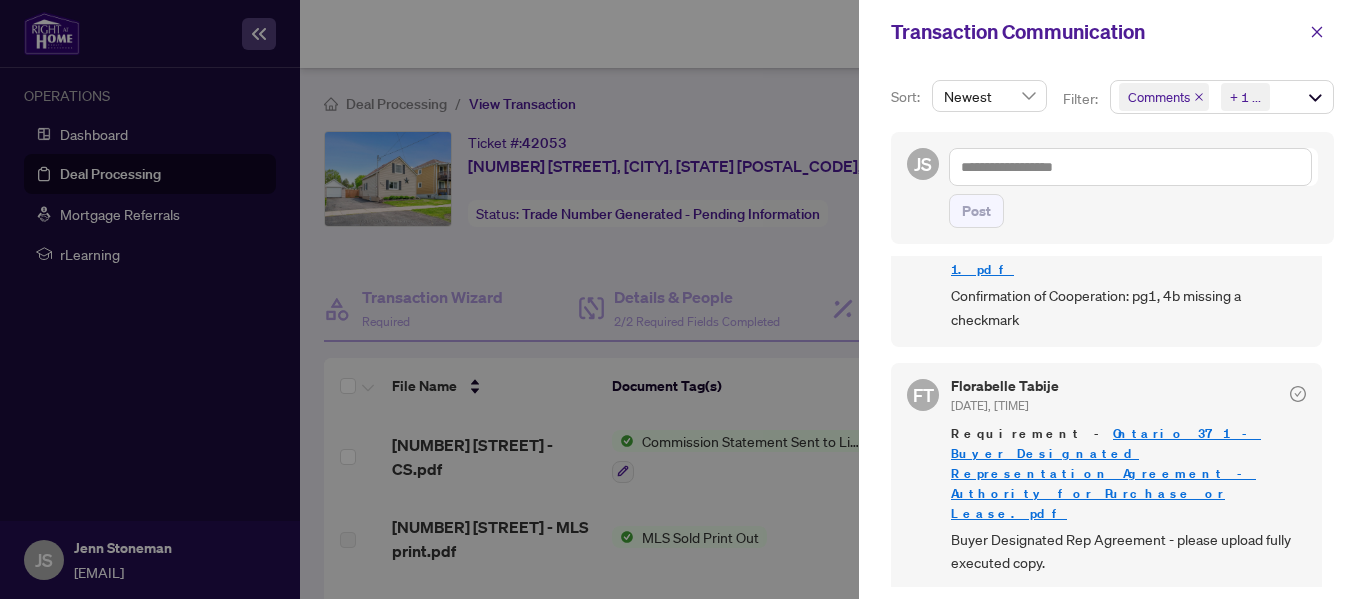 scroll, scrollTop: 1271, scrollLeft: 0, axis: vertical 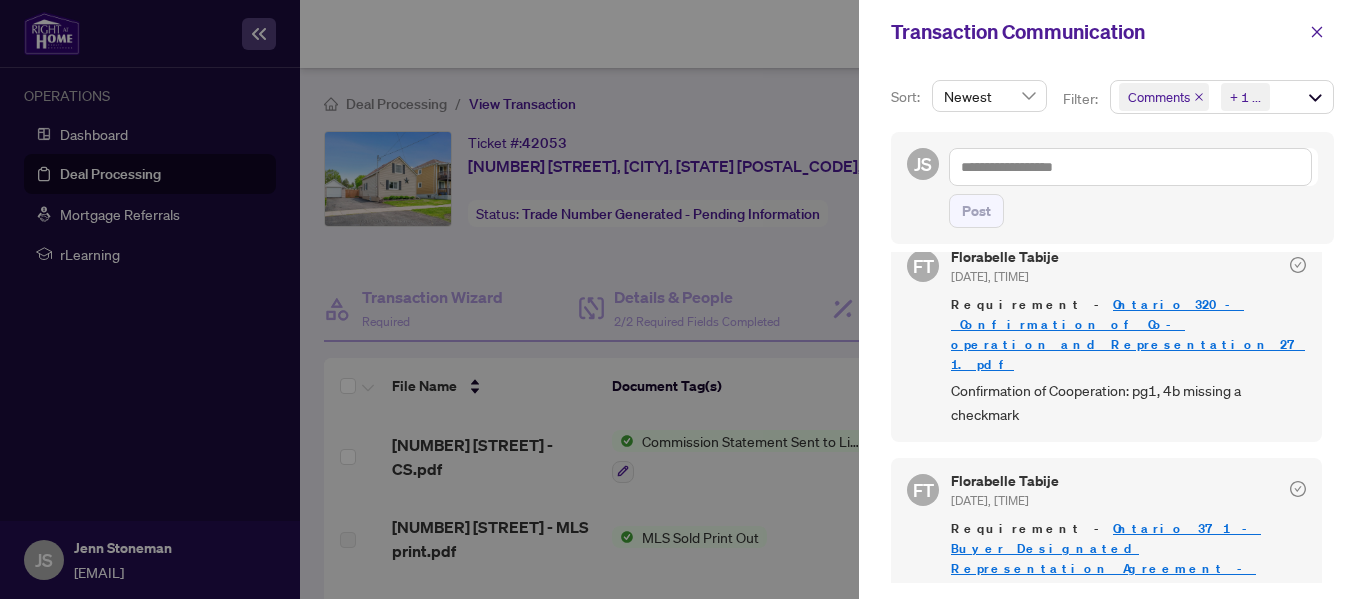 click at bounding box center [683, 299] 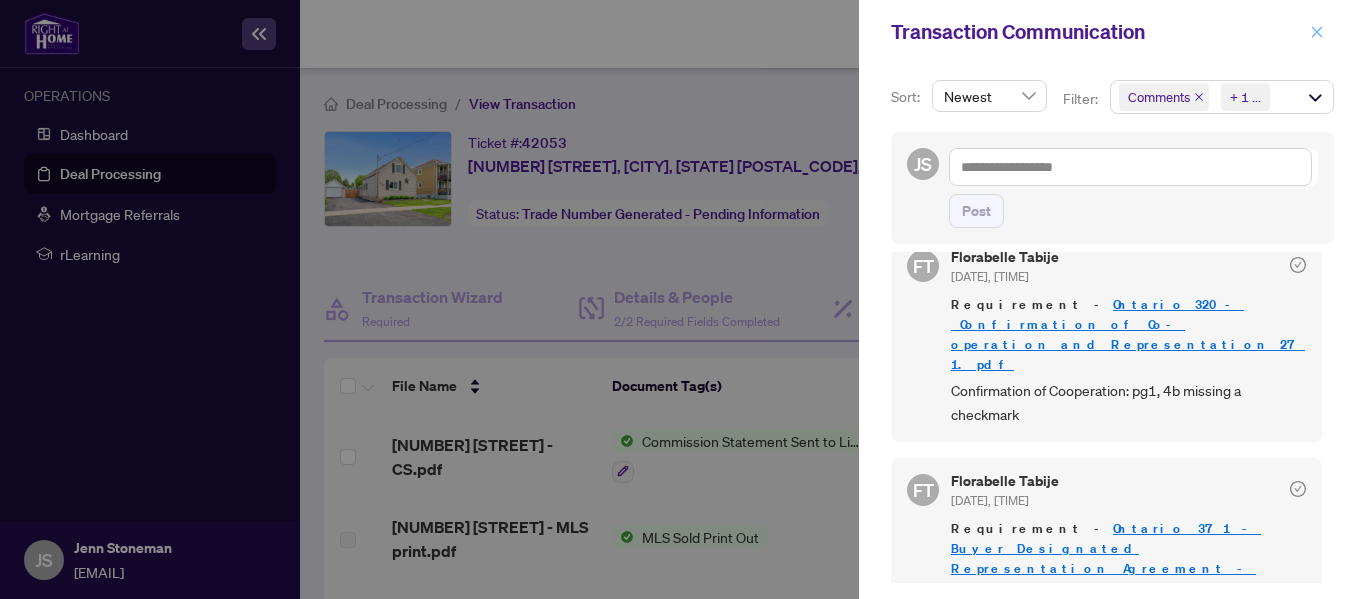 click 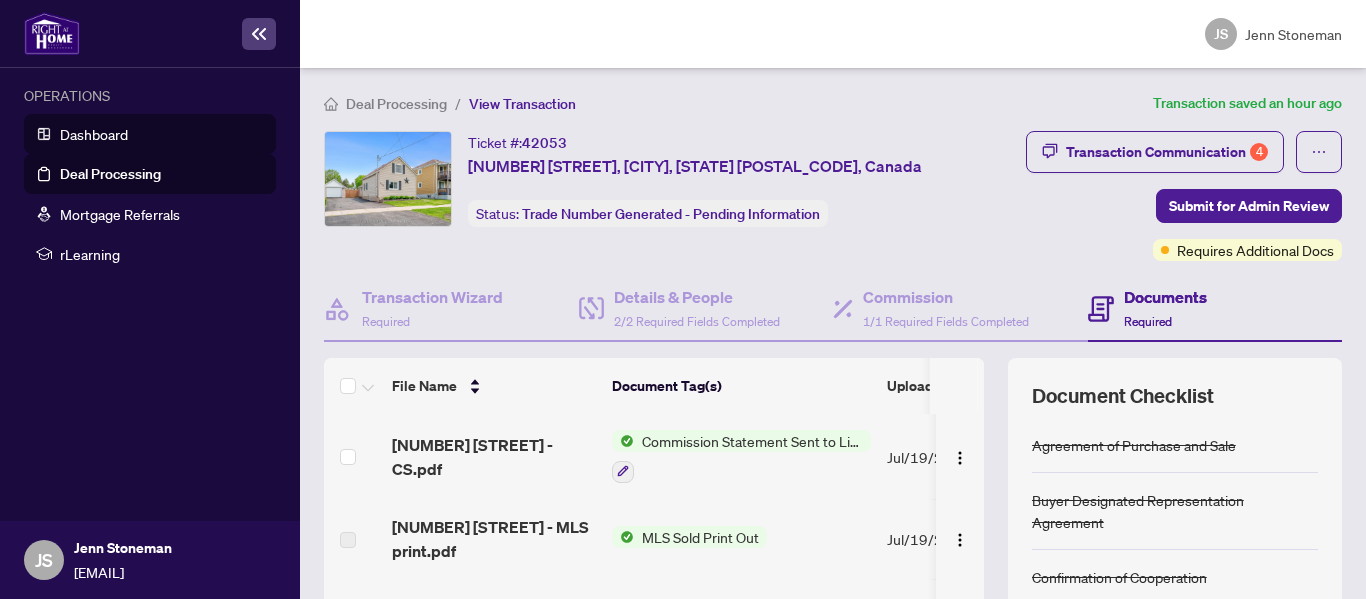 click on "Dashboard" at bounding box center (94, 134) 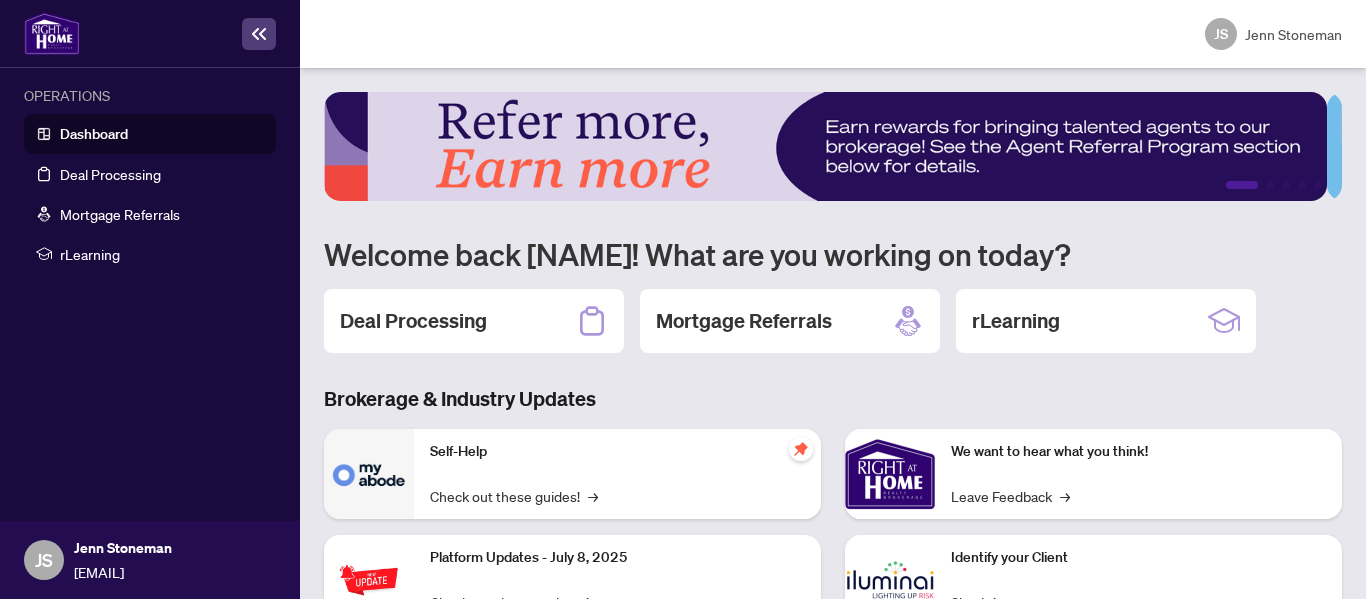 scroll, scrollTop: 100, scrollLeft: 0, axis: vertical 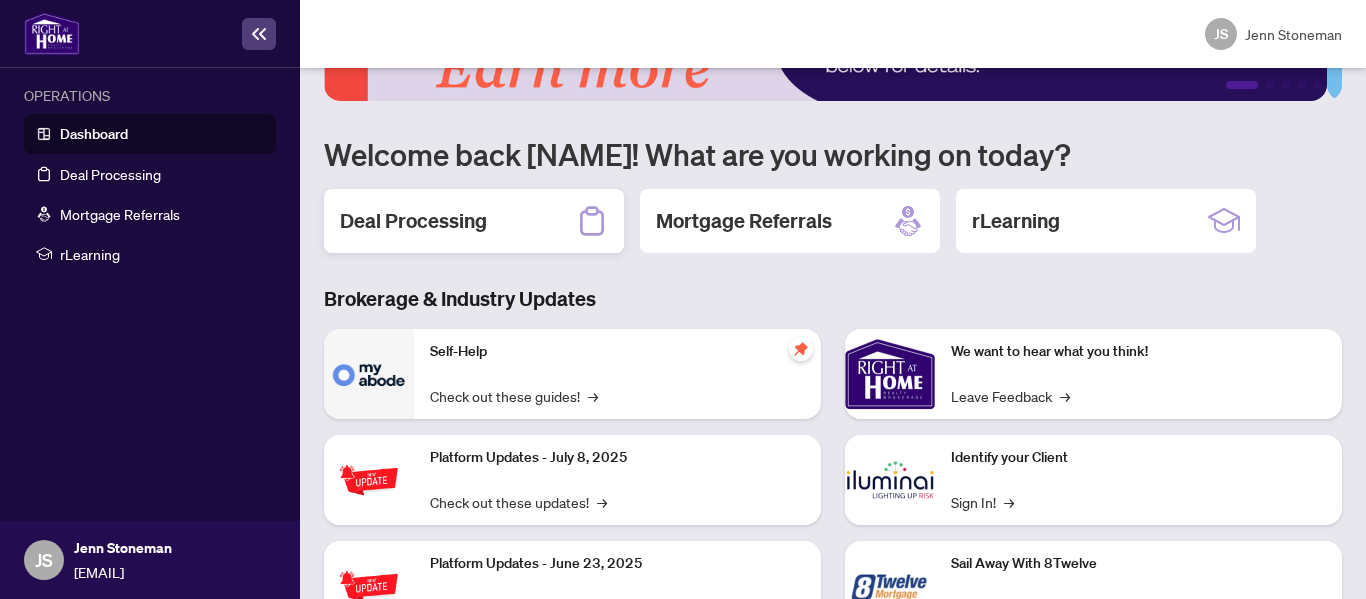 click on "Deal Processing" at bounding box center [413, 221] 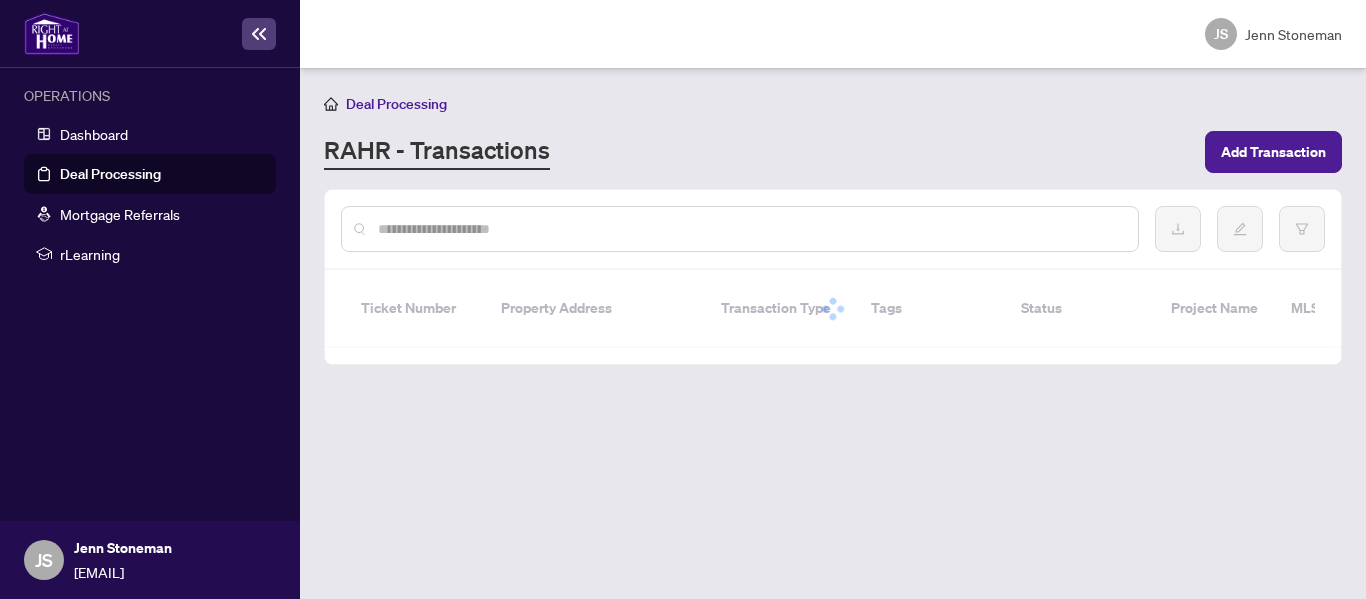 scroll, scrollTop: 0, scrollLeft: 0, axis: both 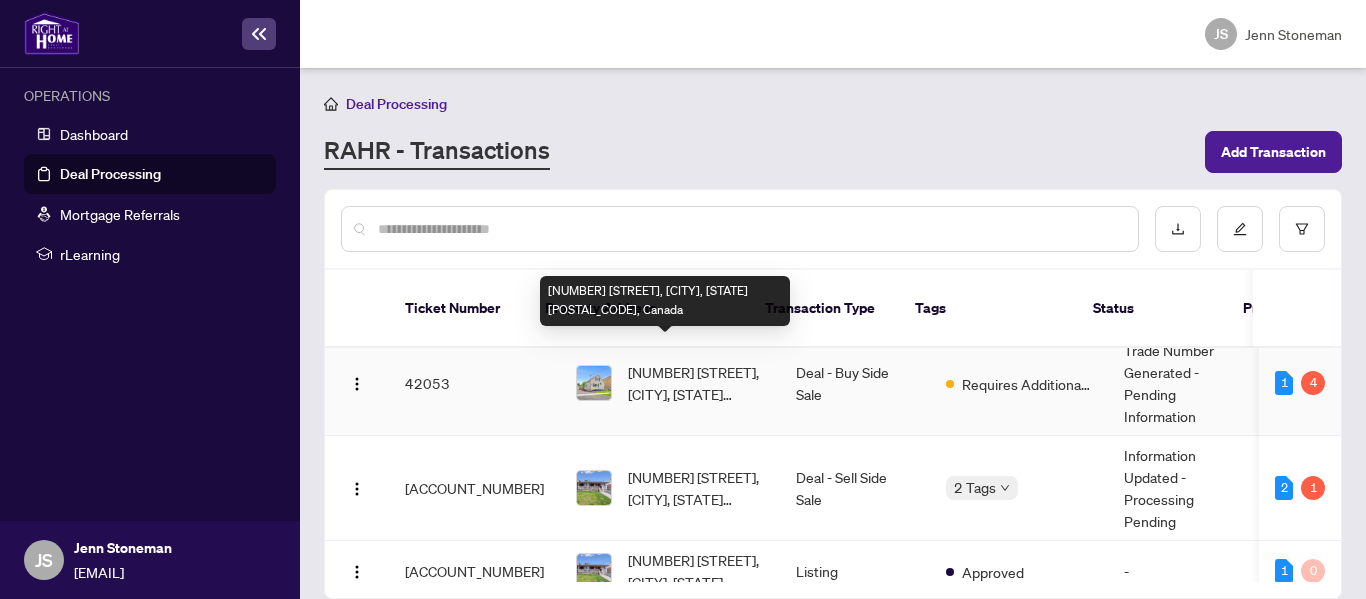 click on "[NUMBER] [STREET], [CITY], [STATE] [POSTAL_CODE], Canada" at bounding box center [696, 383] 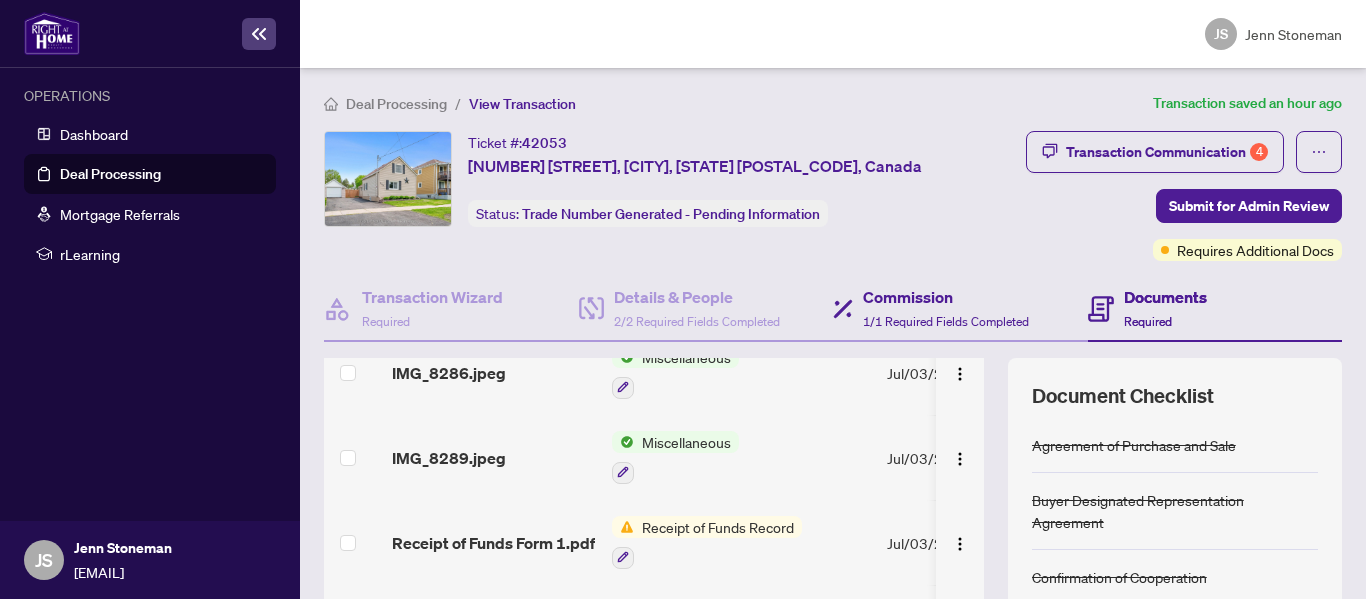 scroll, scrollTop: 600, scrollLeft: 0, axis: vertical 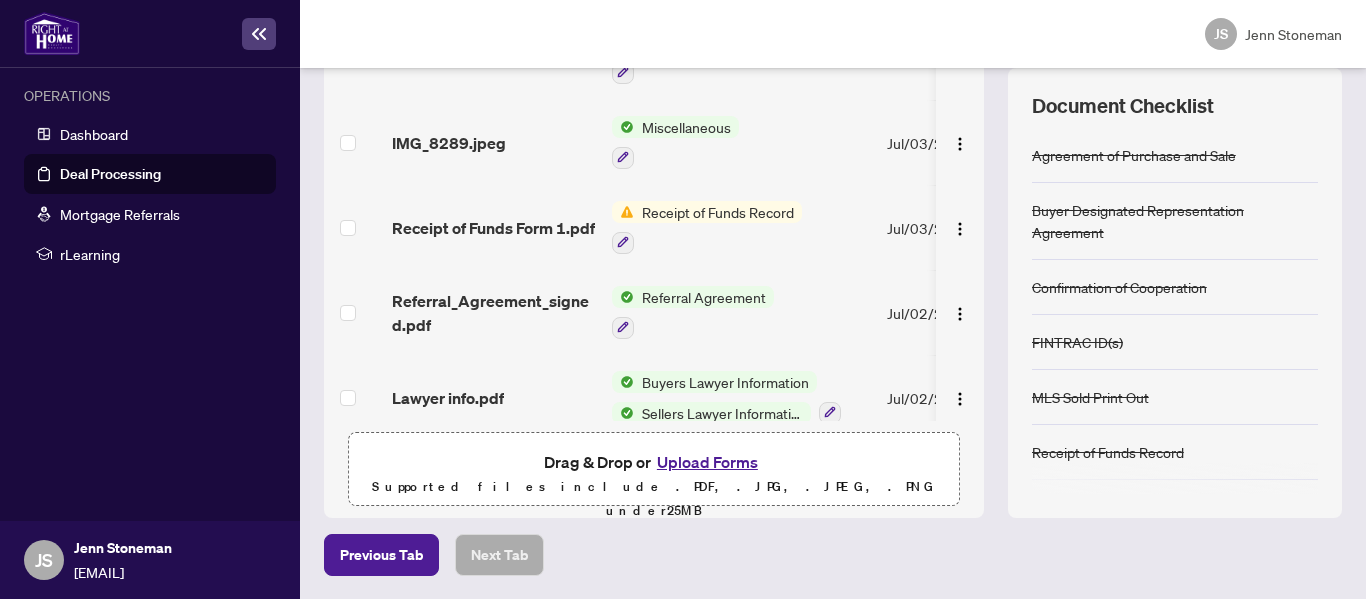 click on "Upload Forms" at bounding box center (707, 462) 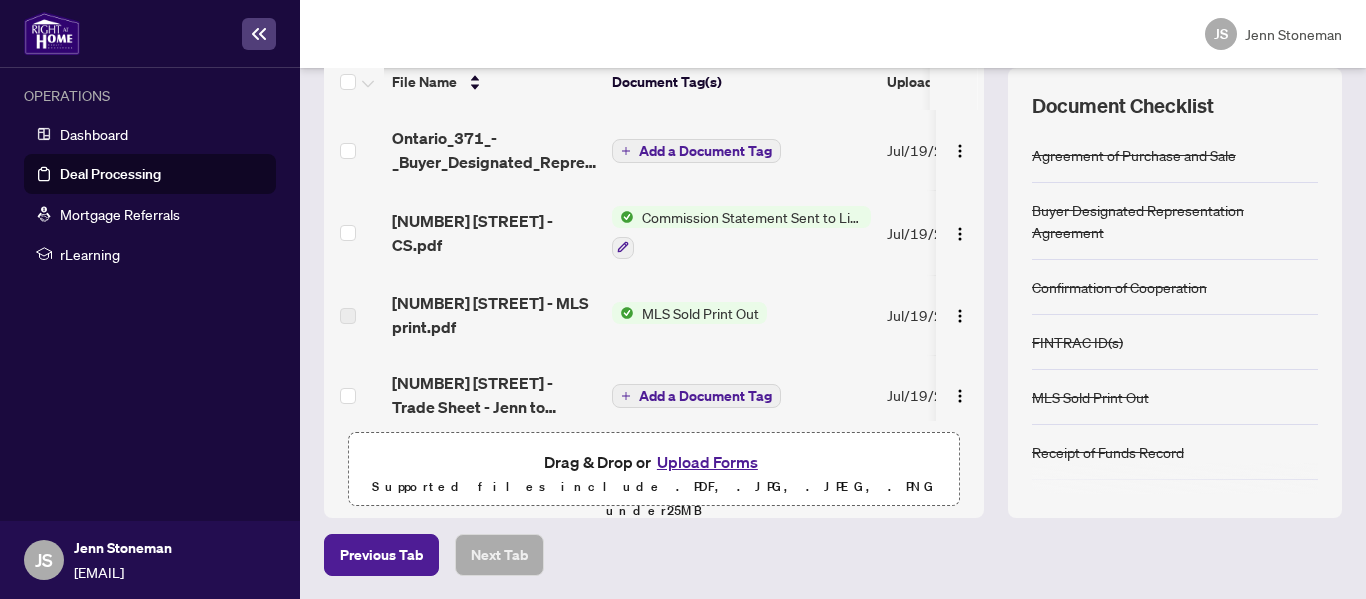 scroll, scrollTop: 0, scrollLeft: 0, axis: both 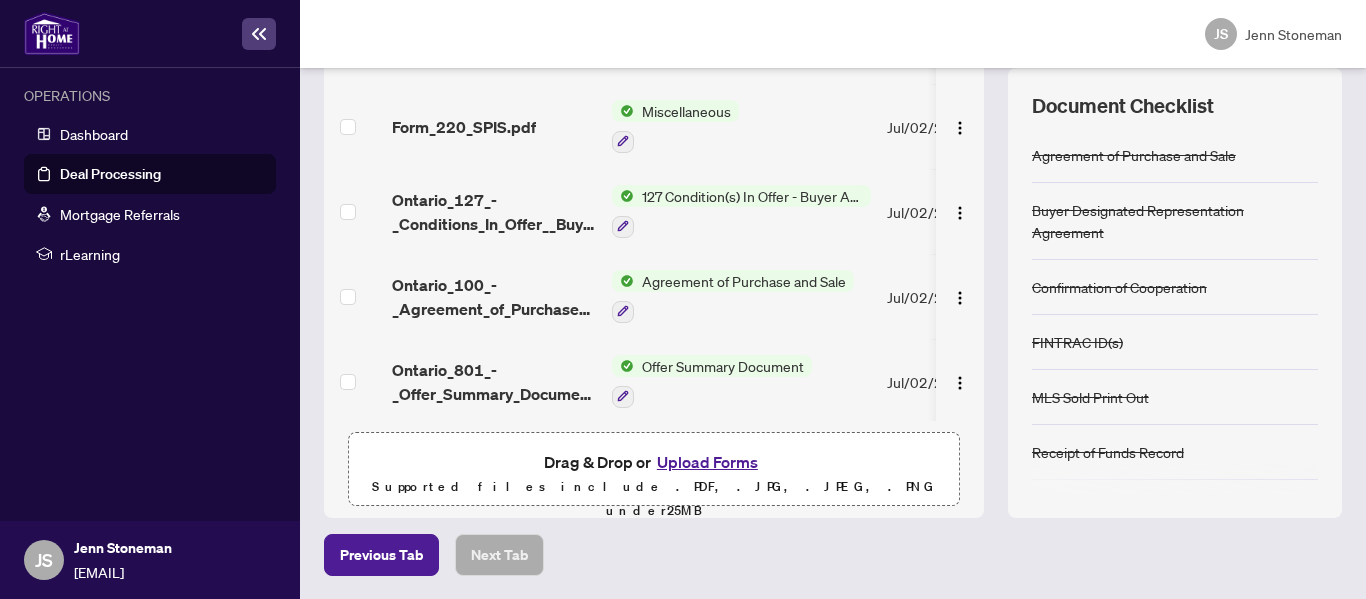 click on "Upload Forms" at bounding box center [707, 462] 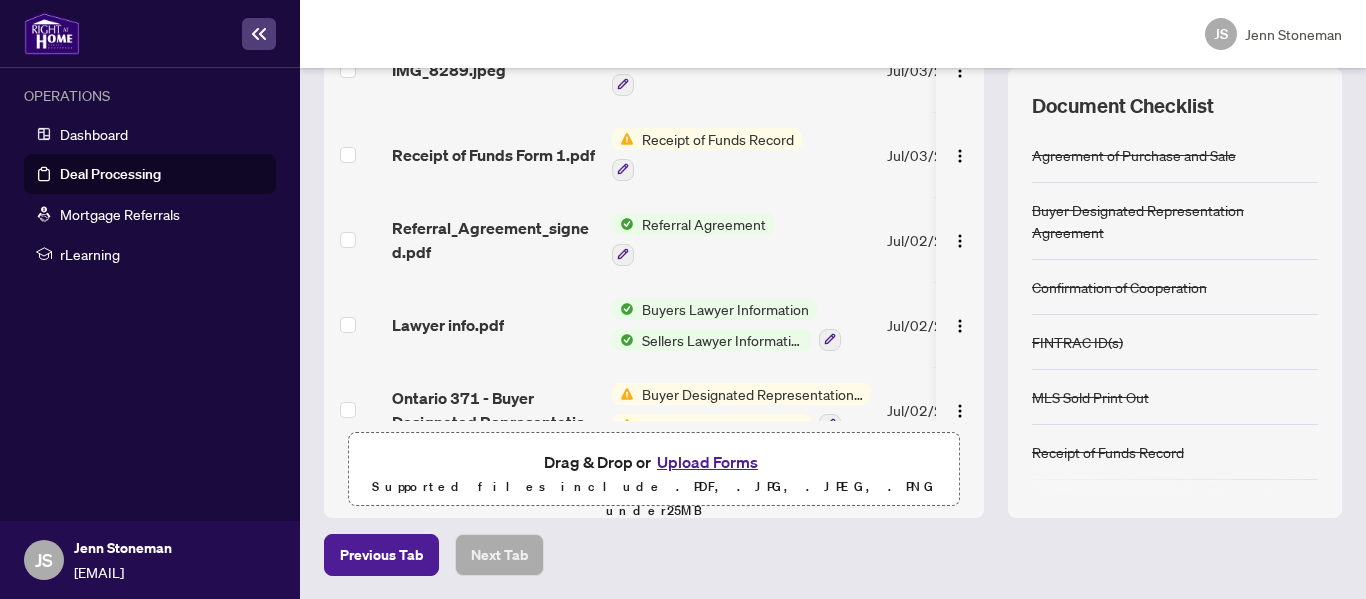 scroll, scrollTop: 831, scrollLeft: 0, axis: vertical 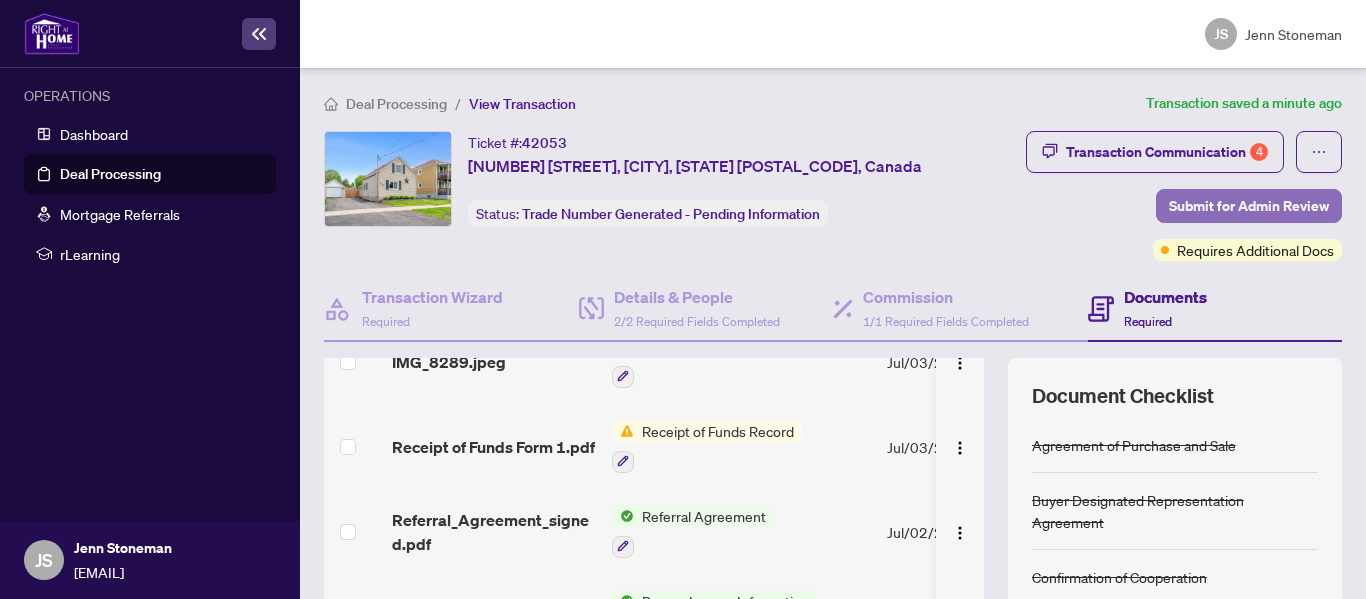 click on "Submit for Admin Review" at bounding box center [1249, 206] 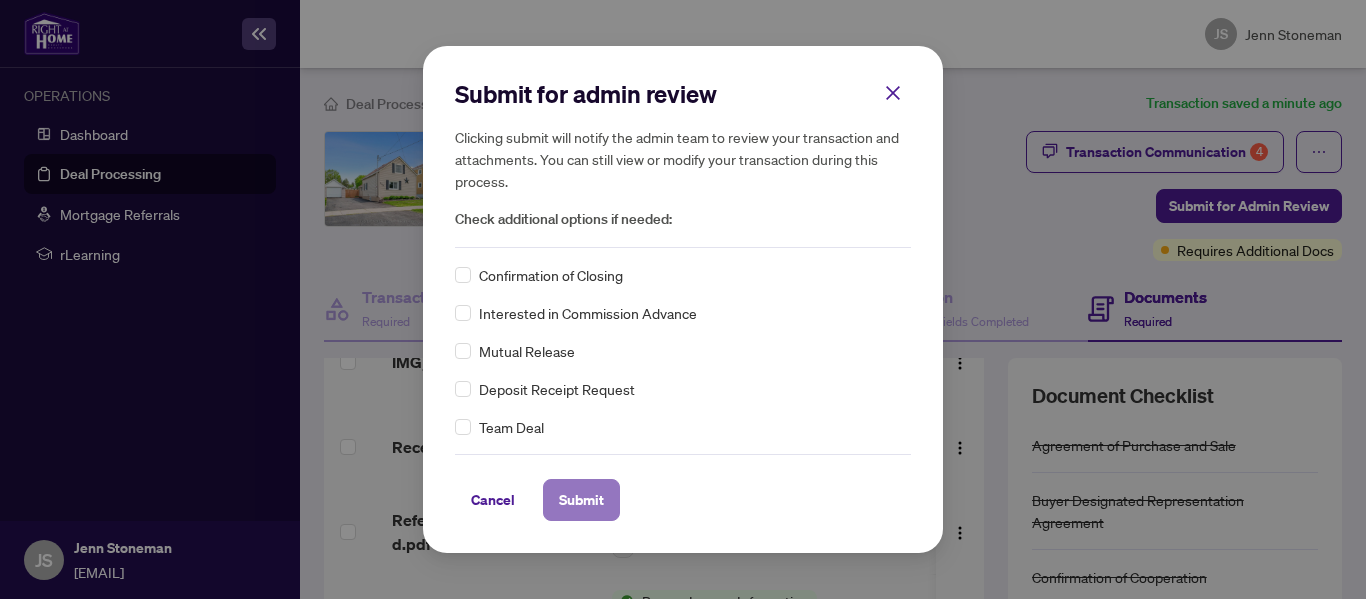 click on "Submit" at bounding box center (581, 500) 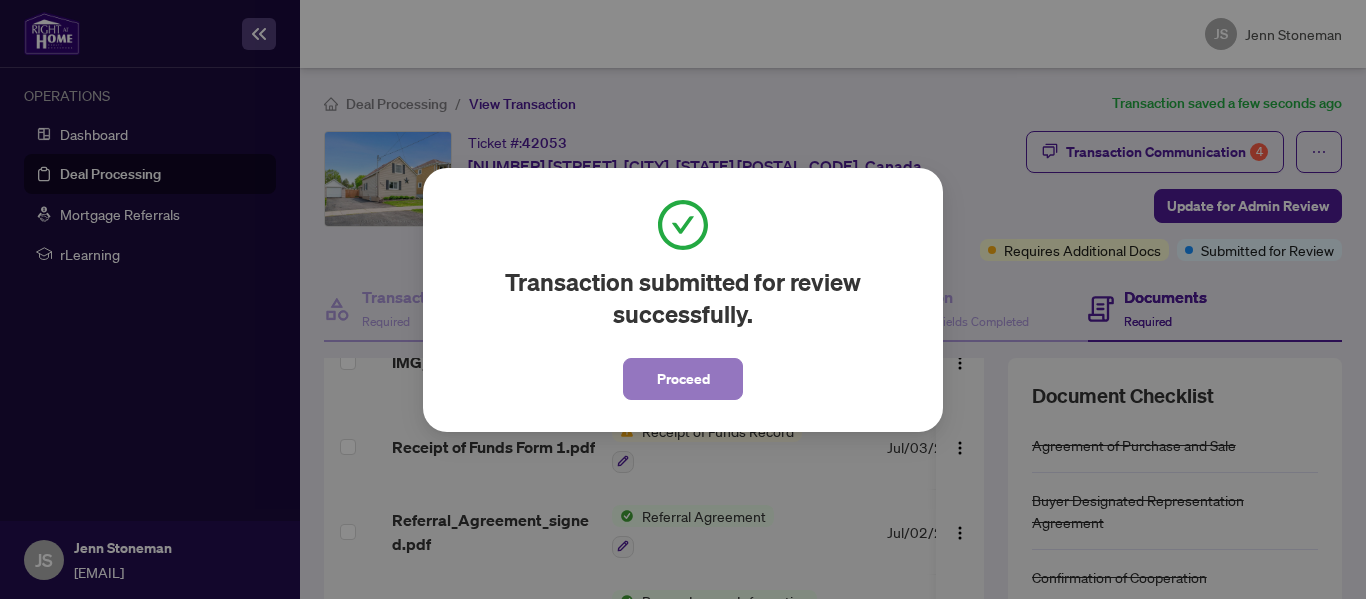 click on "Proceed" at bounding box center (683, 379) 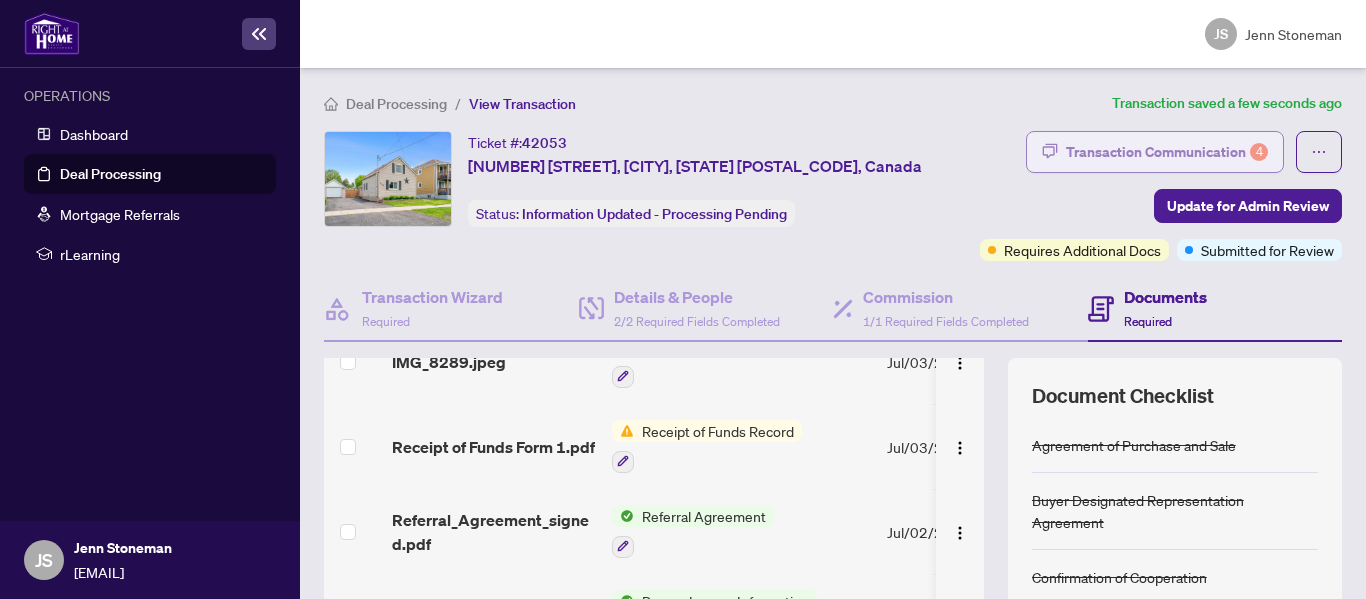 click on "Transaction Communication 4" at bounding box center (1167, 152) 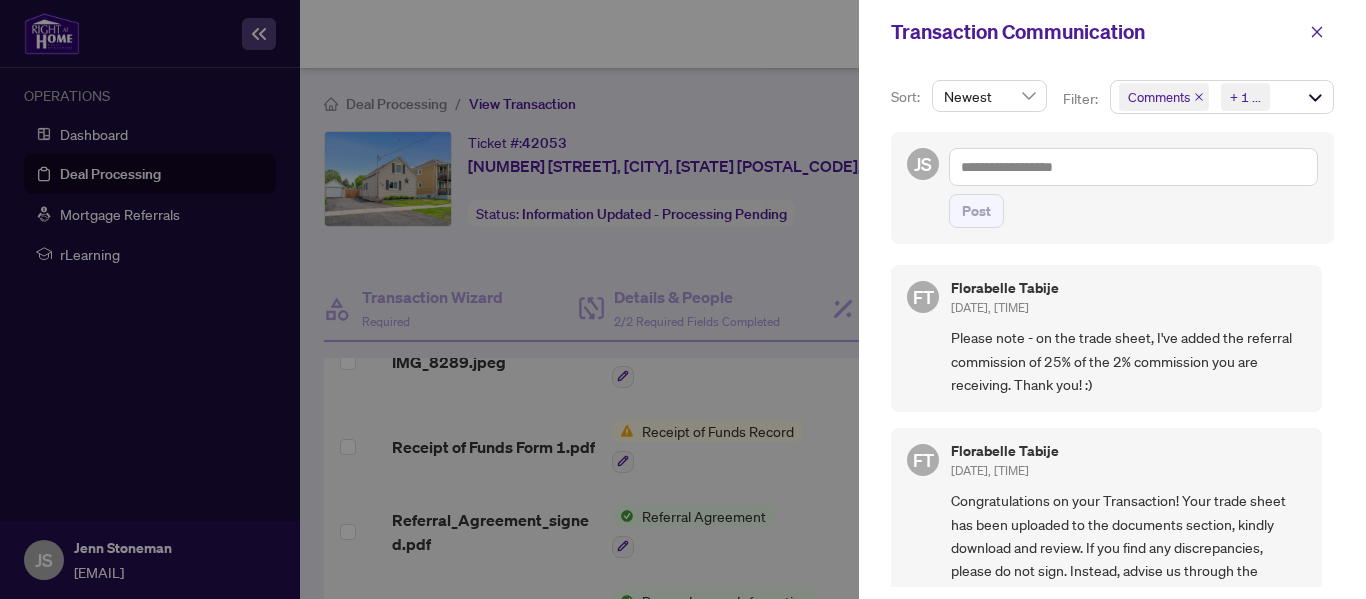 scroll, scrollTop: 200, scrollLeft: 0, axis: vertical 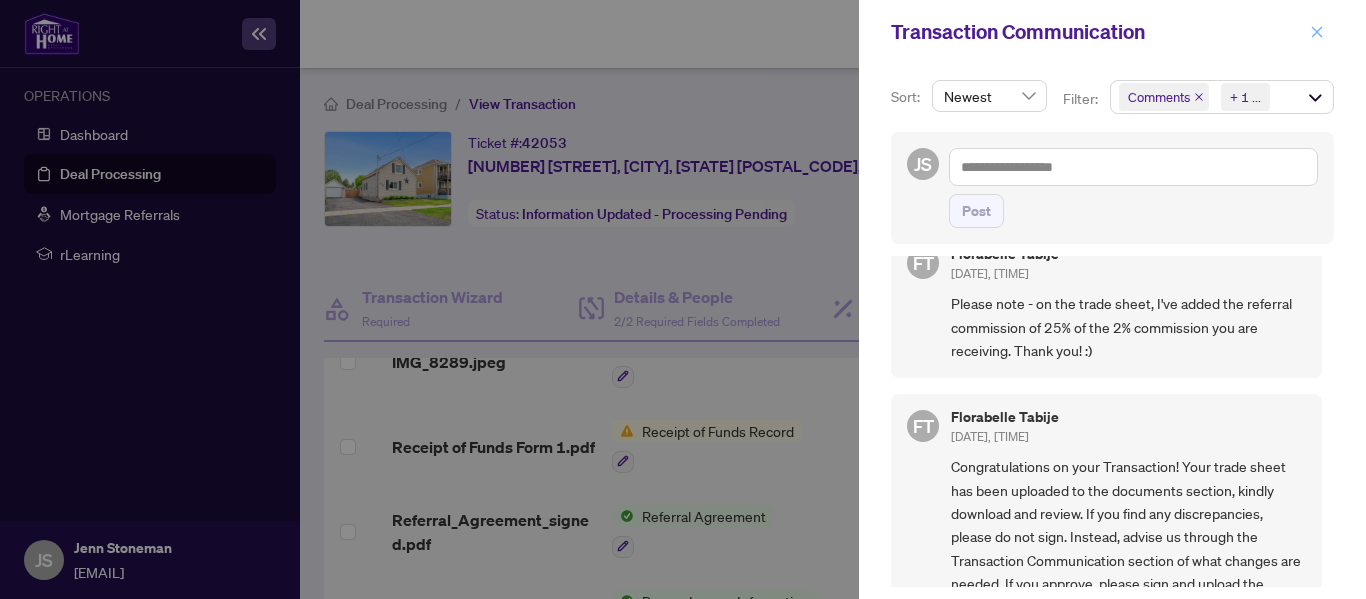 click 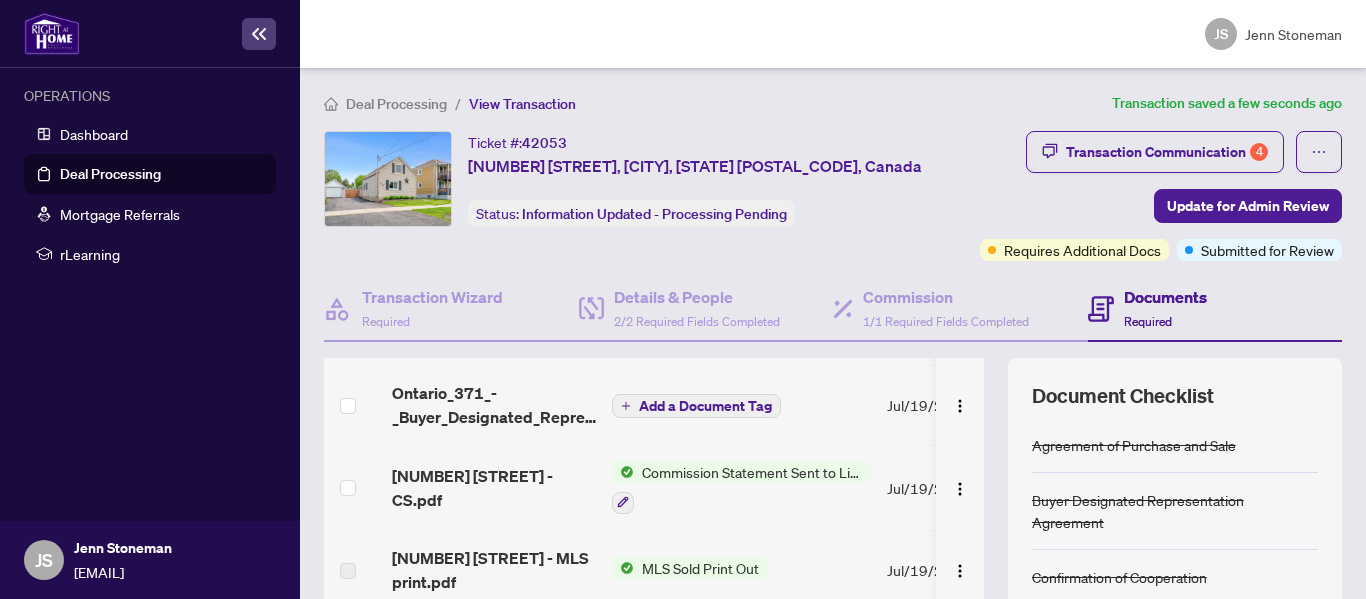 scroll, scrollTop: 100, scrollLeft: 0, axis: vertical 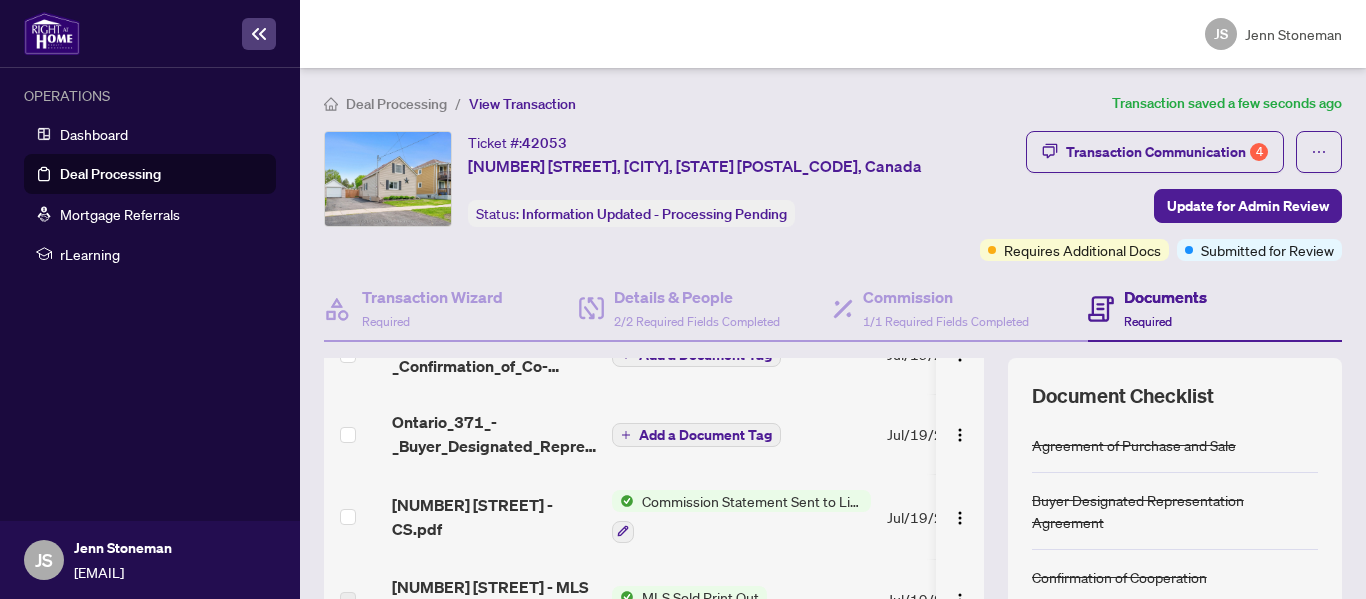 click on "Commission Statement Sent to Listing Brokerage" at bounding box center (752, 501) 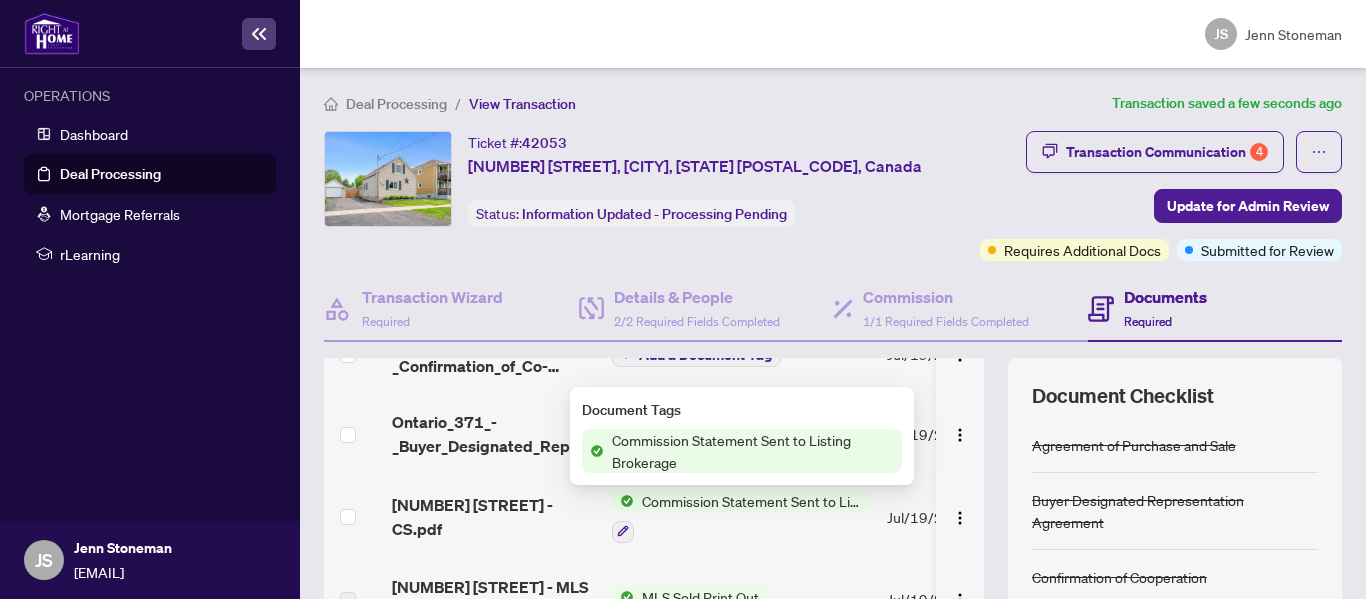 click on "Commission Statement Sent to Listing Brokerage" at bounding box center (753, 451) 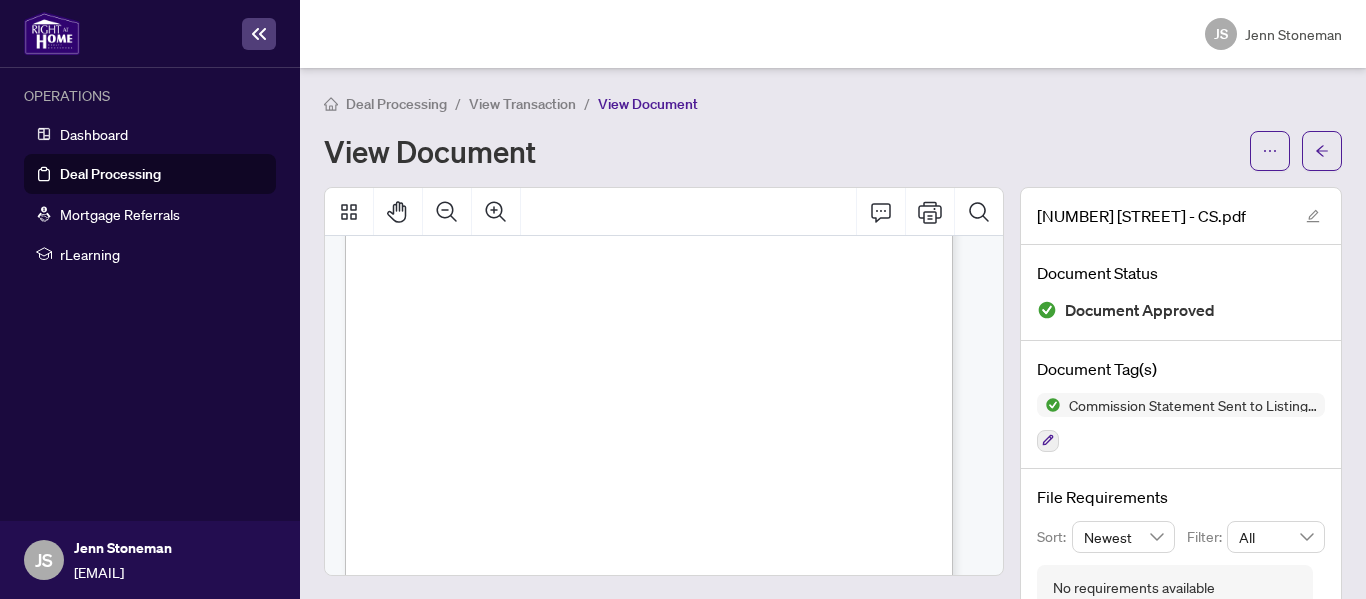 scroll, scrollTop: 488, scrollLeft: 0, axis: vertical 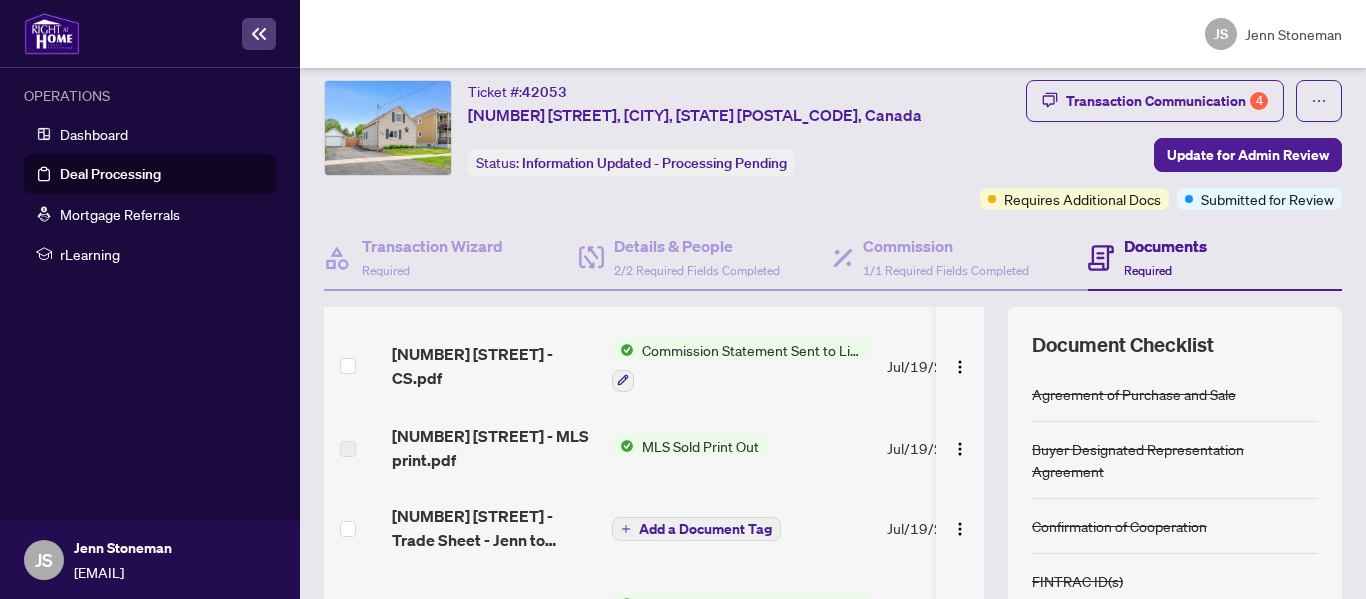 click on "MLS Sold Print Out" at bounding box center (700, 446) 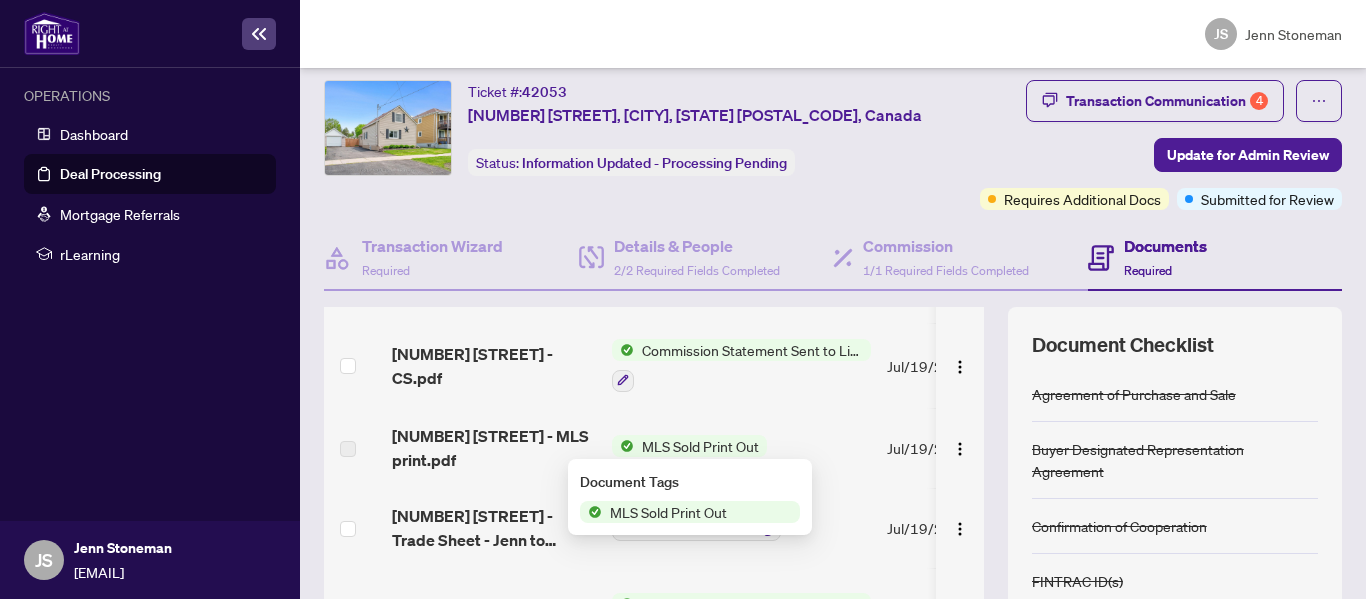 click on "MLS Sold Print Out" at bounding box center [668, 512] 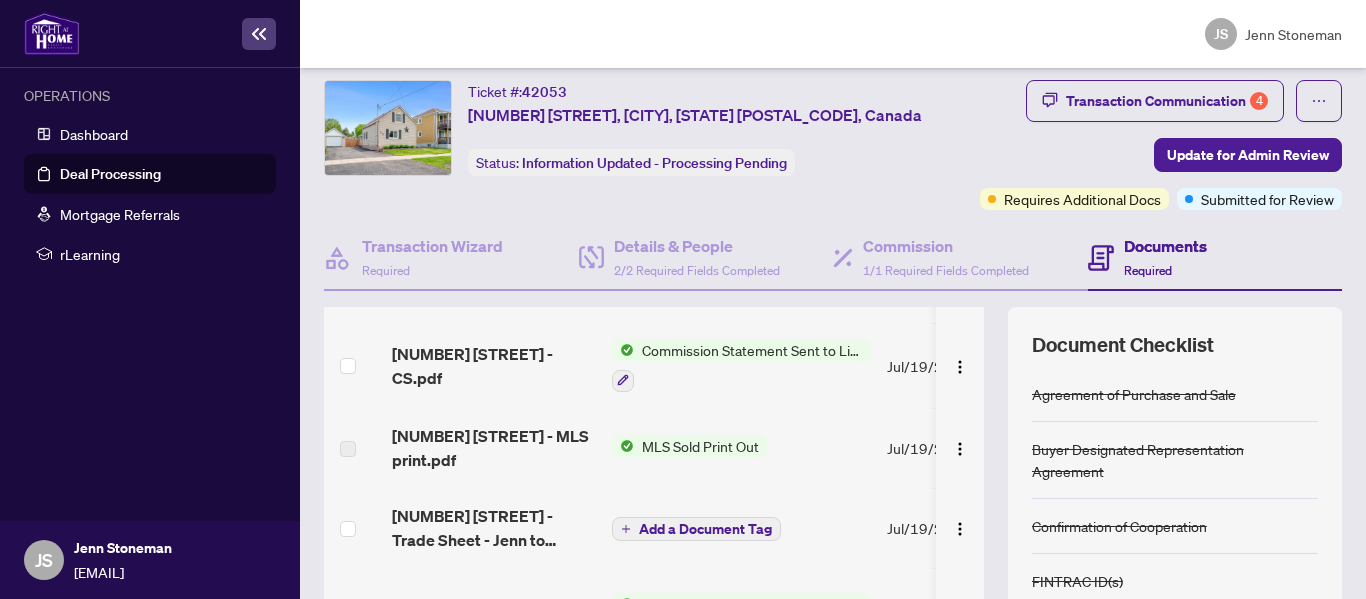click on "MLS Sold Print Out" at bounding box center (700, 446) 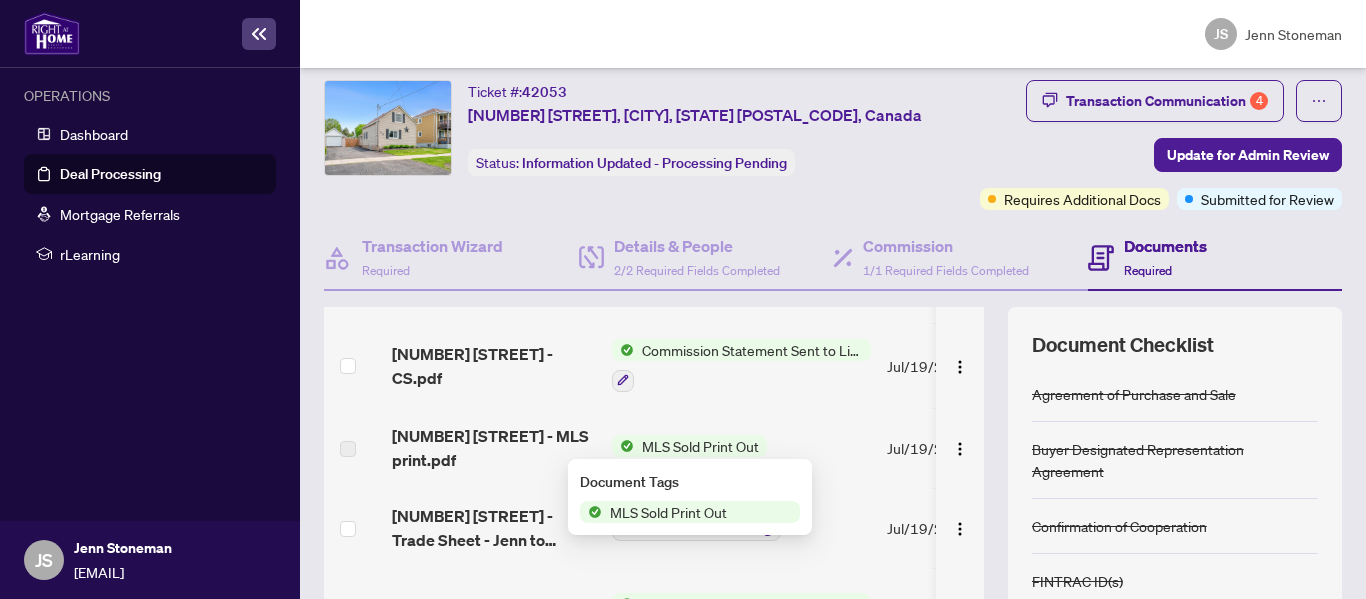 click on "[NUMBER] [STREET] - MLS print.pdf" at bounding box center [494, 448] 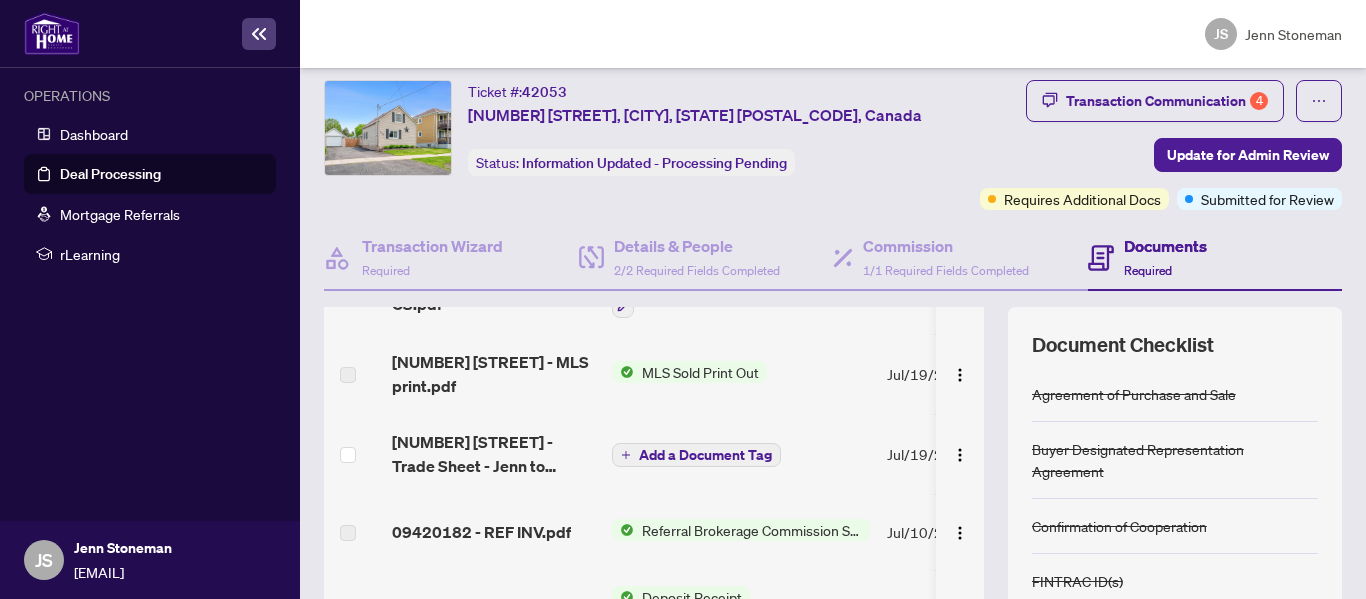 scroll, scrollTop: 300, scrollLeft: 0, axis: vertical 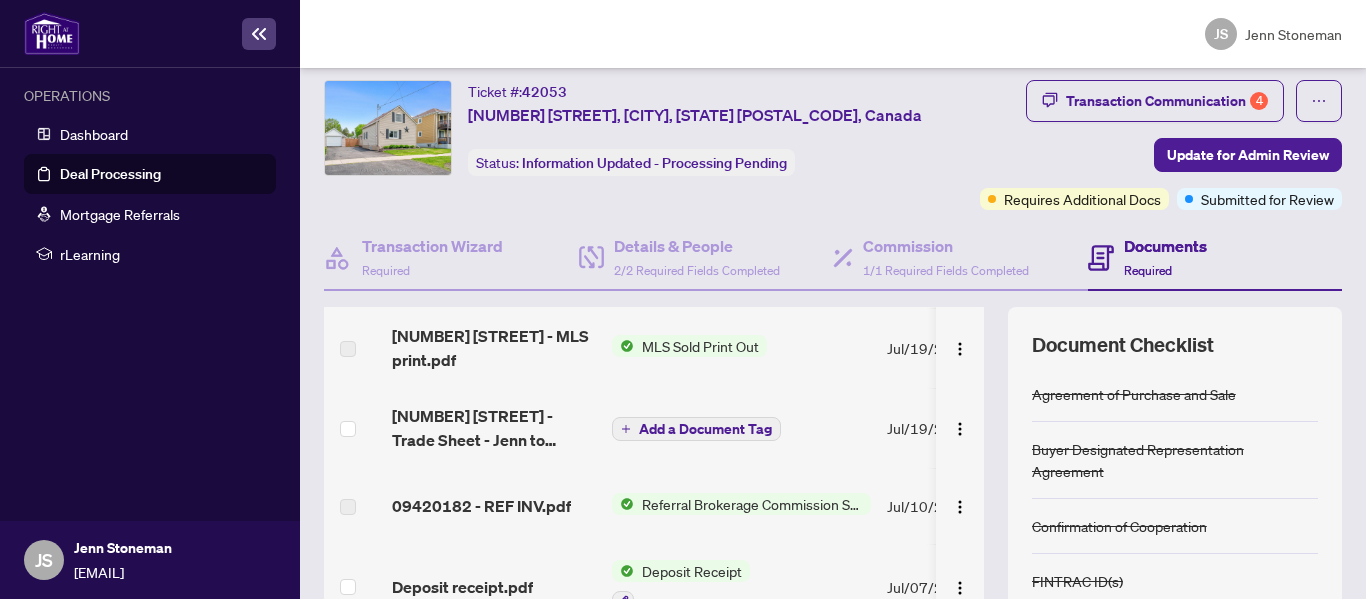 click on "[NUMBER] [STREET] - Trade Sheet - Jenn to Review.pdf" at bounding box center (494, 428) 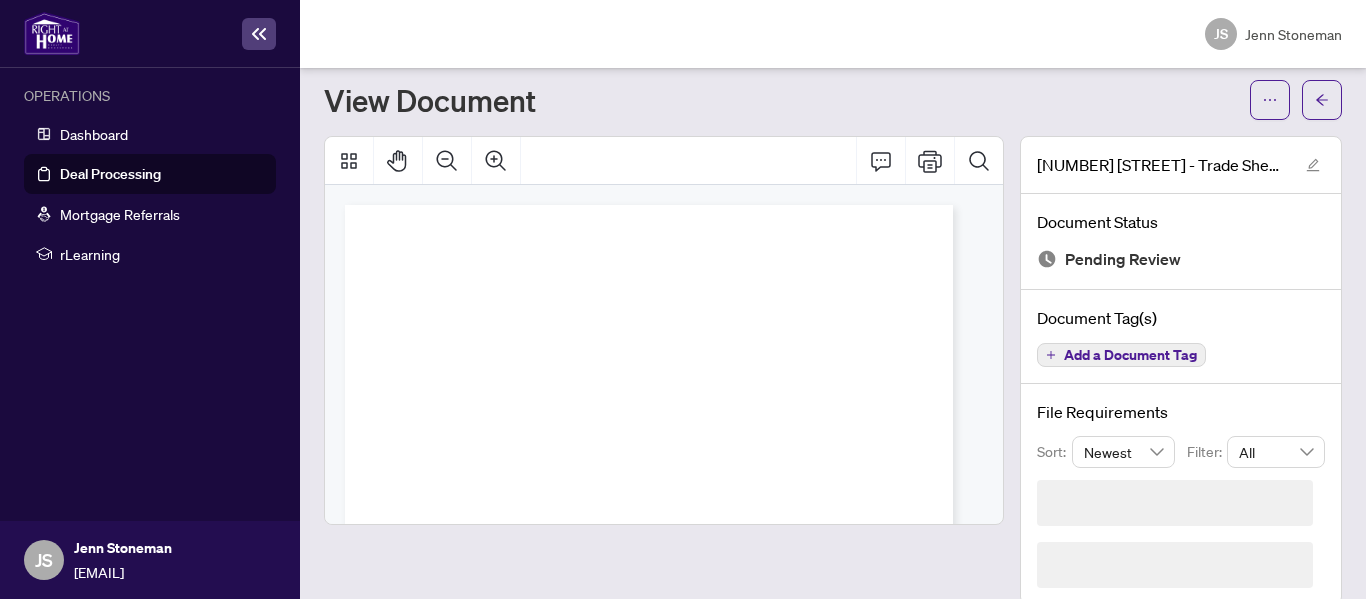 scroll, scrollTop: 18, scrollLeft: 0, axis: vertical 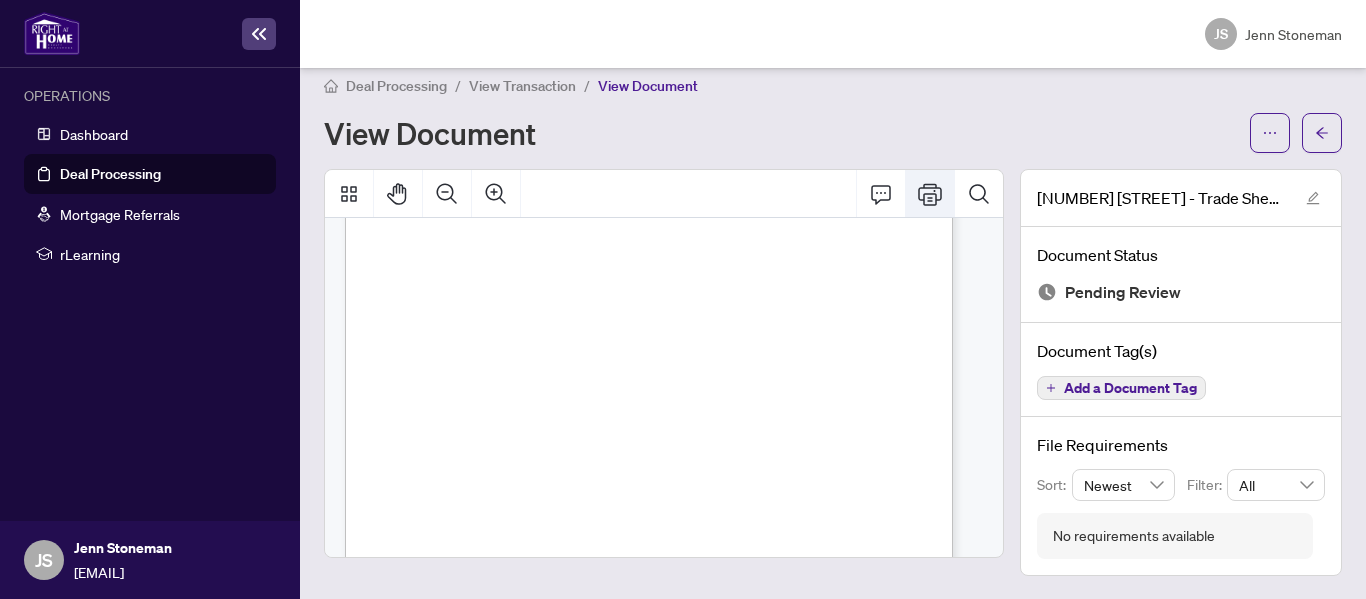 click 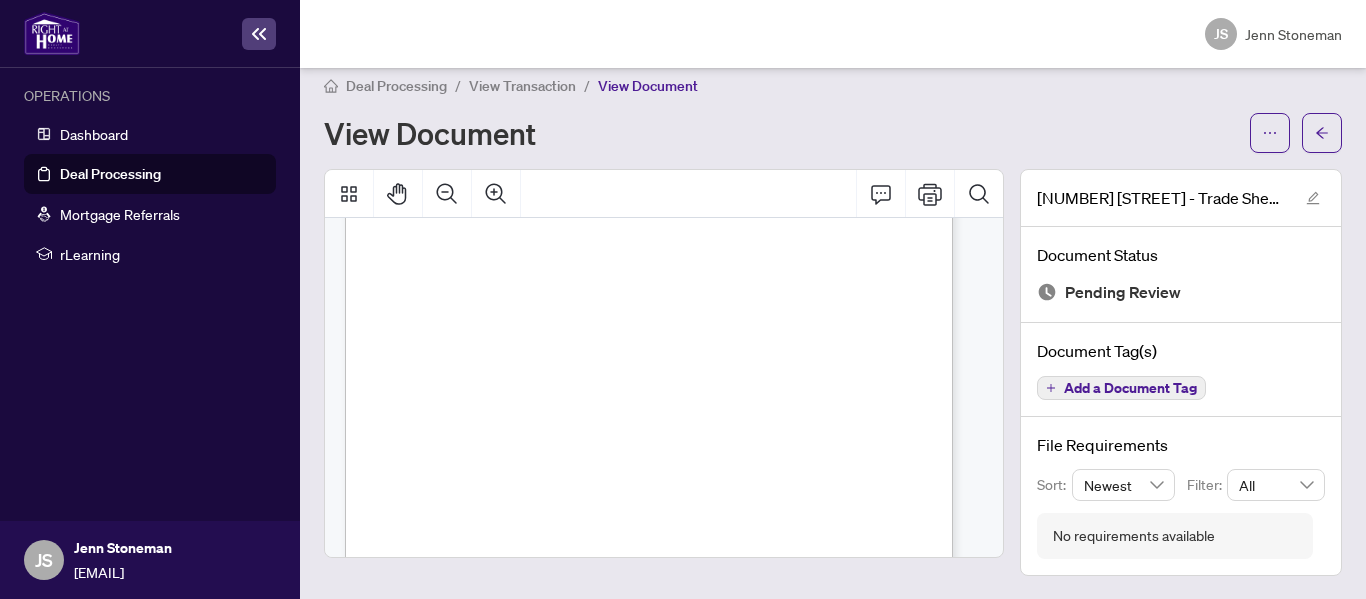 scroll, scrollTop: 10, scrollLeft: 0, axis: vertical 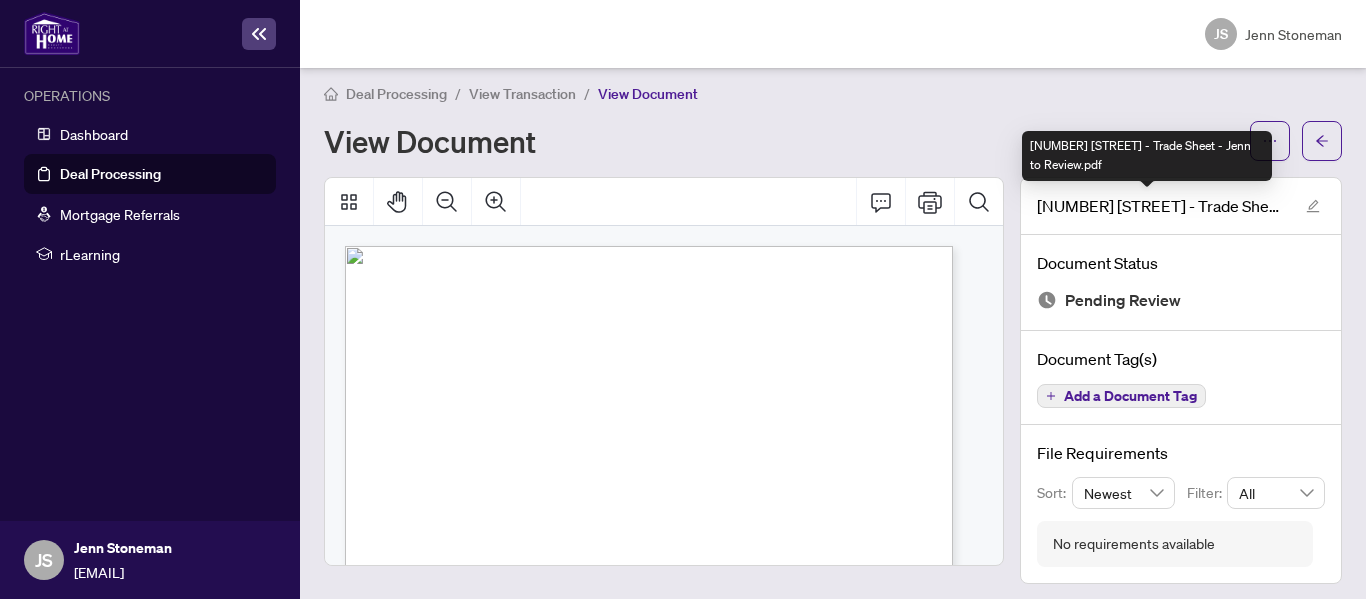 click on "[NUMBER] [STREET] - Trade Sheet - Jenn to Review.pdf" at bounding box center [1147, 156] 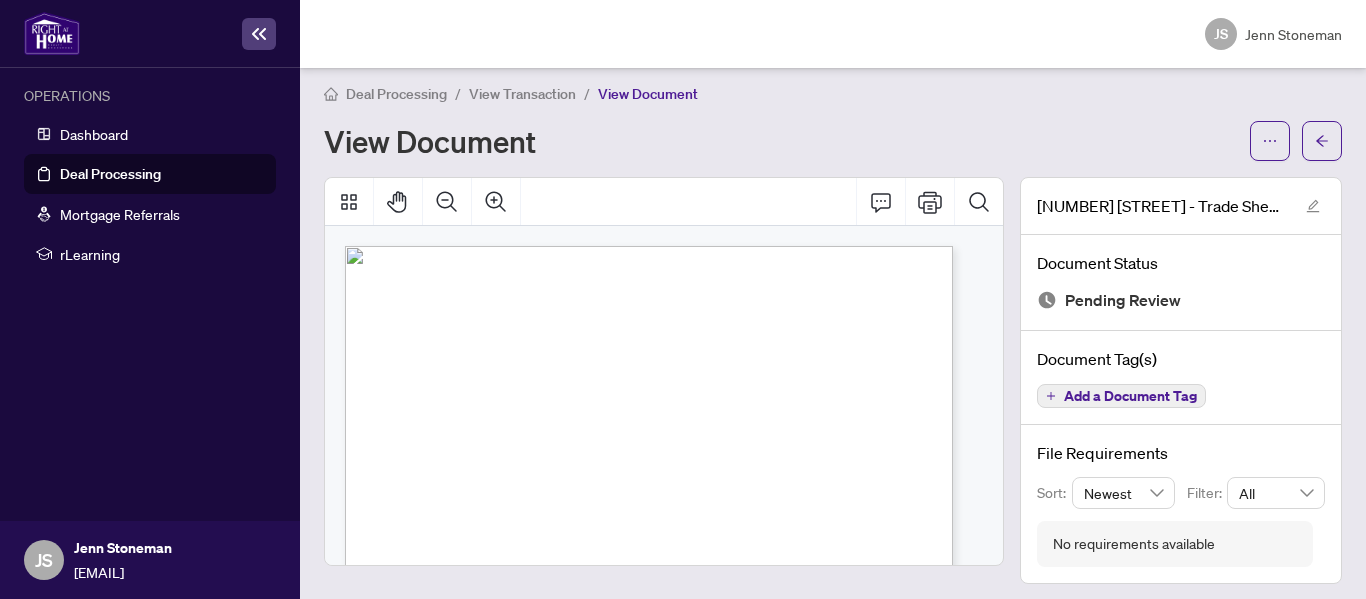 click on "Deal Processing / View Transaction / View Document View Document" at bounding box center (833, 121) 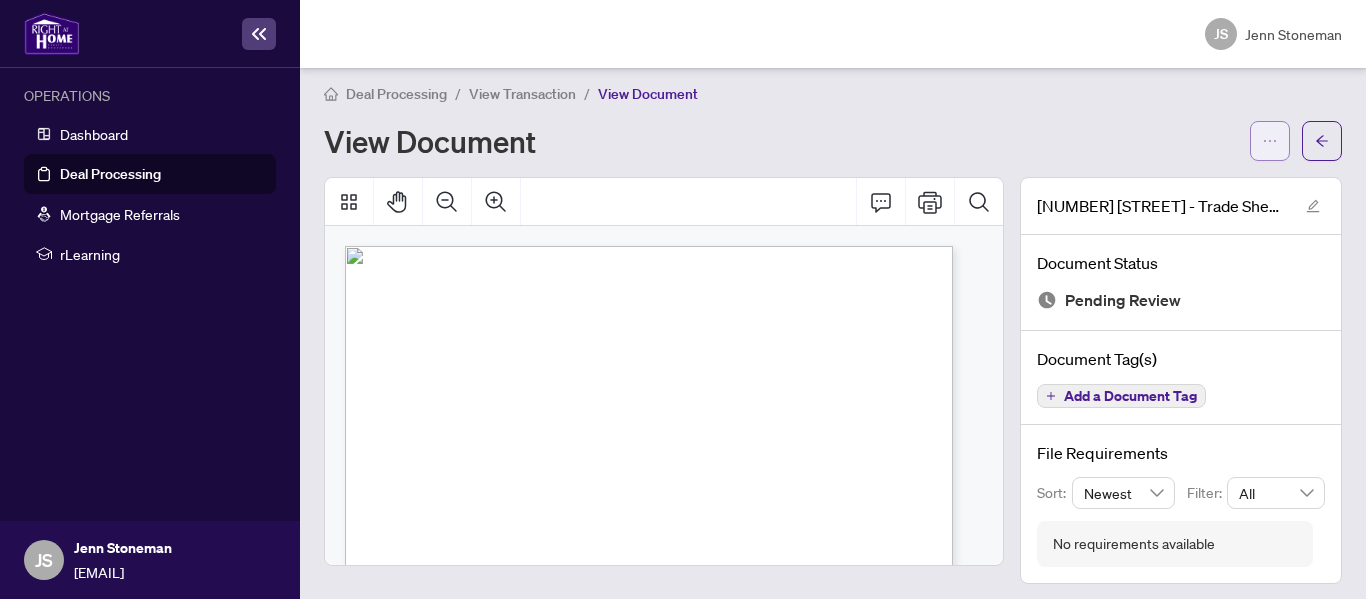 click 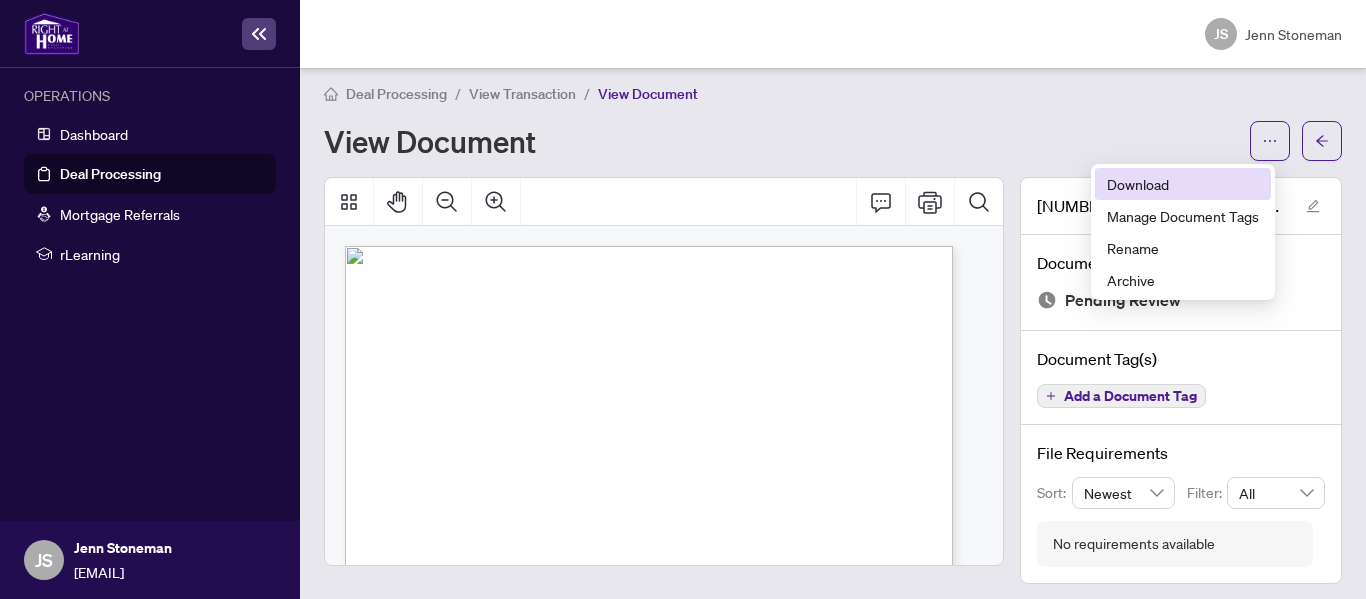 click on "Download" at bounding box center (1183, 184) 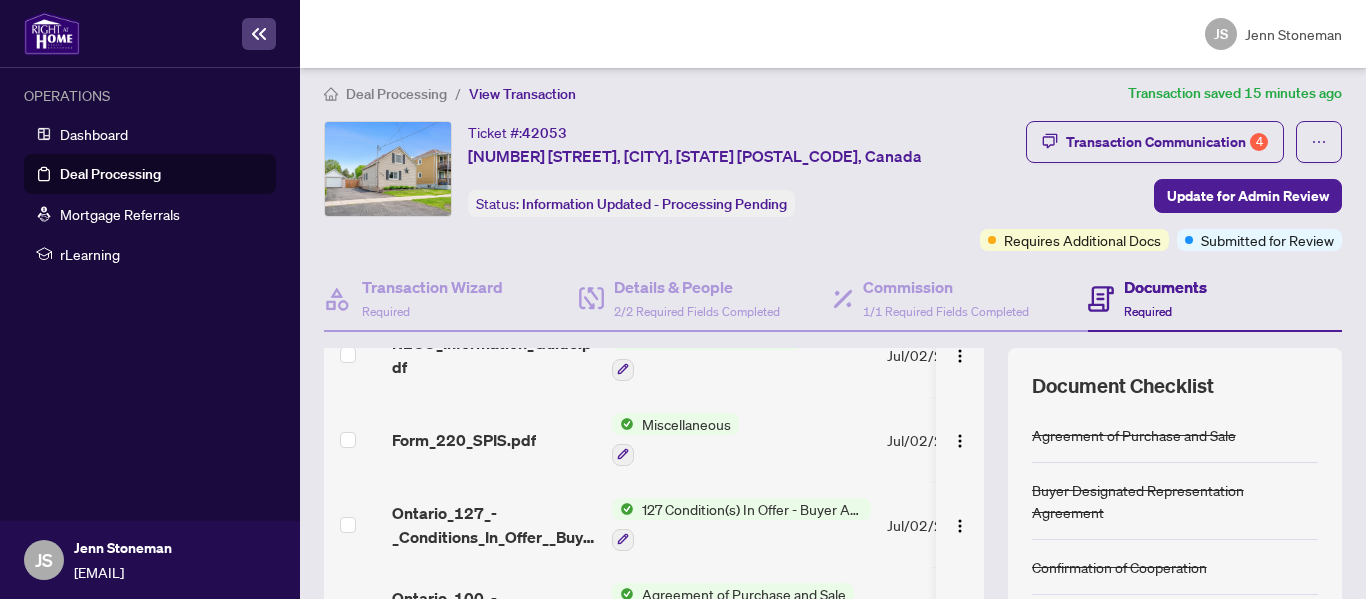 scroll, scrollTop: 1711, scrollLeft: 0, axis: vertical 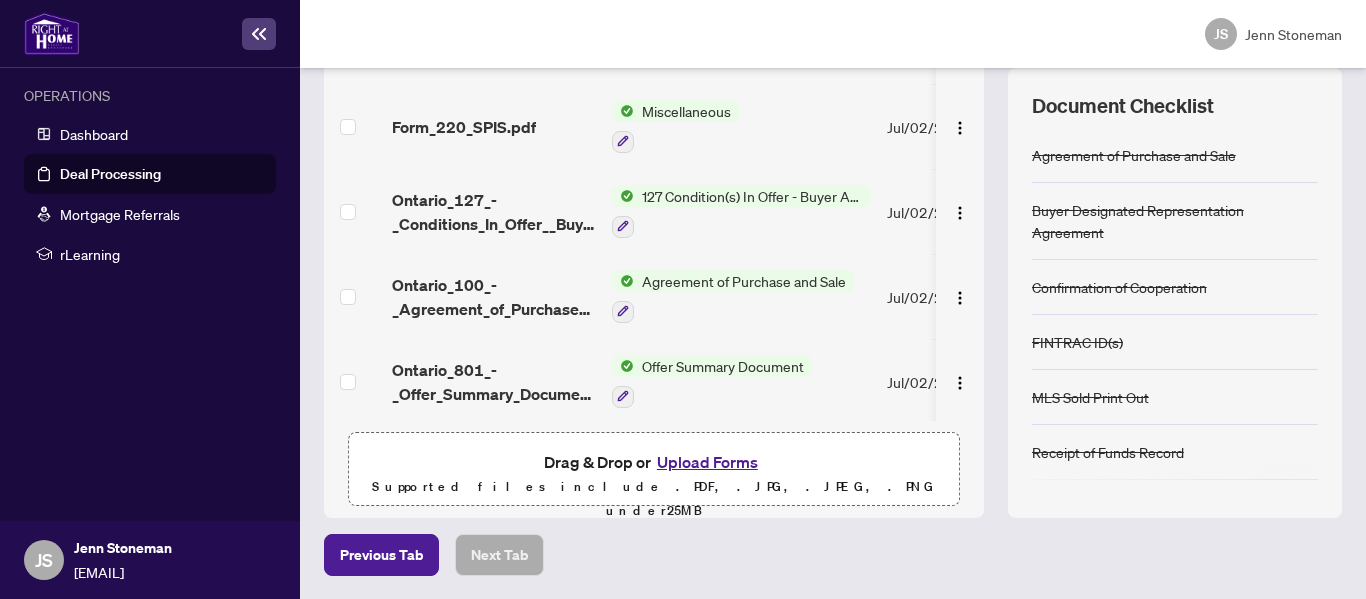 click on "Upload Forms" at bounding box center [707, 462] 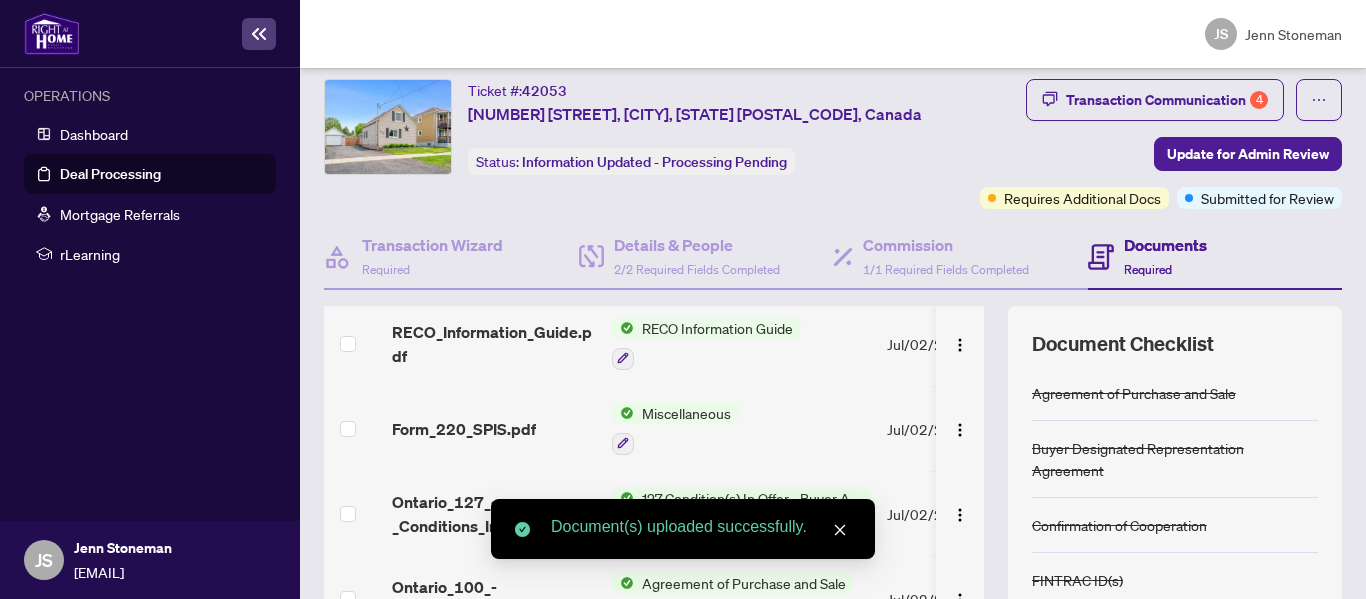 scroll, scrollTop: 0, scrollLeft: 0, axis: both 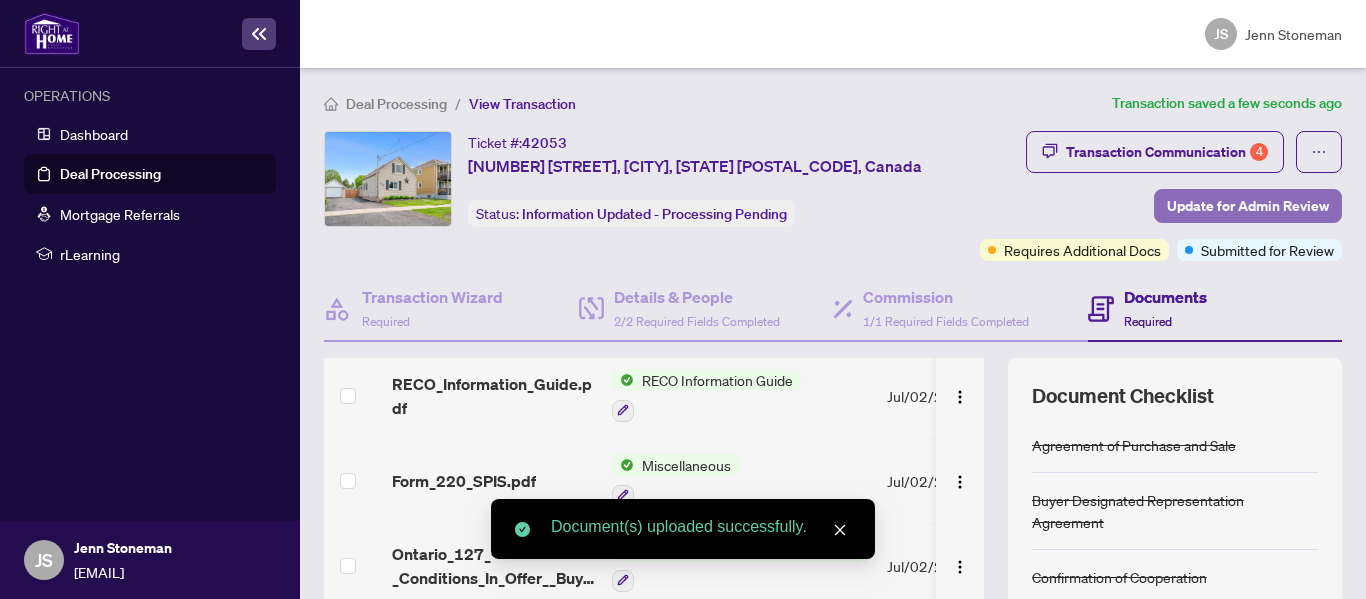 click on "Update for Admin Review" at bounding box center (1248, 206) 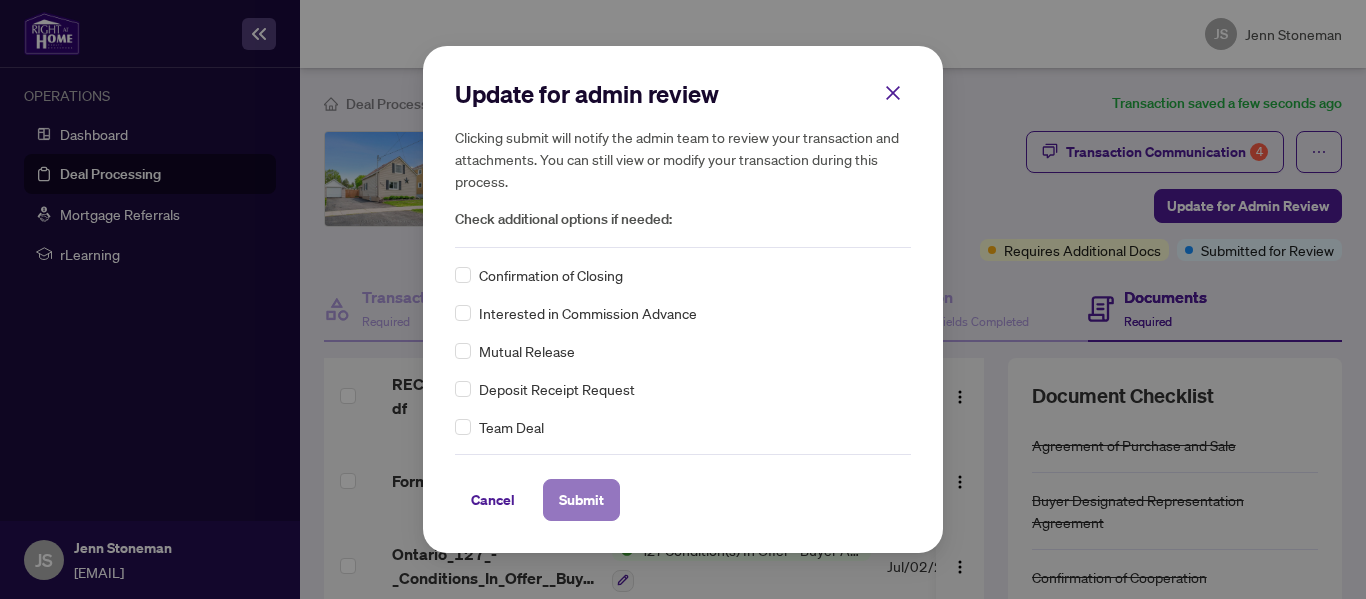 click on "Submit" at bounding box center (581, 500) 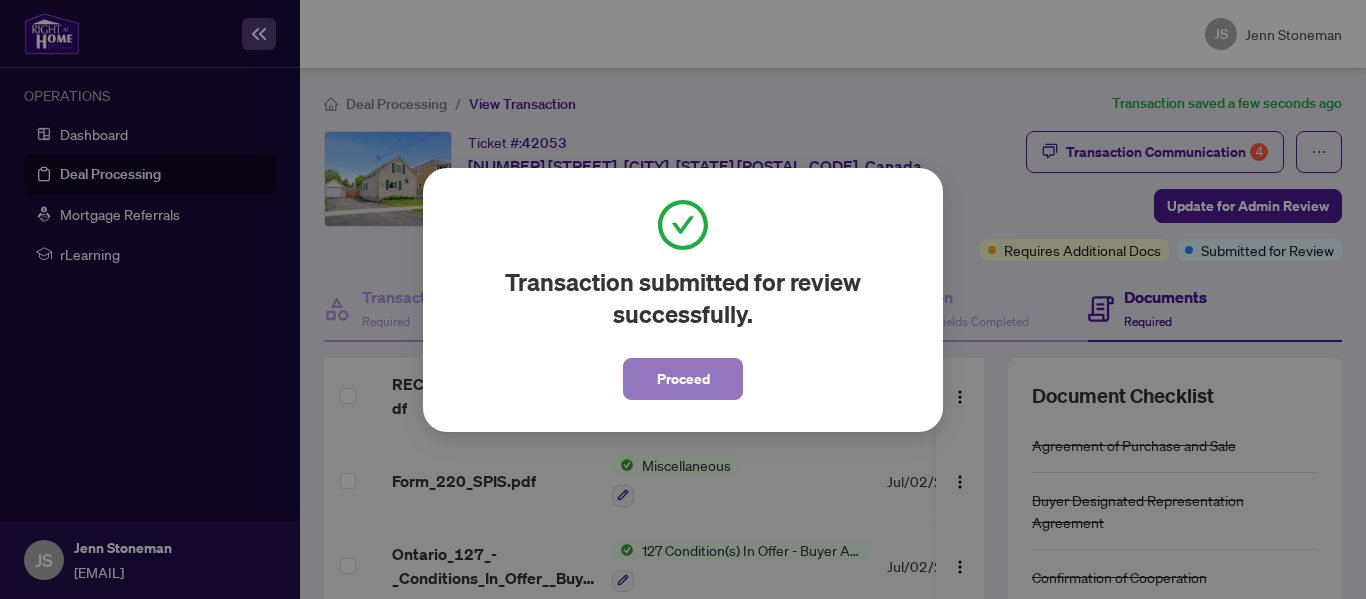 click on "Proceed" at bounding box center (683, 379) 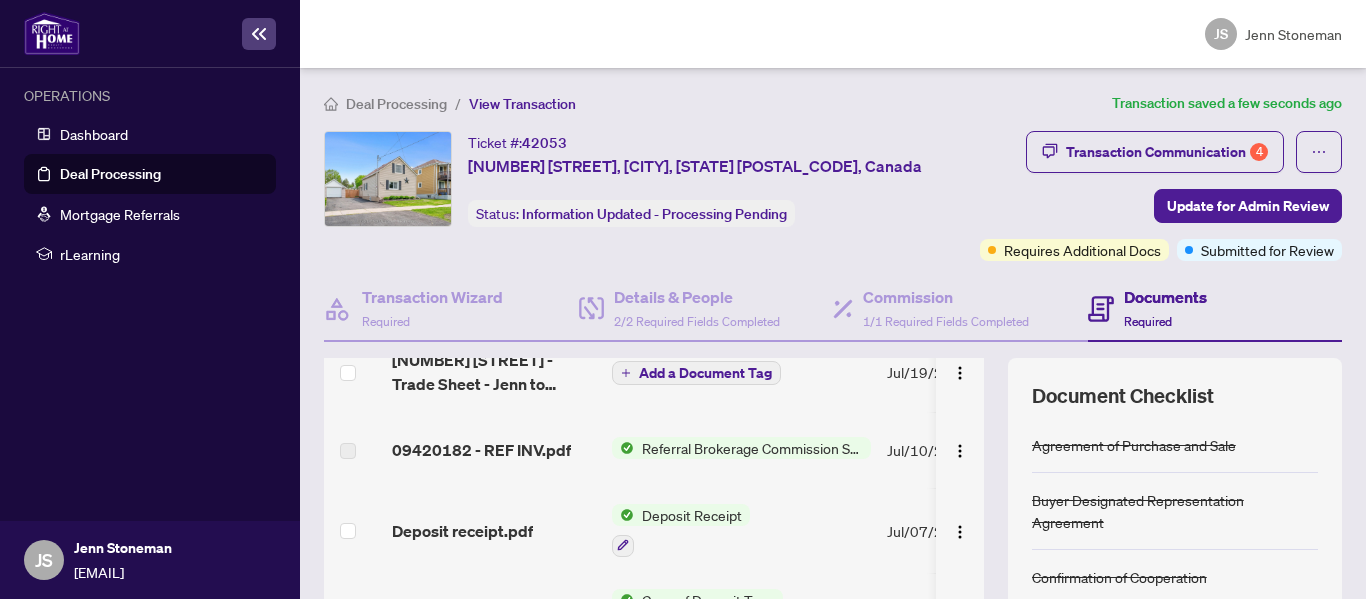 scroll, scrollTop: 0, scrollLeft: 0, axis: both 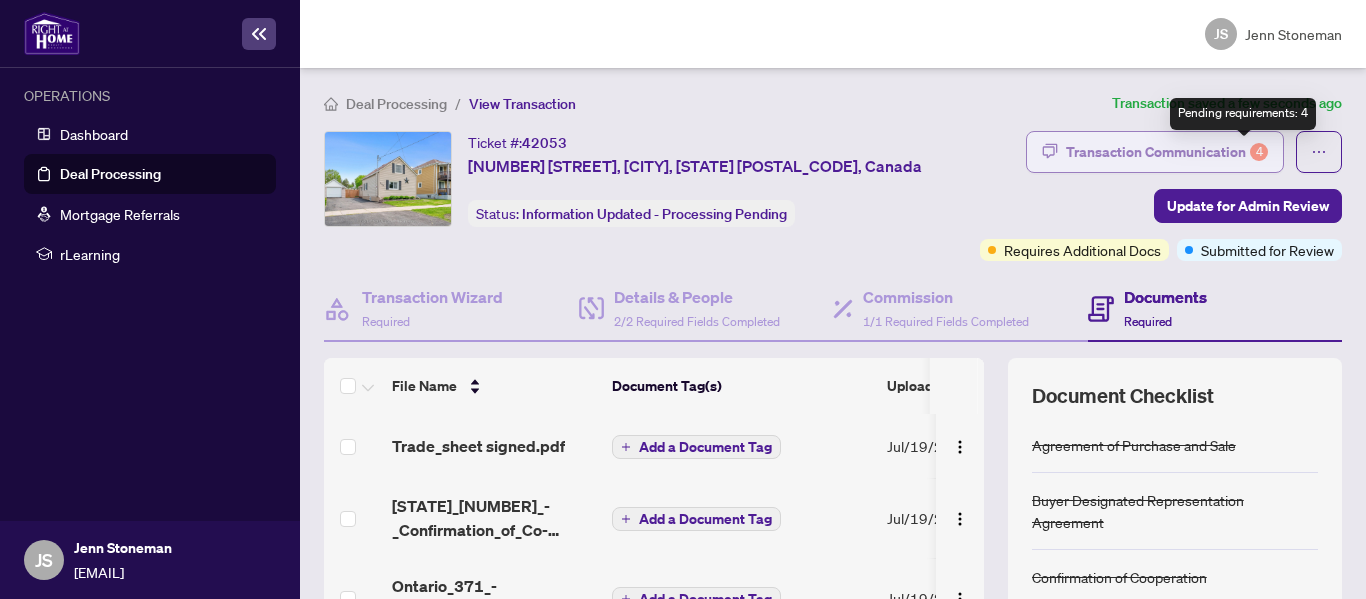 click on "4" at bounding box center [1259, 152] 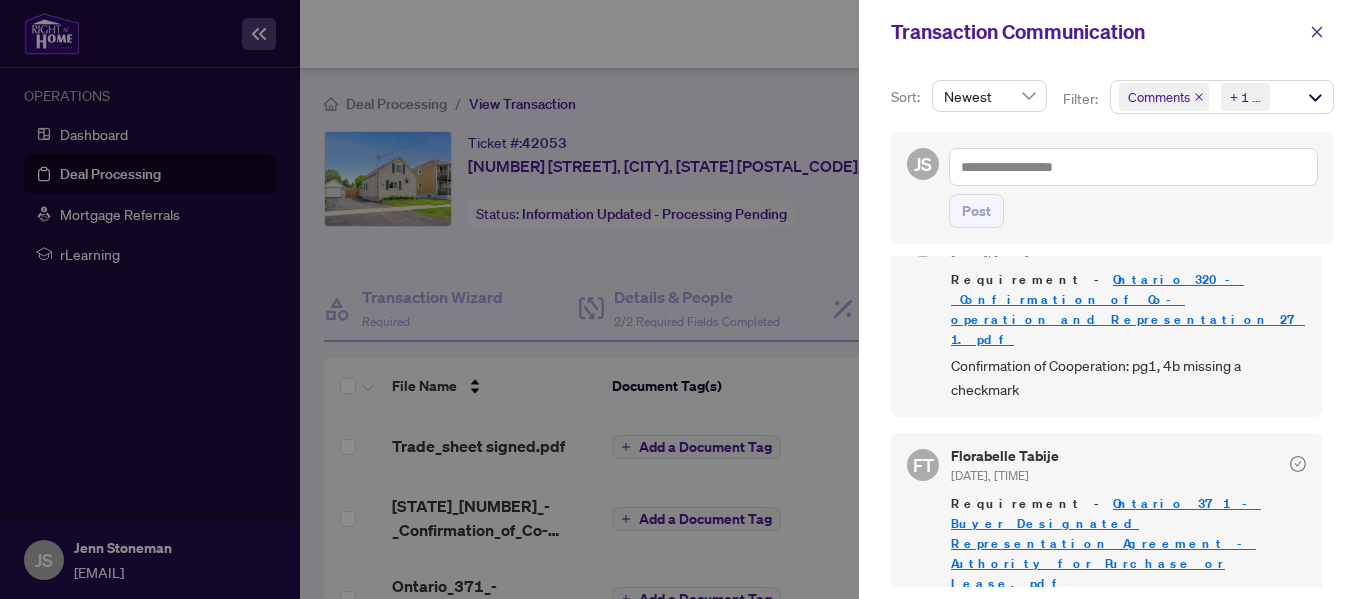 scroll, scrollTop: 1271, scrollLeft: 0, axis: vertical 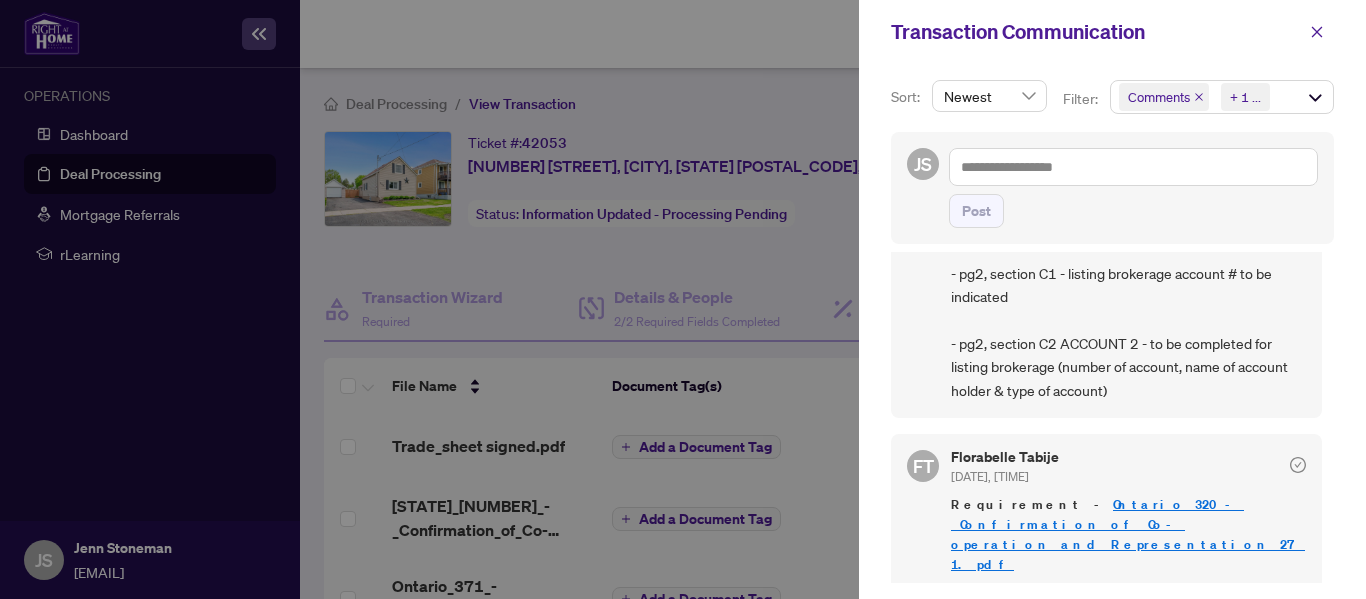 click at bounding box center (683, 299) 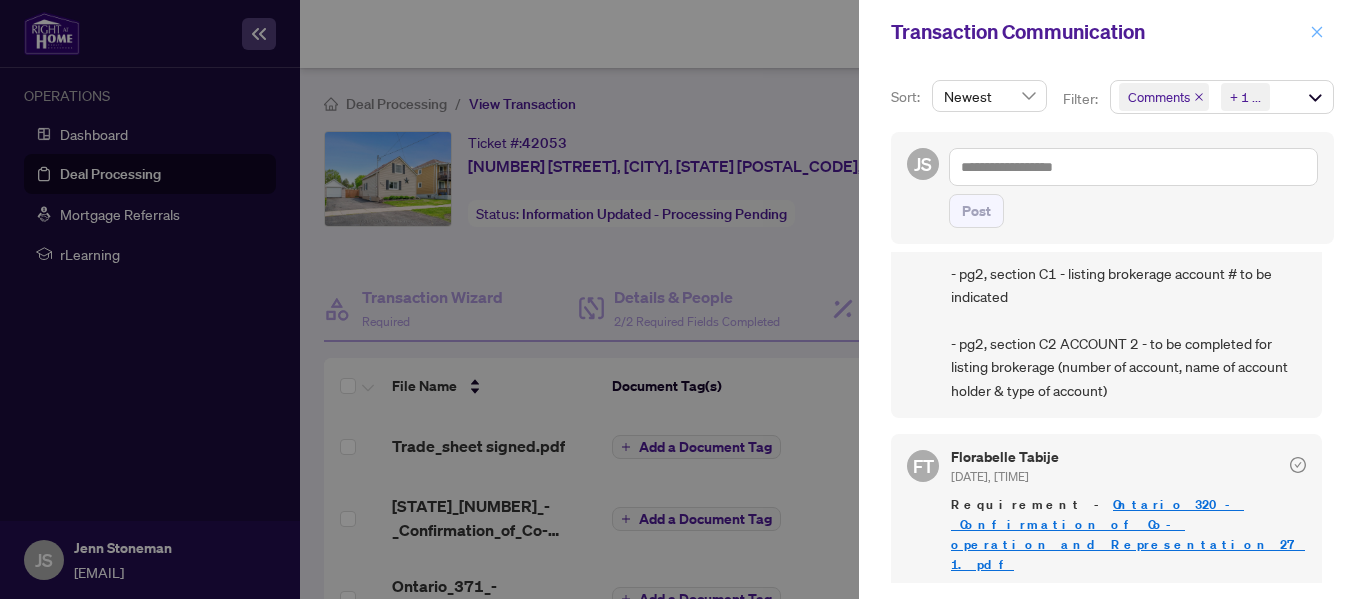 click 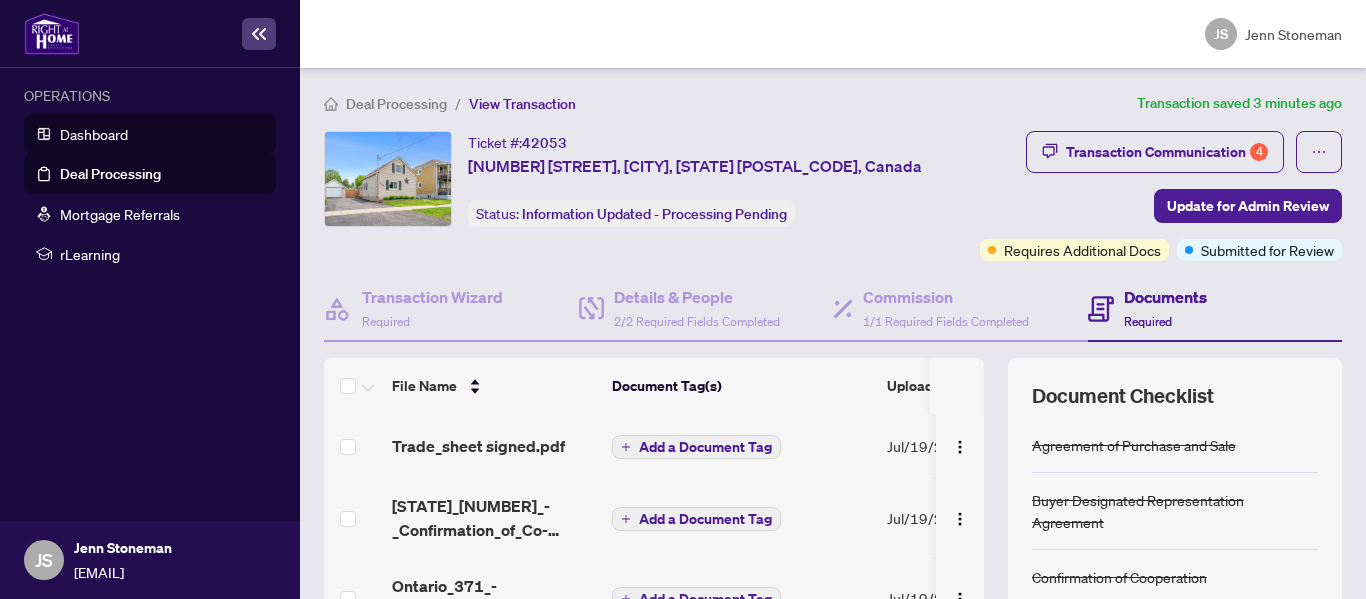 click on "Dashboard" at bounding box center [94, 134] 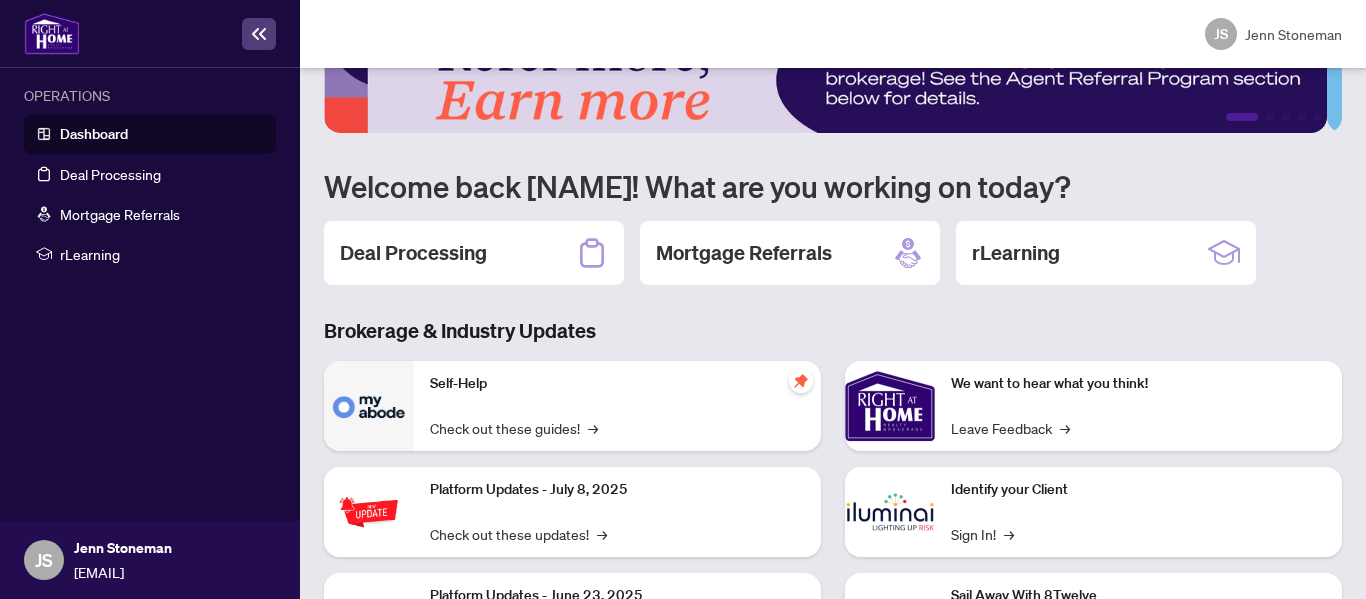 scroll, scrollTop: 100, scrollLeft: 0, axis: vertical 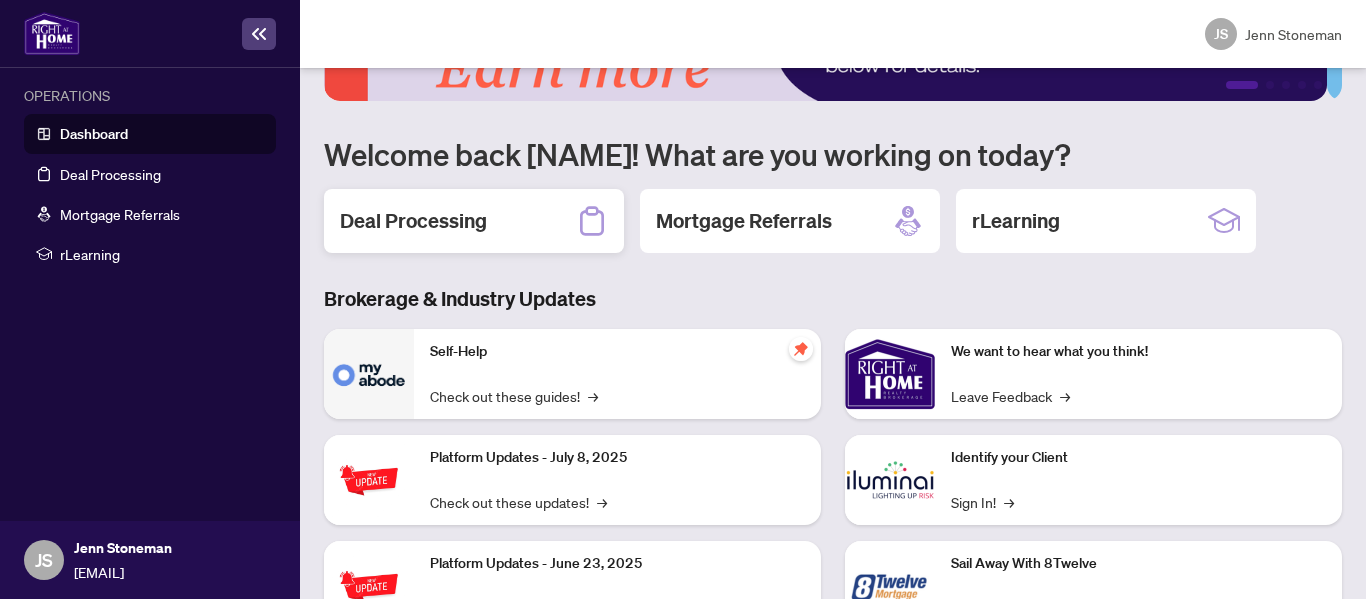 click on "Deal Processing" at bounding box center (413, 221) 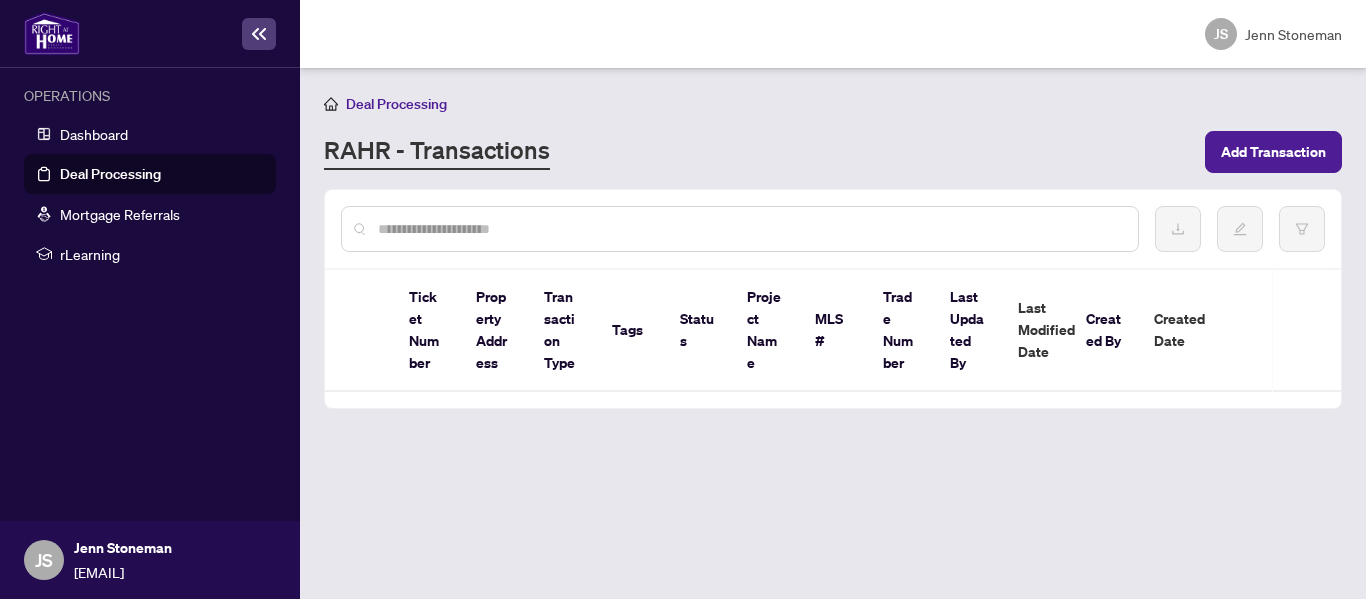 scroll, scrollTop: 0, scrollLeft: 0, axis: both 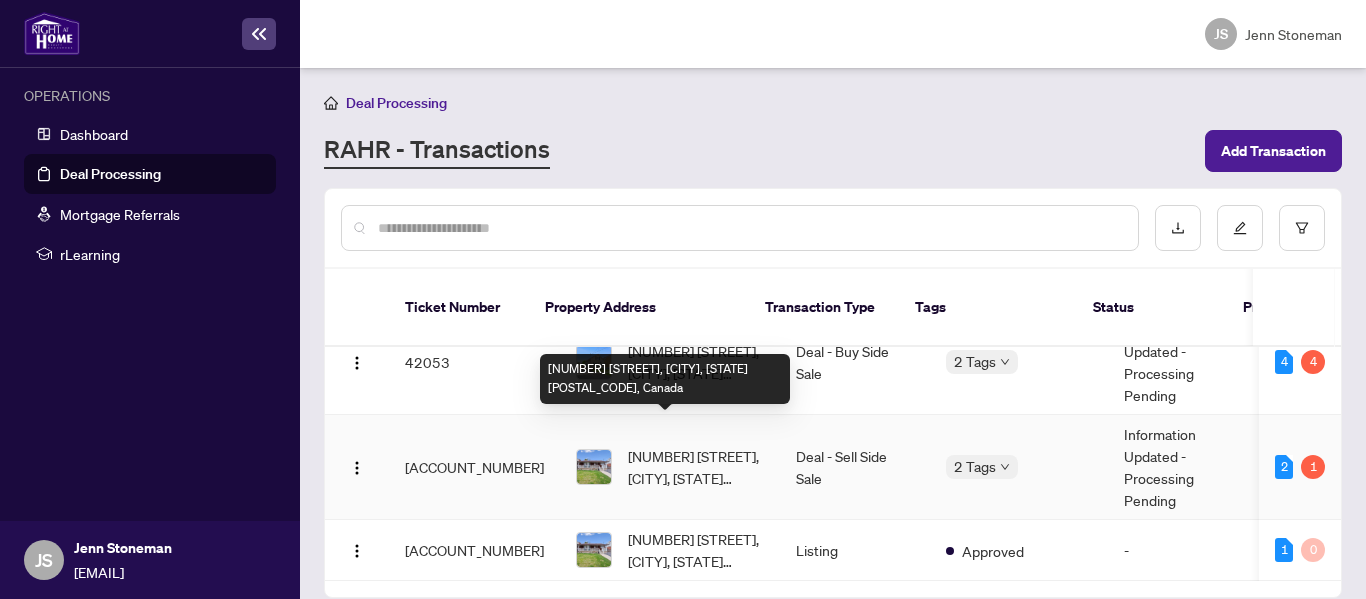 click on "[NUMBER] [STREET], [CITY], [STATE] [POSTAL_CODE], Canada" at bounding box center [696, 467] 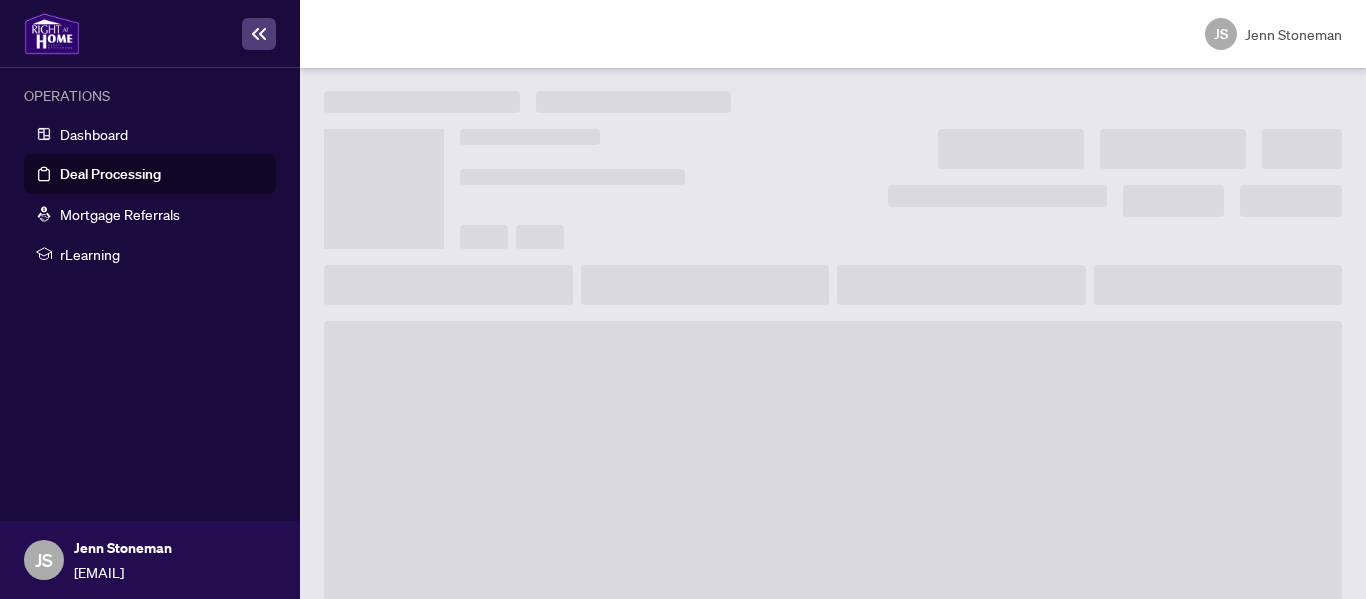 scroll, scrollTop: 0, scrollLeft: 0, axis: both 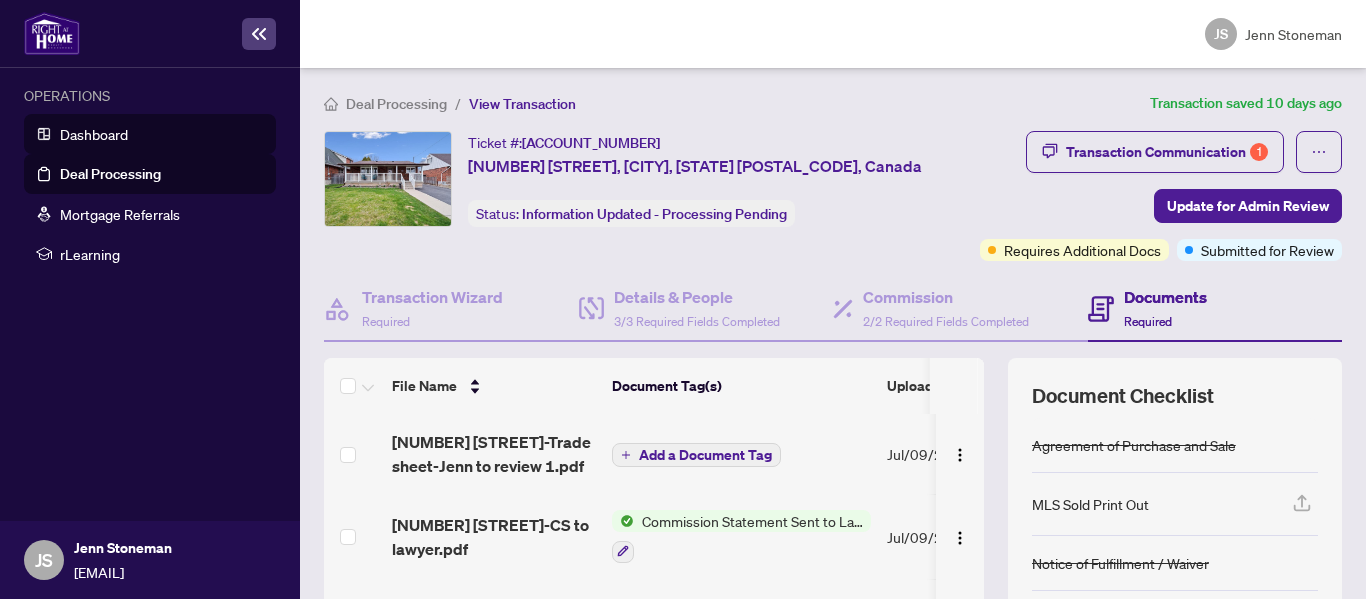 click on "Dashboard" at bounding box center (94, 134) 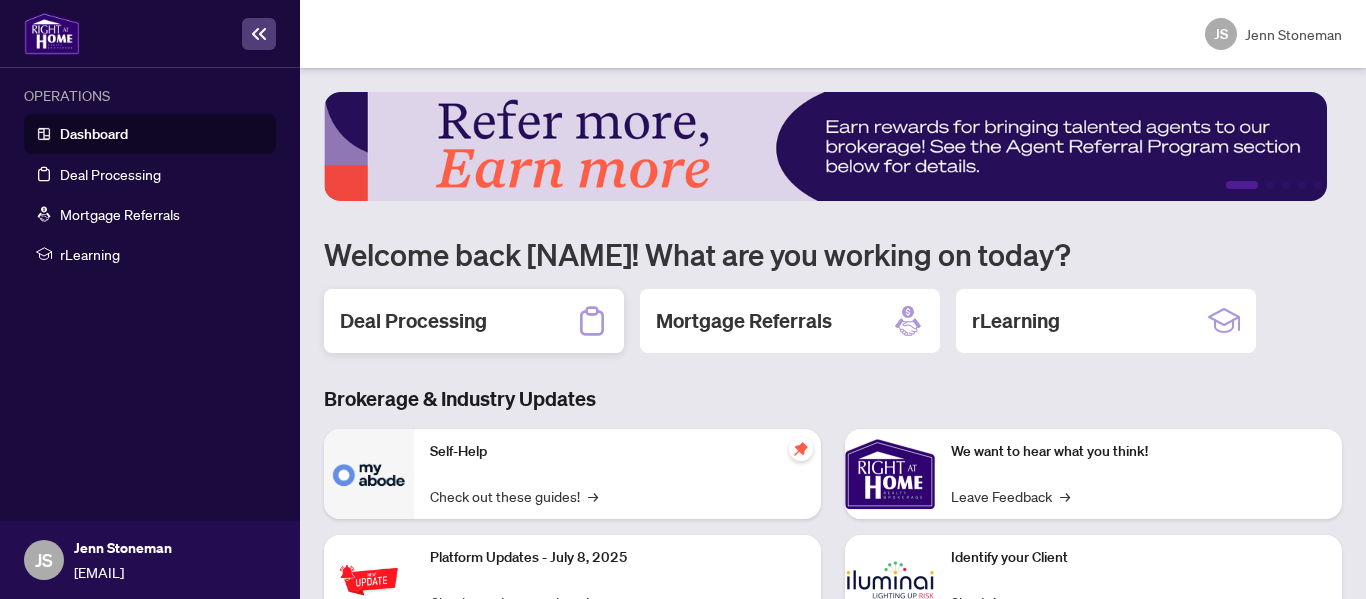 click on "Deal Processing" at bounding box center (413, 321) 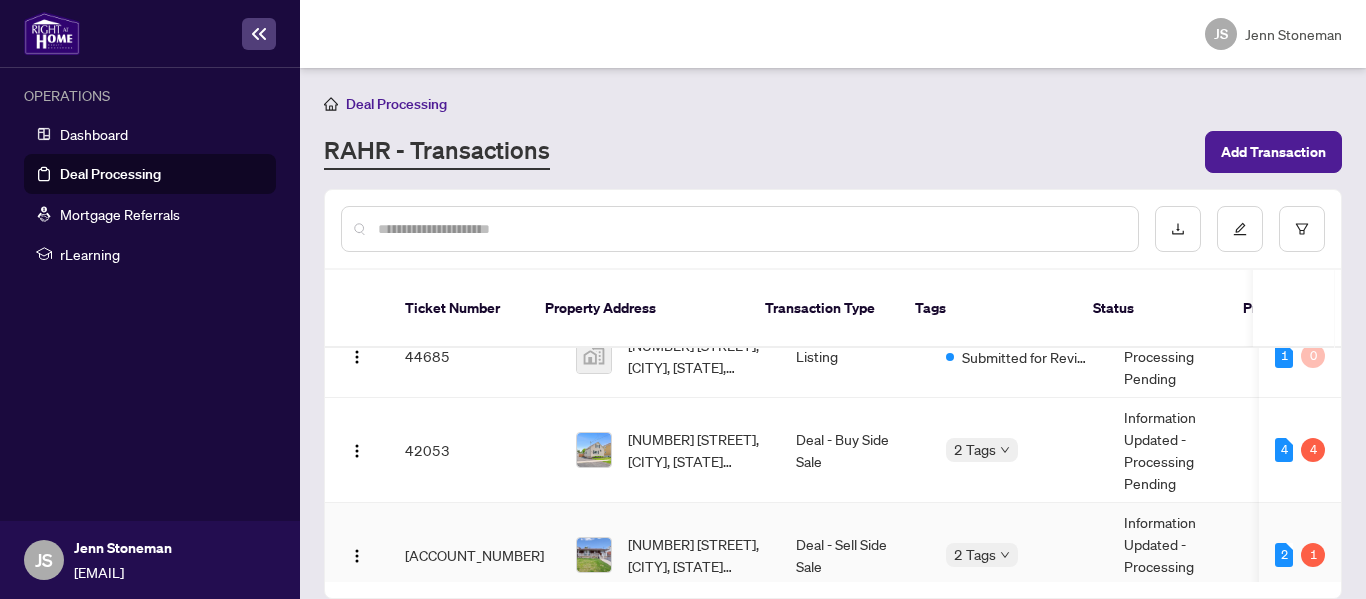scroll, scrollTop: 0, scrollLeft: 0, axis: both 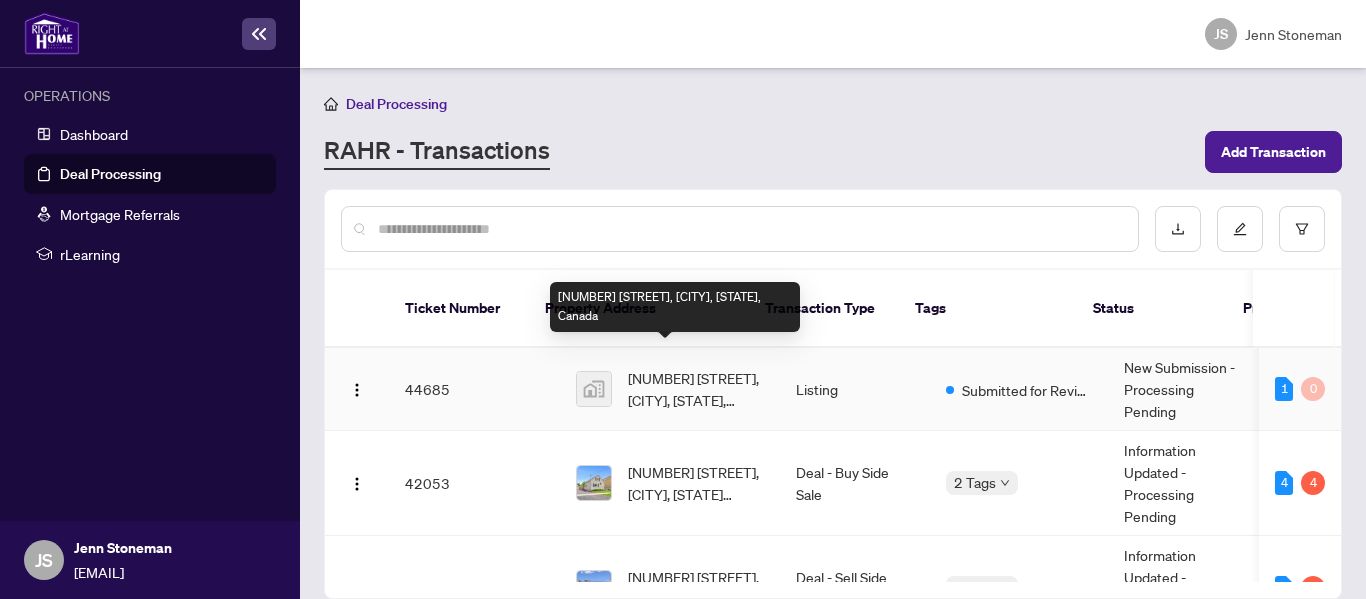 click on "[NUMBER] [STREET], [CITY], [STATE], Canada" at bounding box center [696, 389] 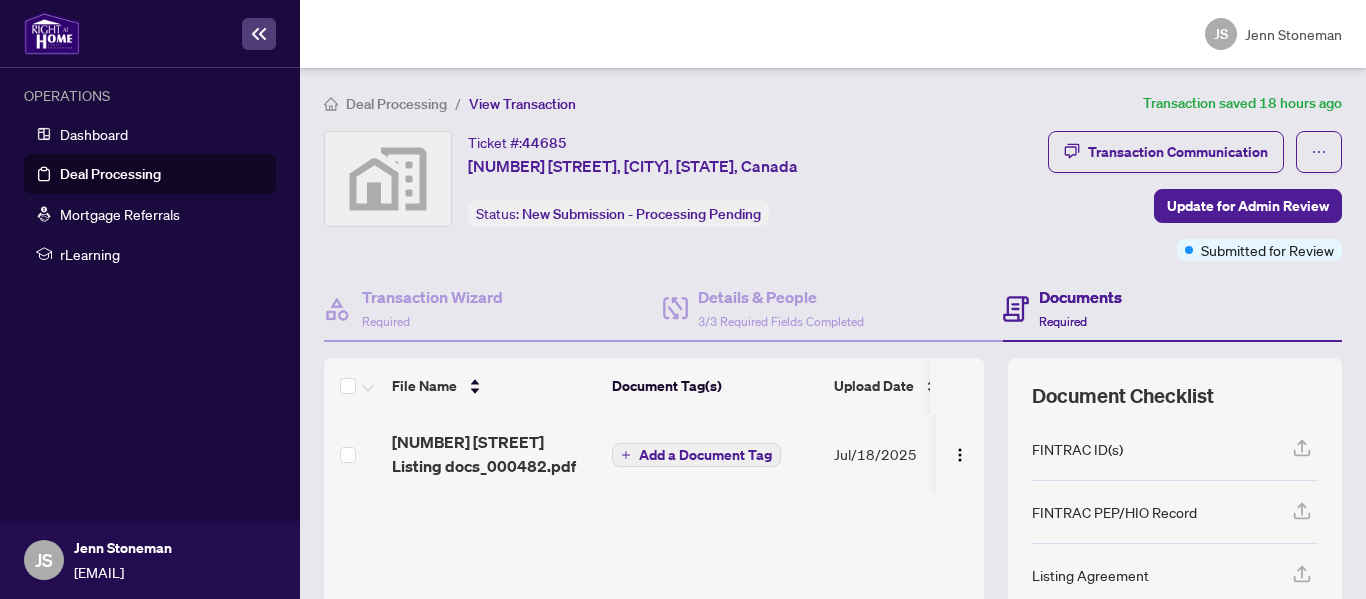 scroll, scrollTop: 100, scrollLeft: 0, axis: vertical 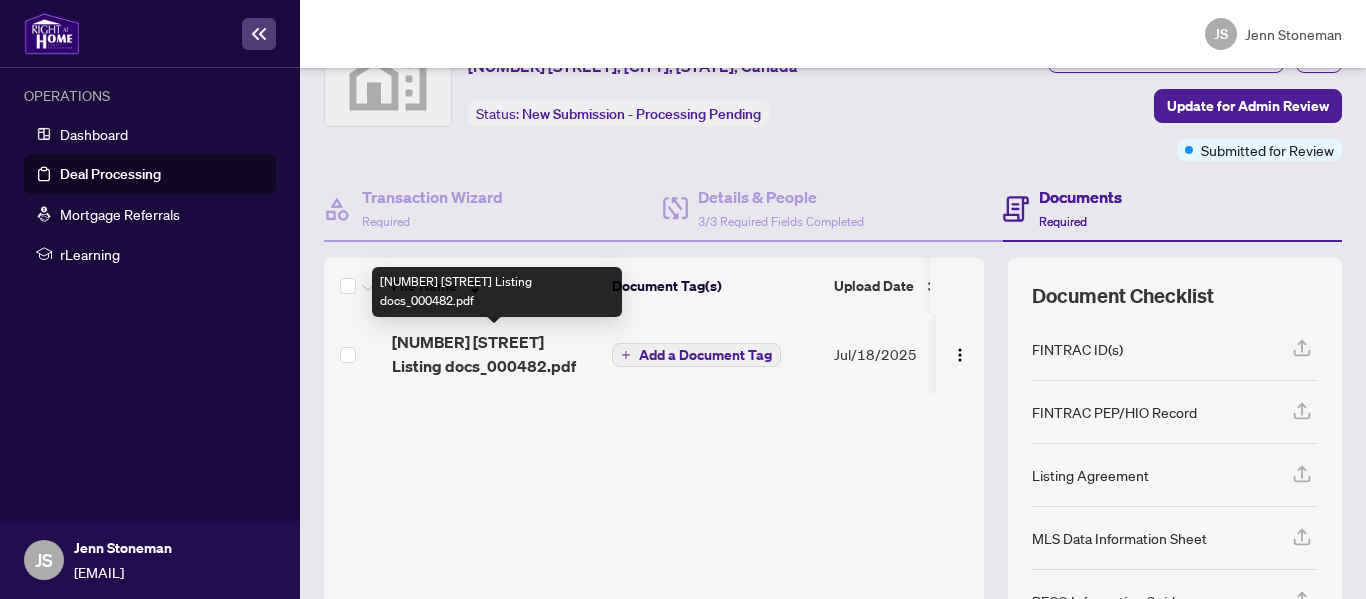 click on "[NUMBER] [STREET] Listing docs_000482.pdf" at bounding box center [494, 354] 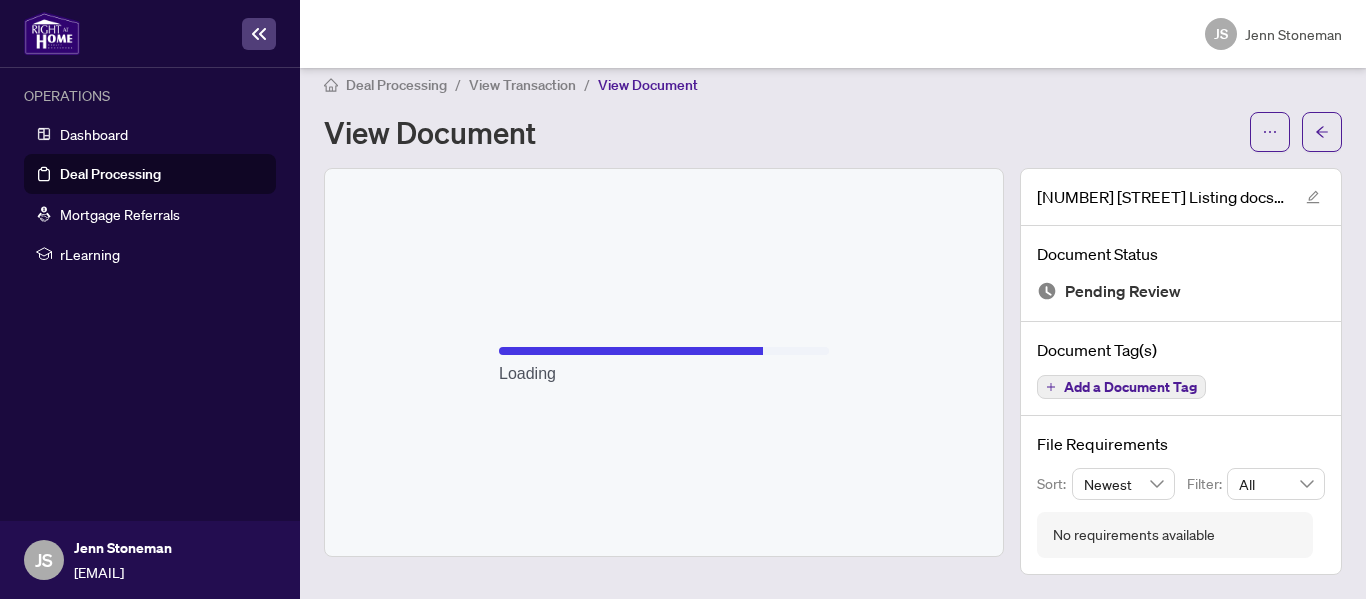 scroll, scrollTop: 18, scrollLeft: 0, axis: vertical 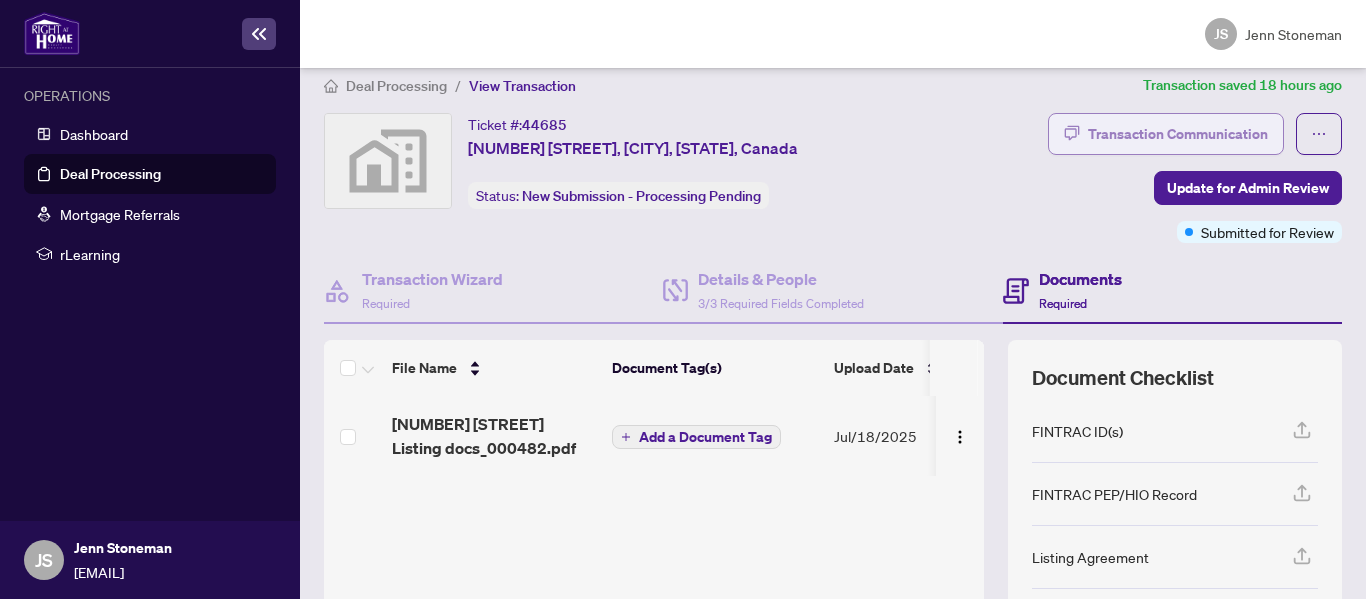 click on "Transaction Communication" at bounding box center [1178, 134] 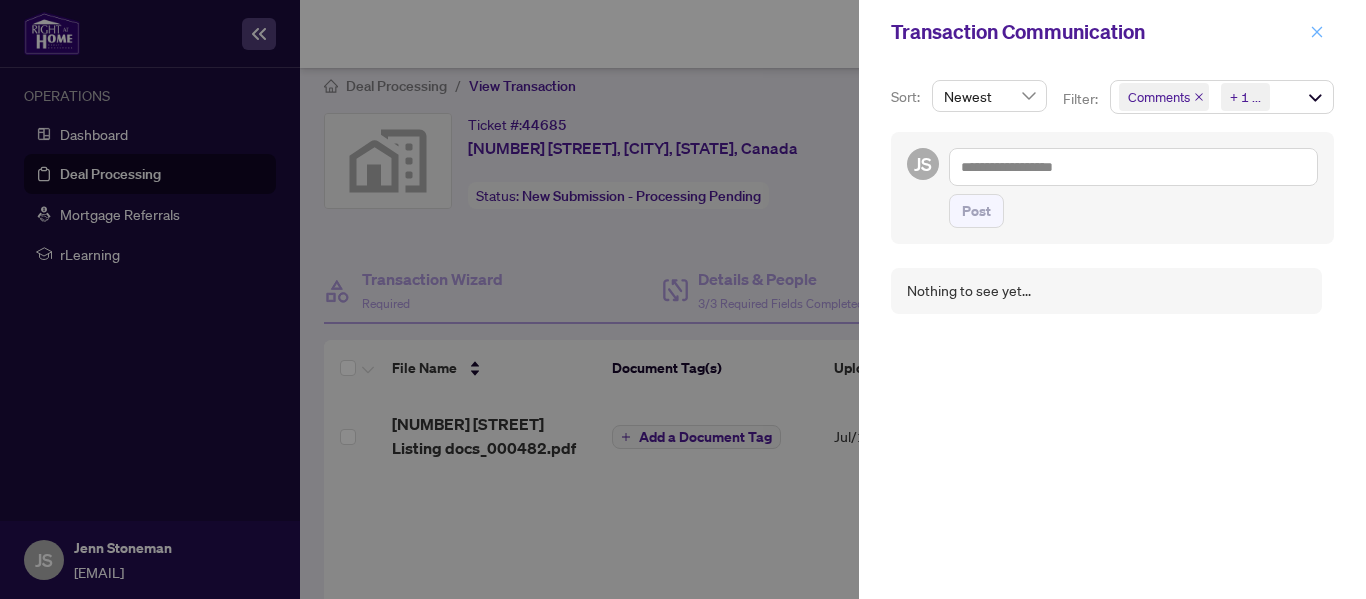 click 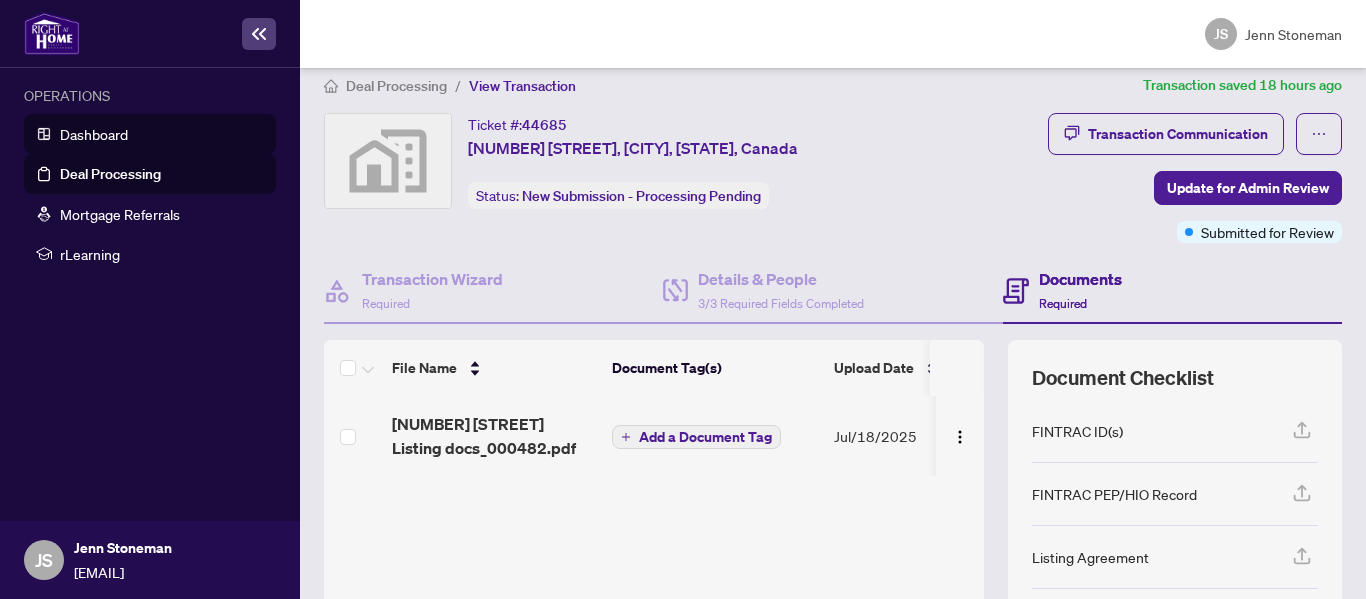 click on "Dashboard" at bounding box center (94, 134) 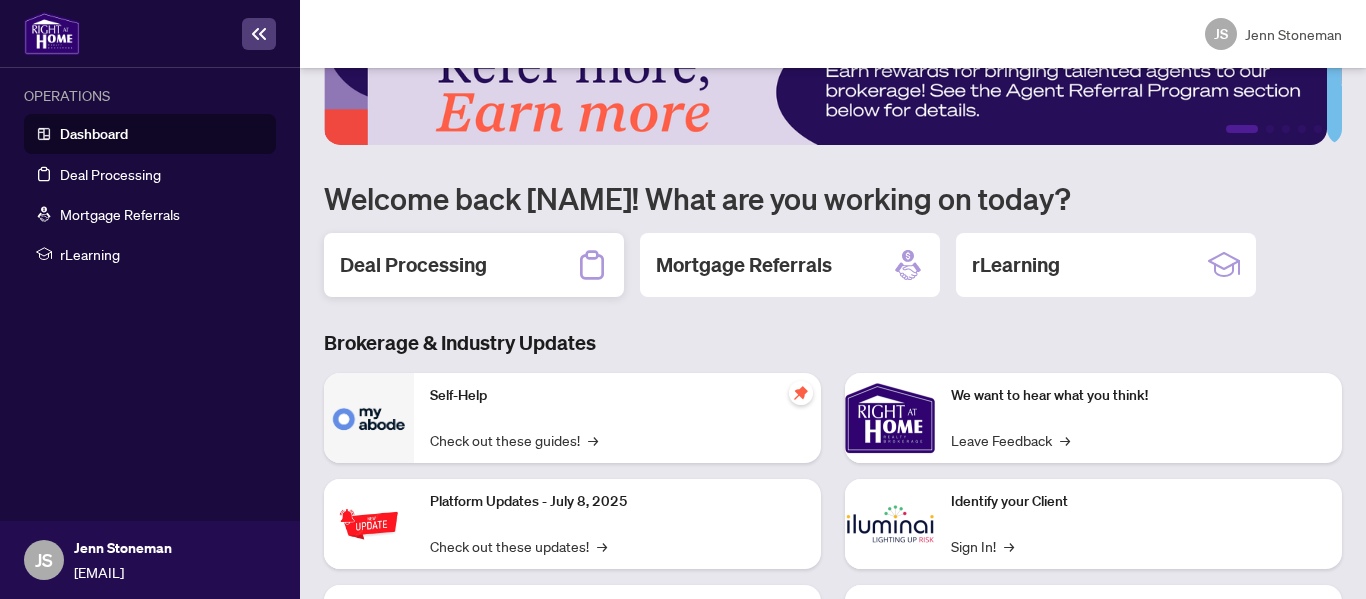 scroll, scrollTop: 0, scrollLeft: 0, axis: both 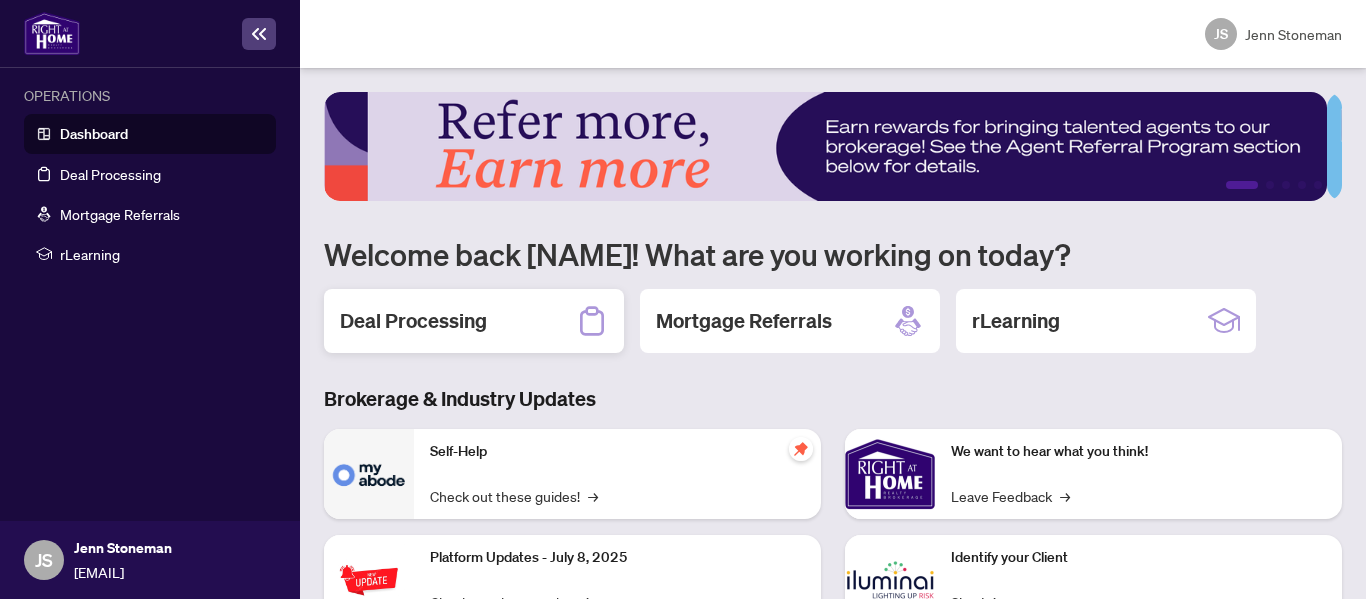 click on "Deal Processing" at bounding box center (413, 321) 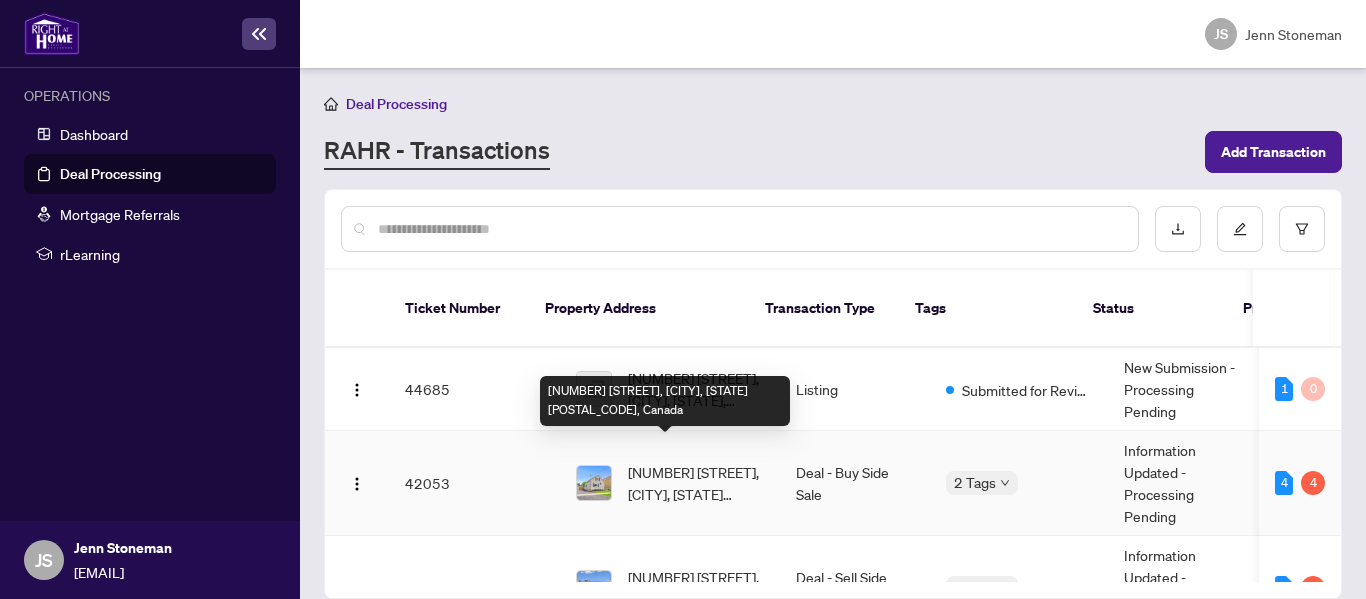 click on "[NUMBER] [STREET], [CITY], [STATE] [POSTAL_CODE], Canada" at bounding box center [696, 483] 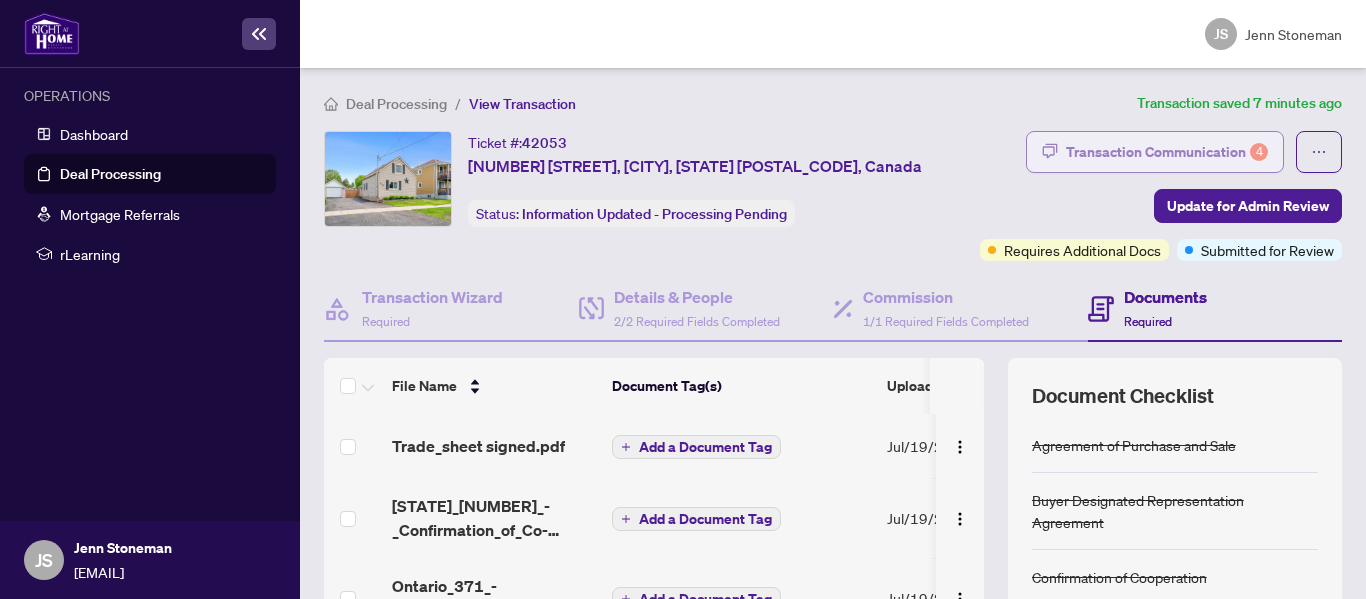 click on "Transaction Communication 4" at bounding box center [1167, 152] 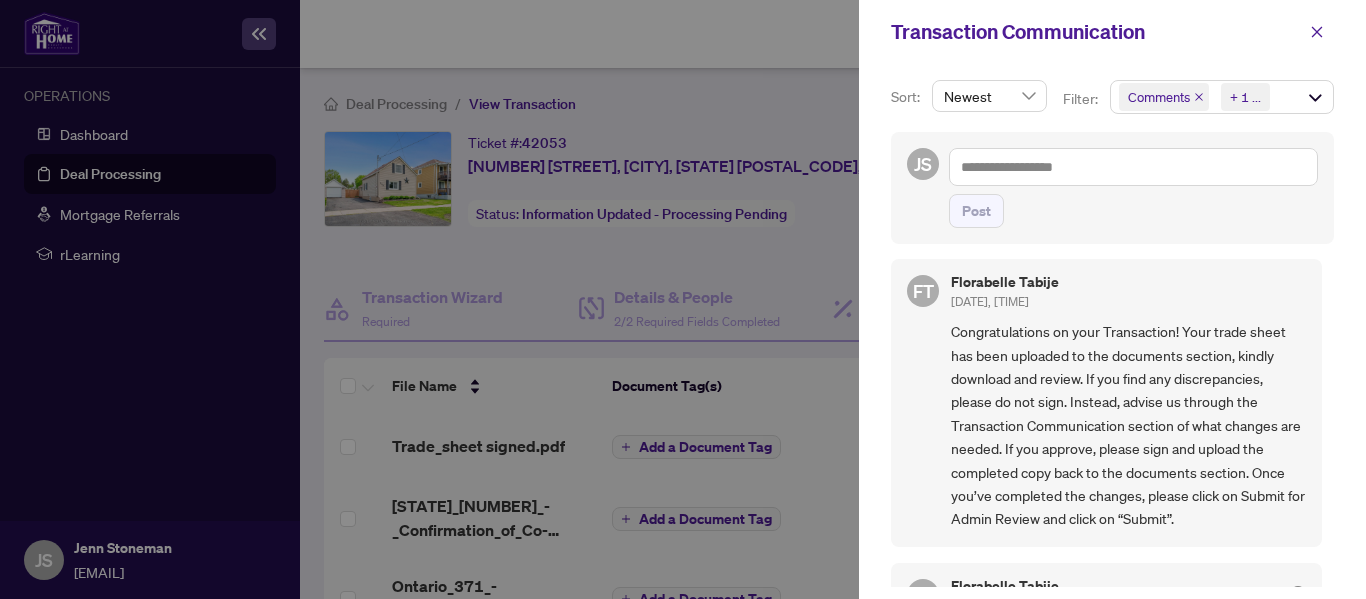 scroll, scrollTop: 0, scrollLeft: 0, axis: both 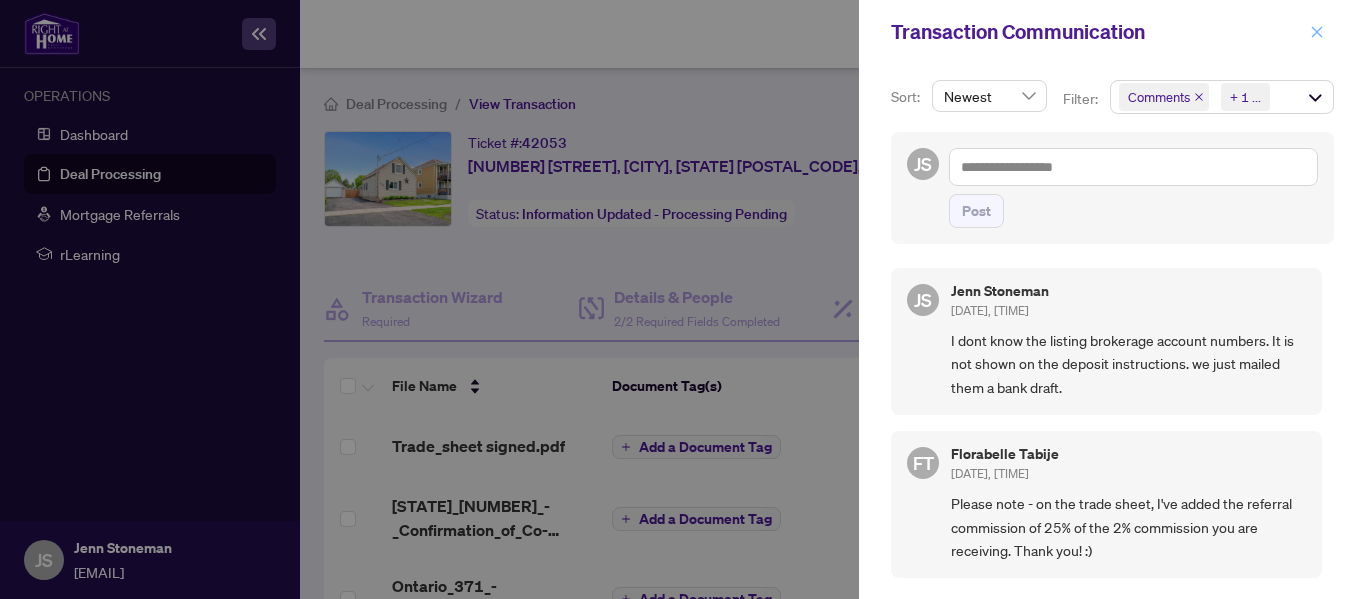 click 